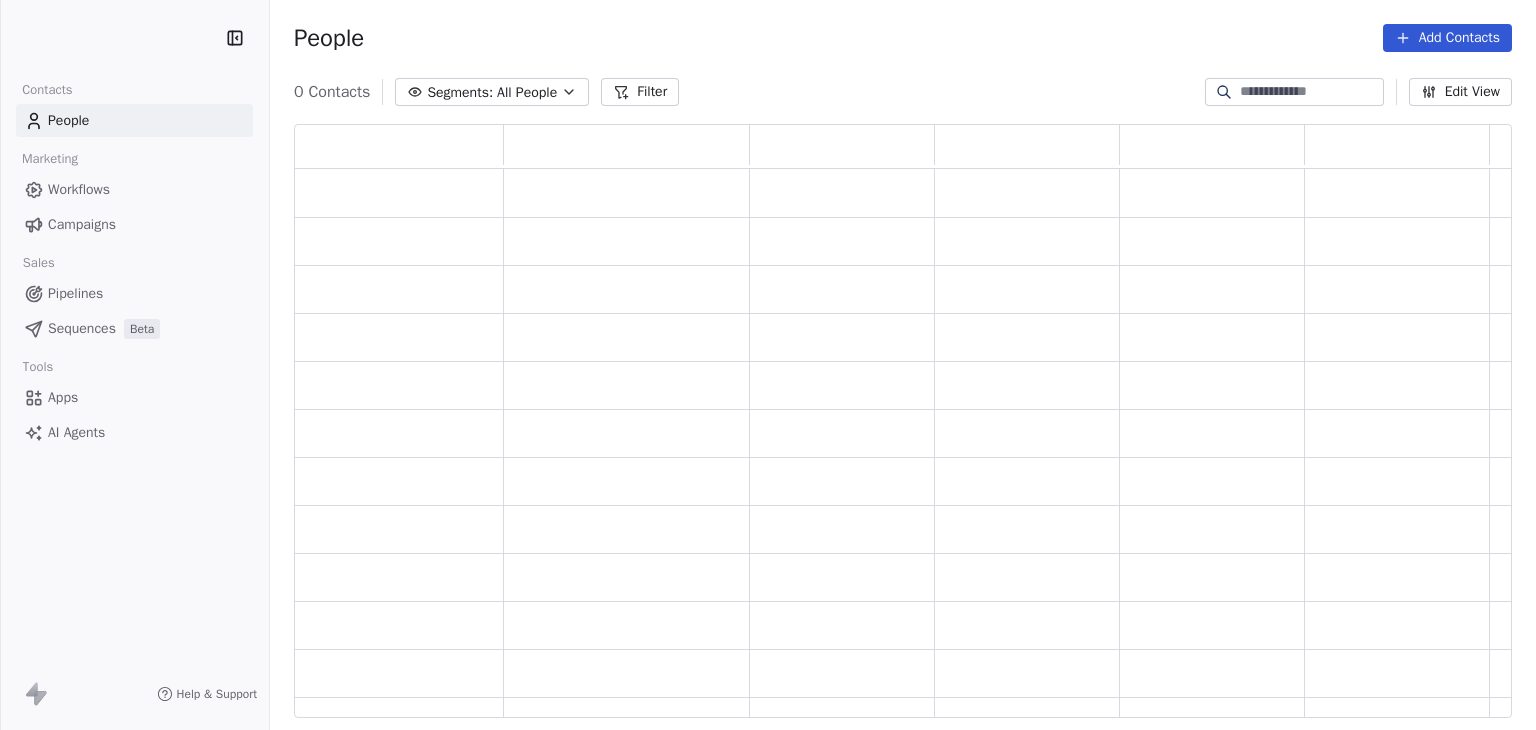 scroll, scrollTop: 0, scrollLeft: 0, axis: both 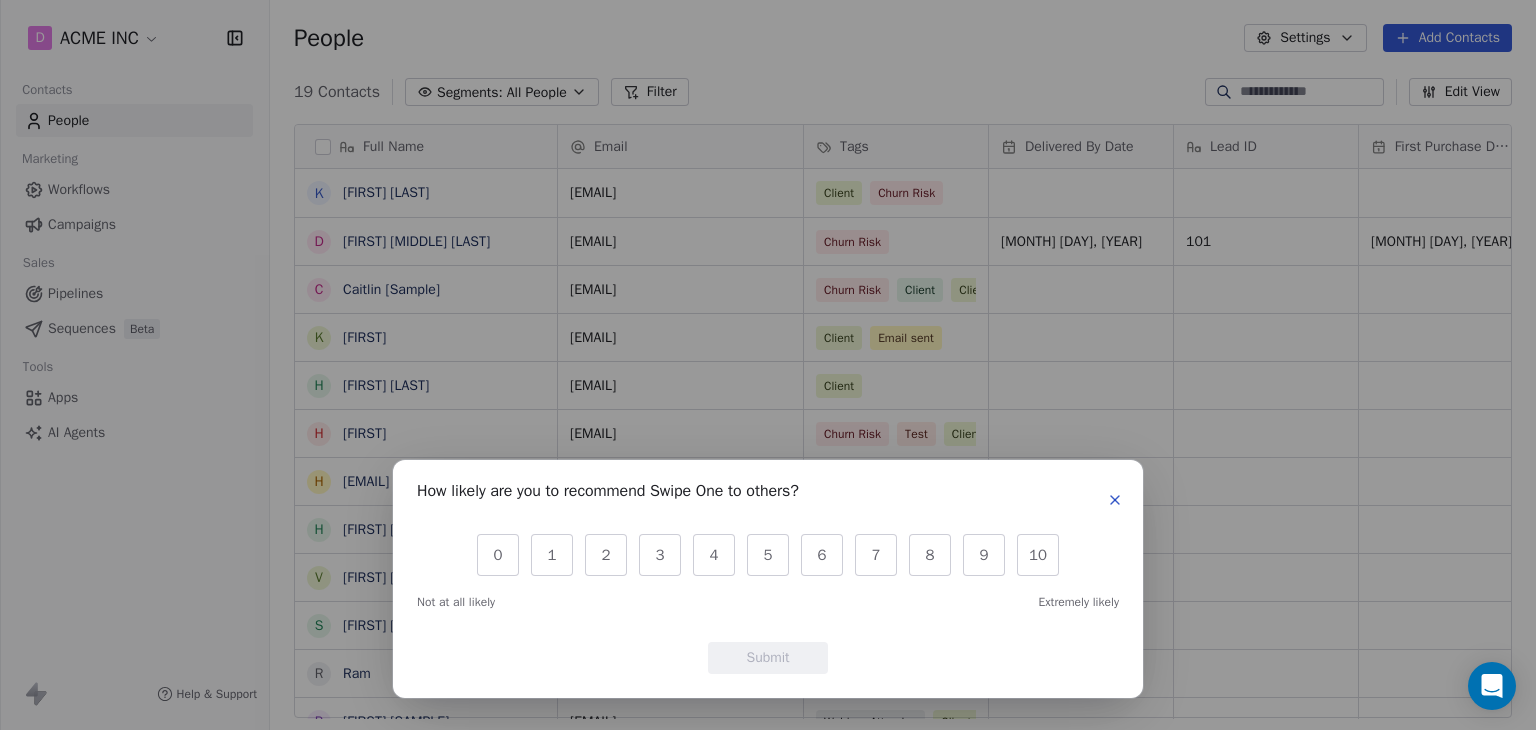 click 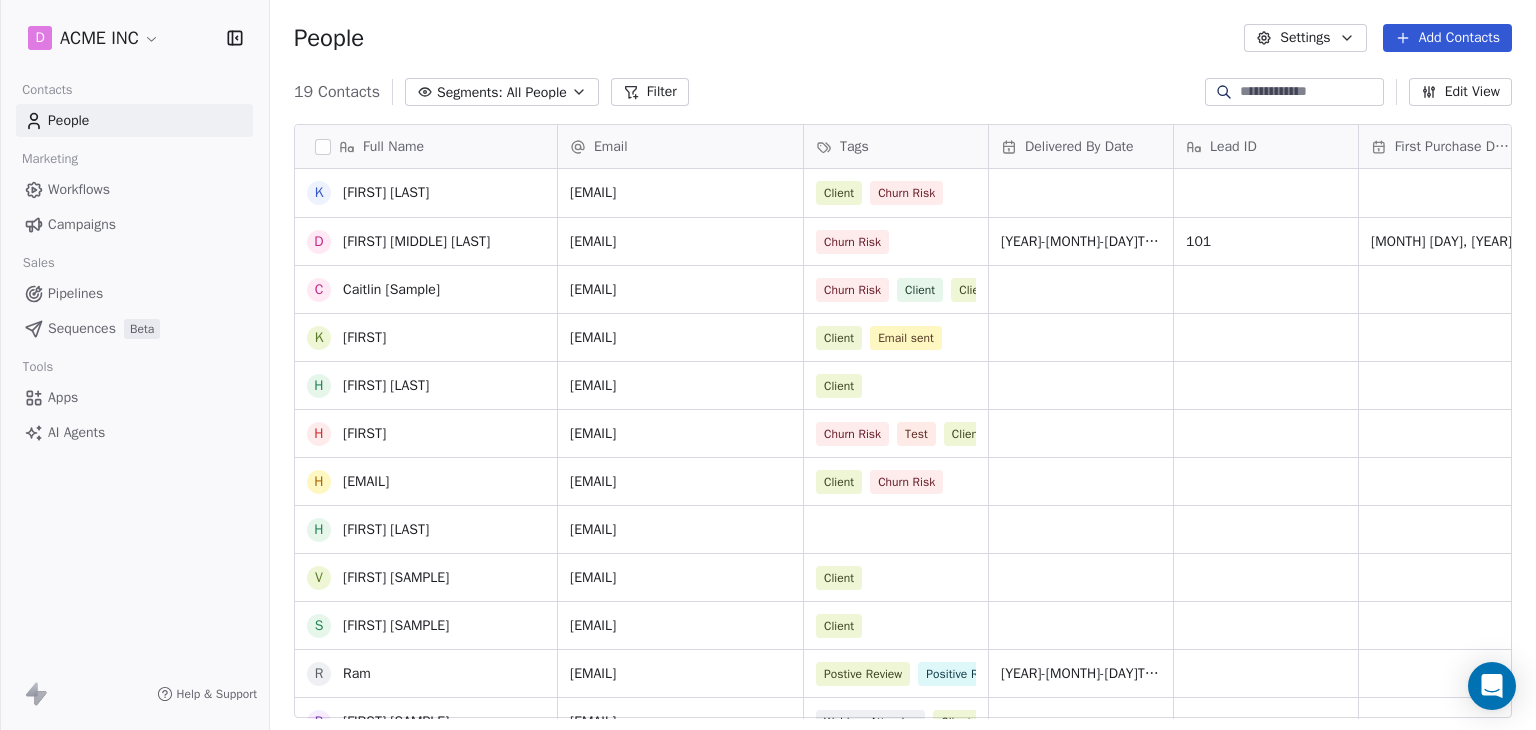 scroll, scrollTop: 200, scrollLeft: 0, axis: vertical 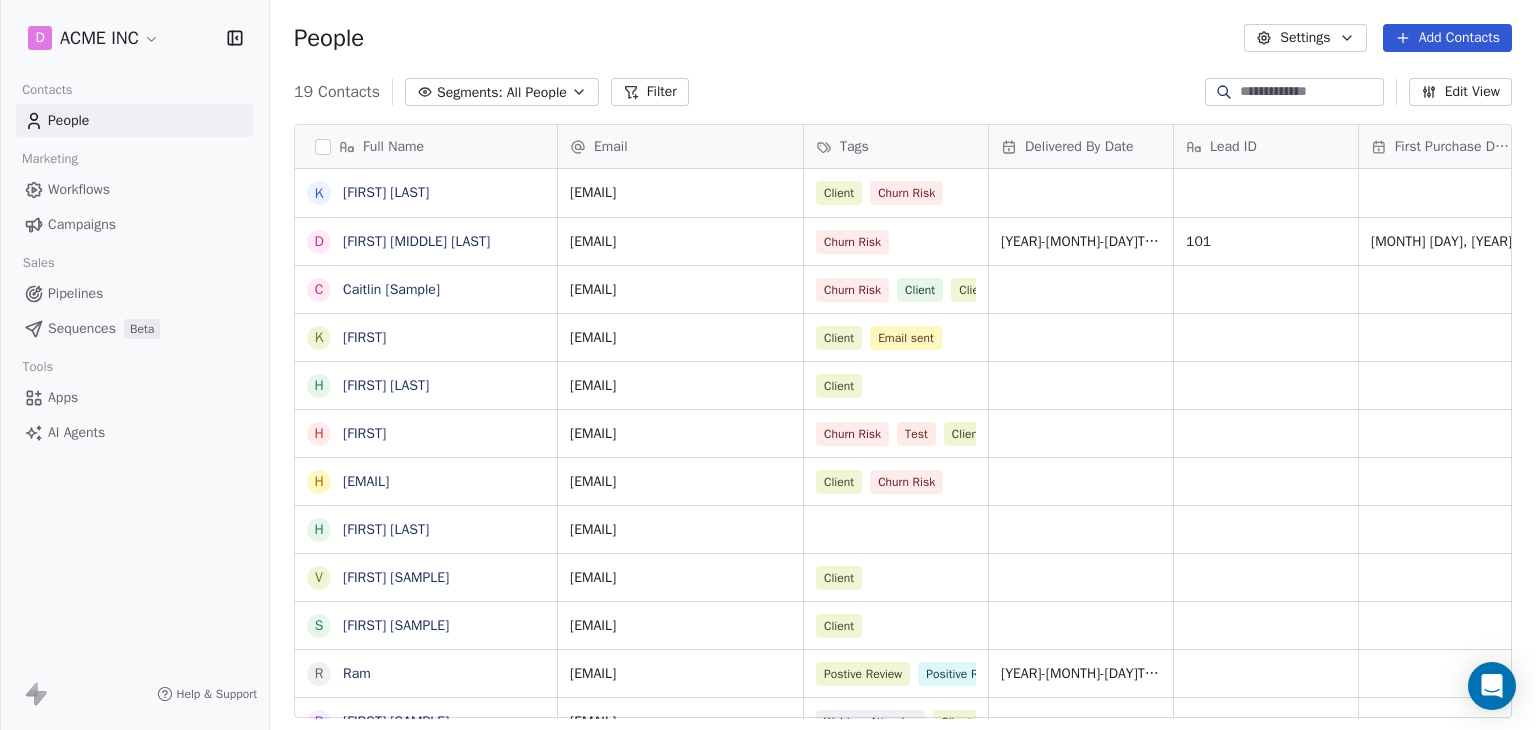 click on "Workflows" at bounding box center (79, 189) 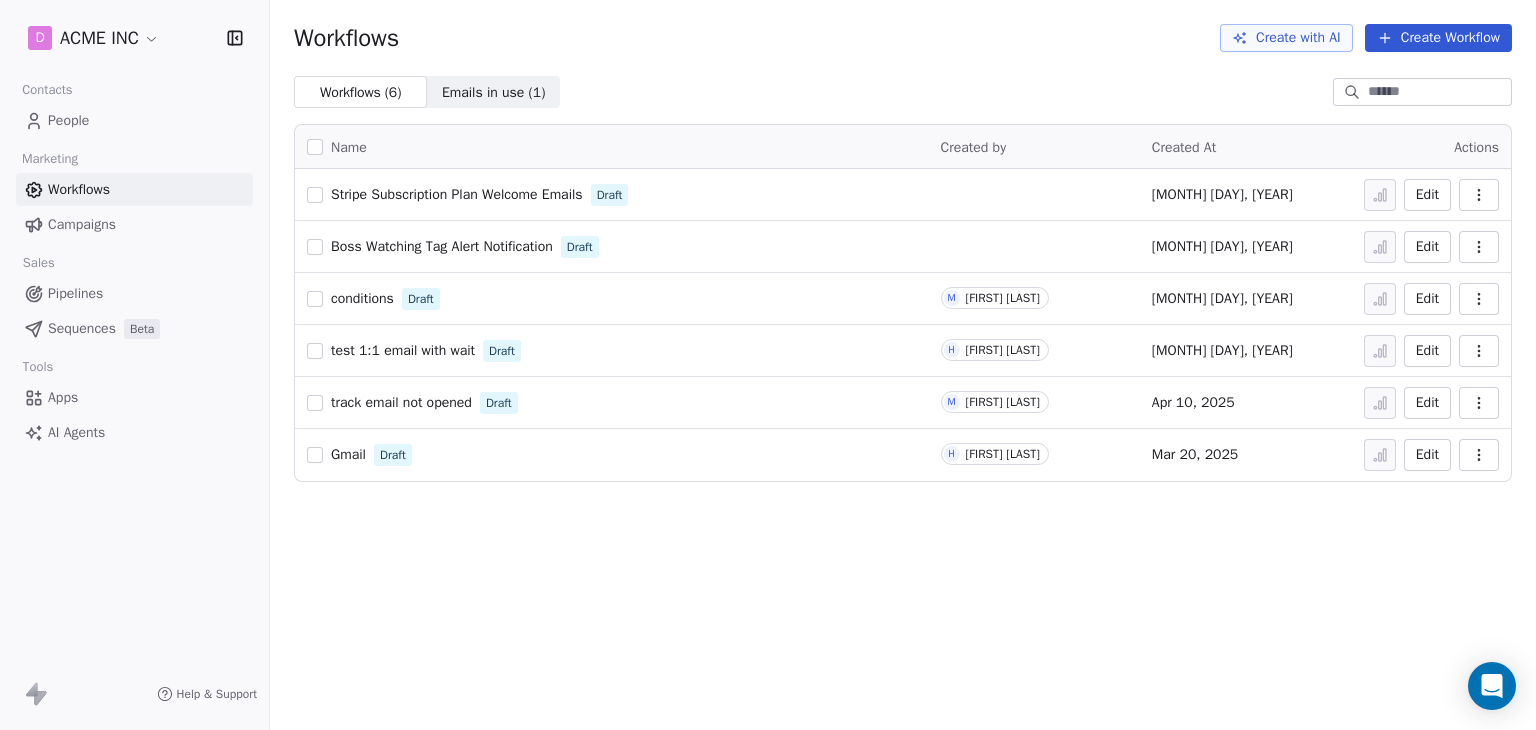 click on "Stripe Subscription Plan Welcome Emails" at bounding box center (457, 194) 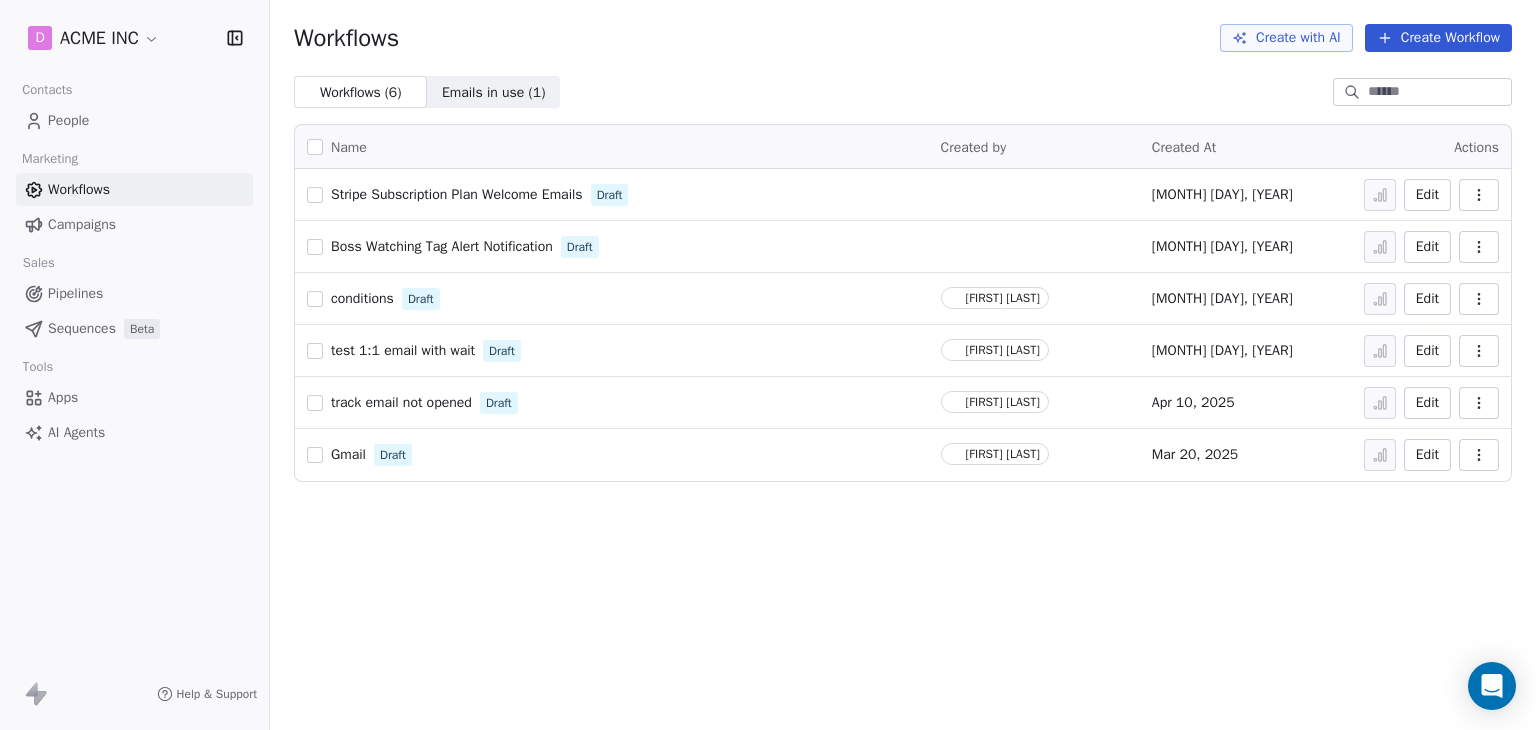 scroll, scrollTop: 0, scrollLeft: 0, axis: both 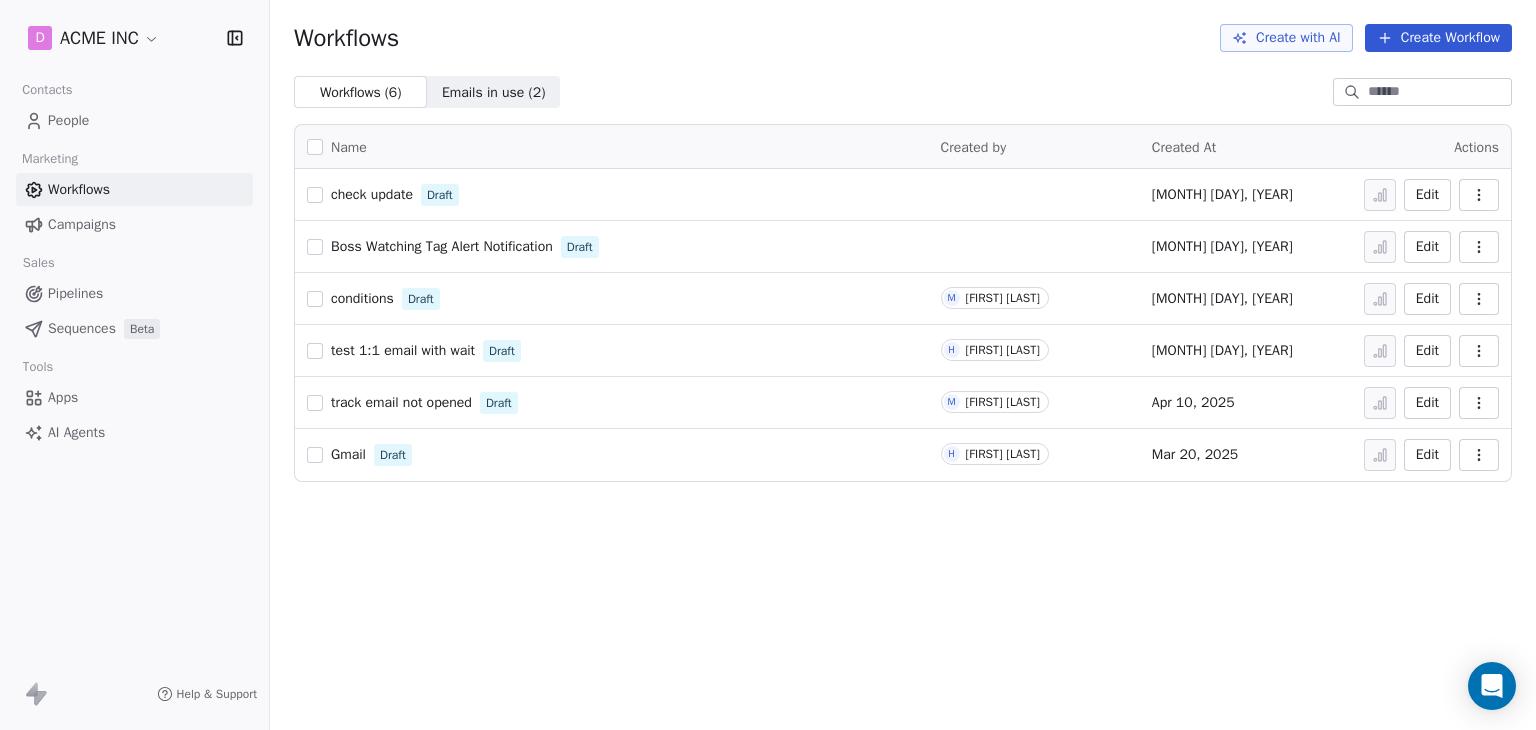 click on "People" at bounding box center (68, 120) 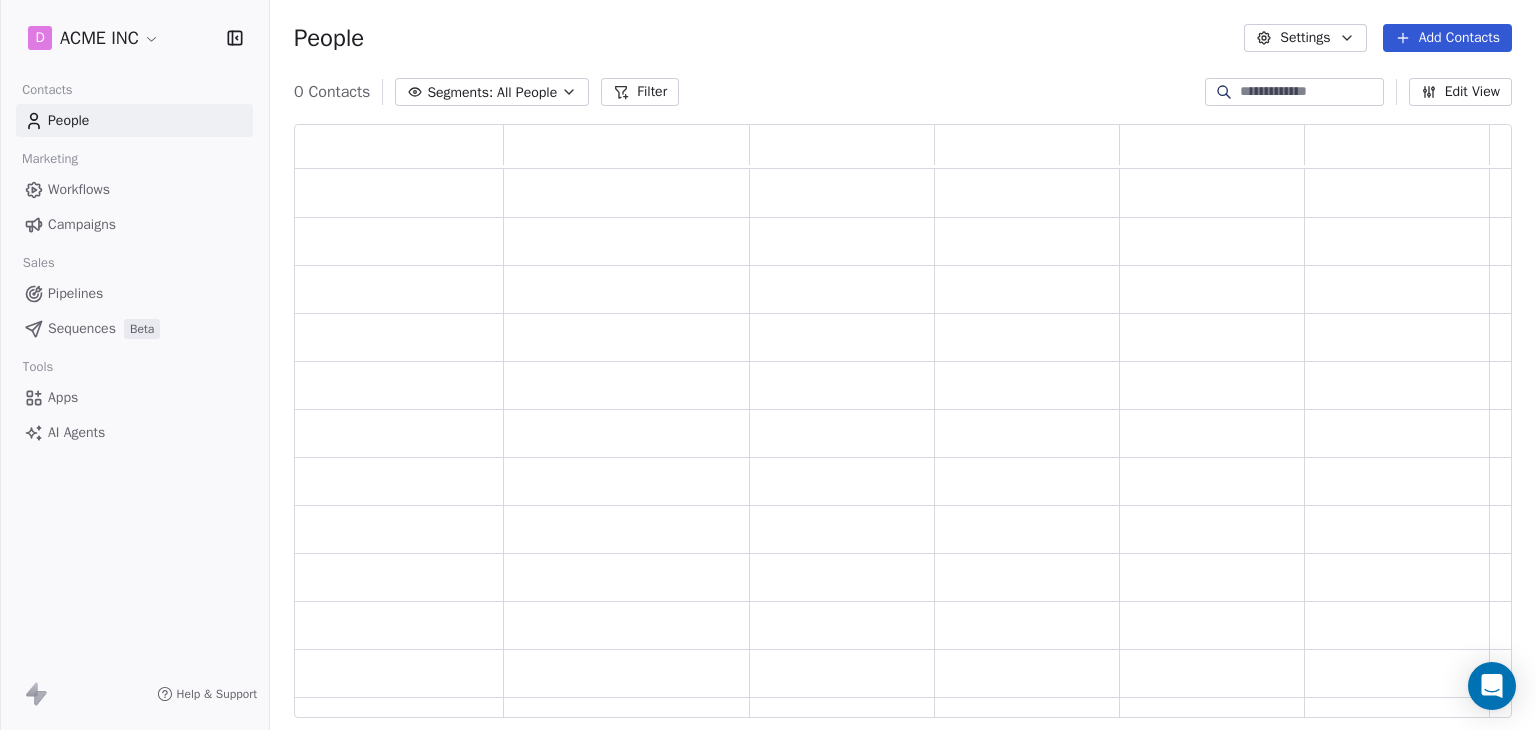 scroll, scrollTop: 16, scrollLeft: 16, axis: both 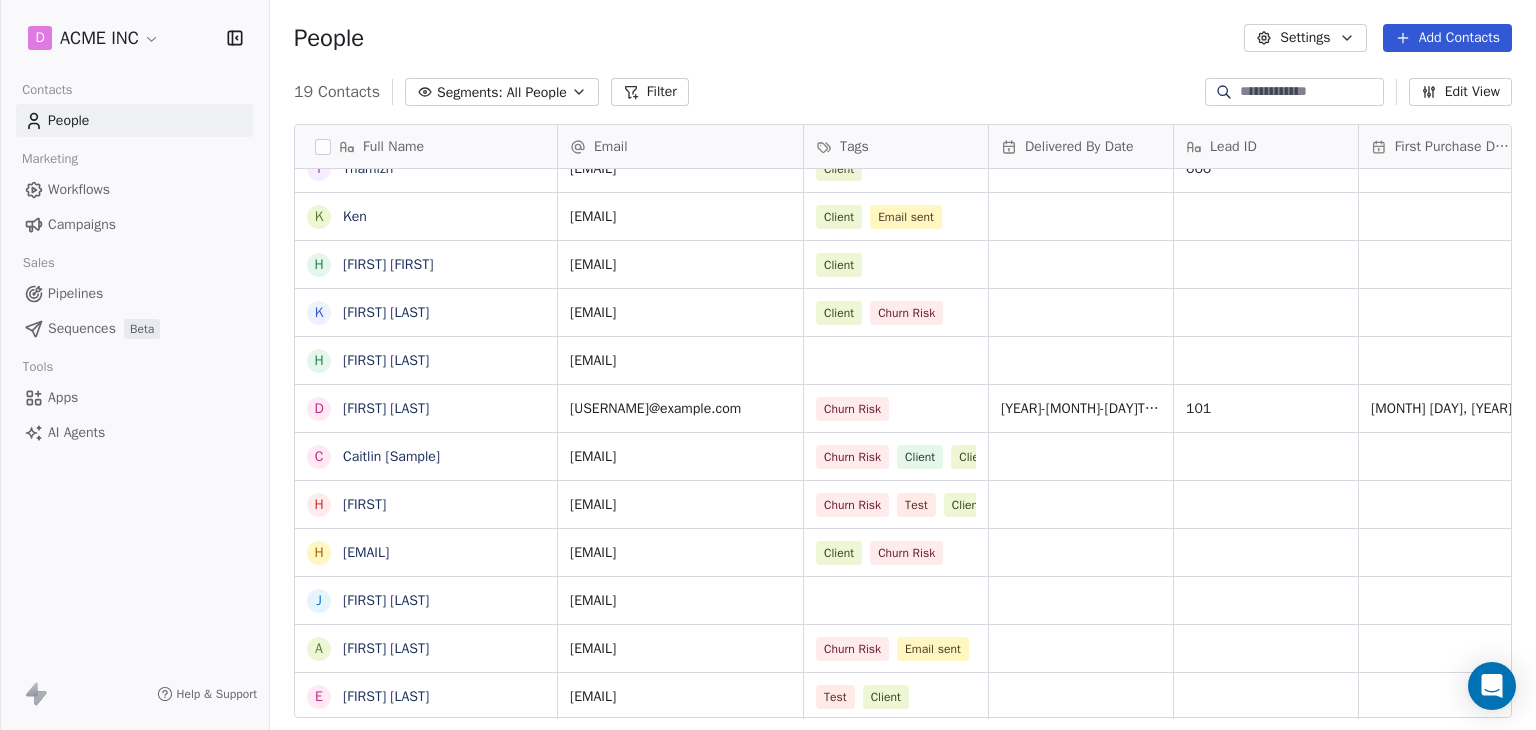 click on "Churn Risk" at bounding box center (896, 408) 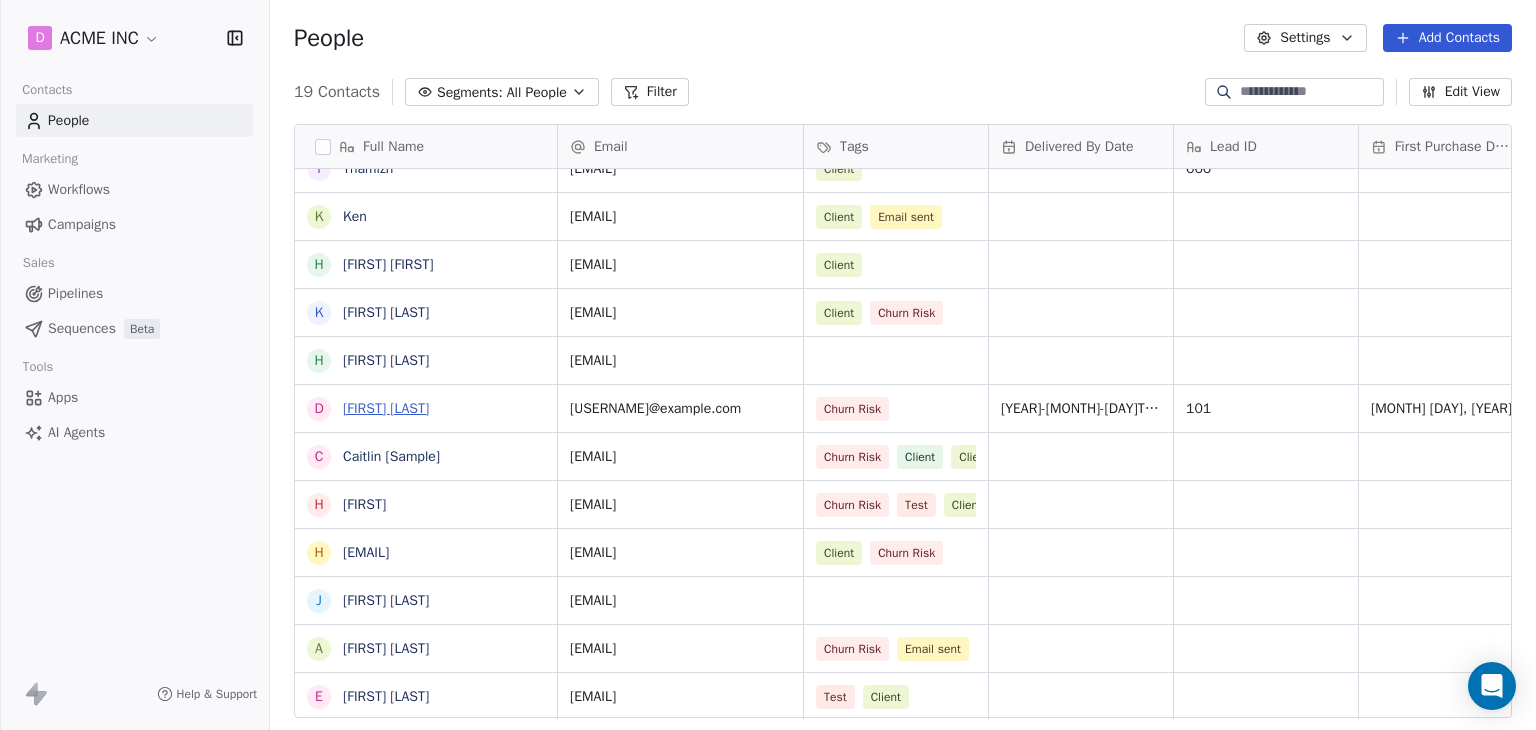 click on "Daniel Chester Hawthorne" at bounding box center [386, 408] 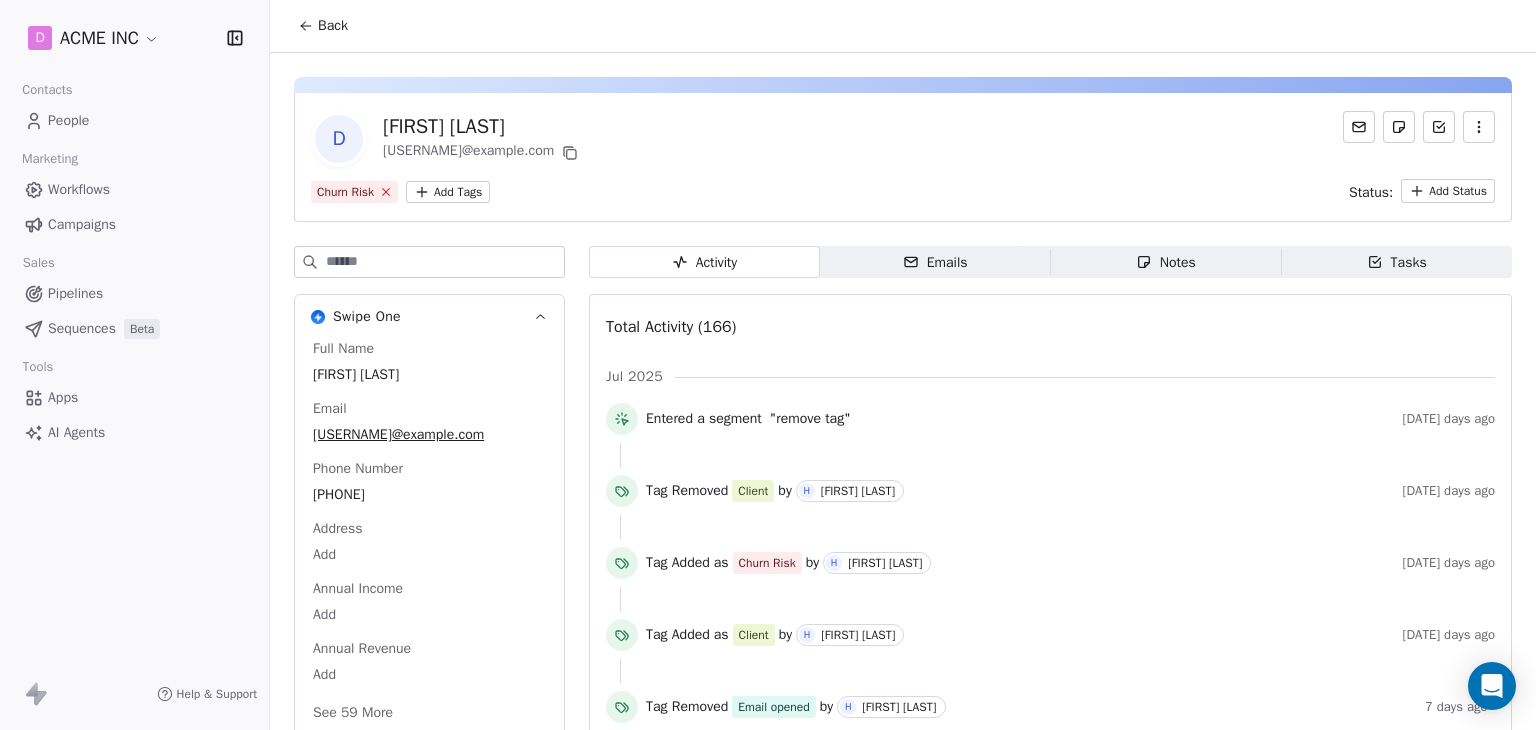 click 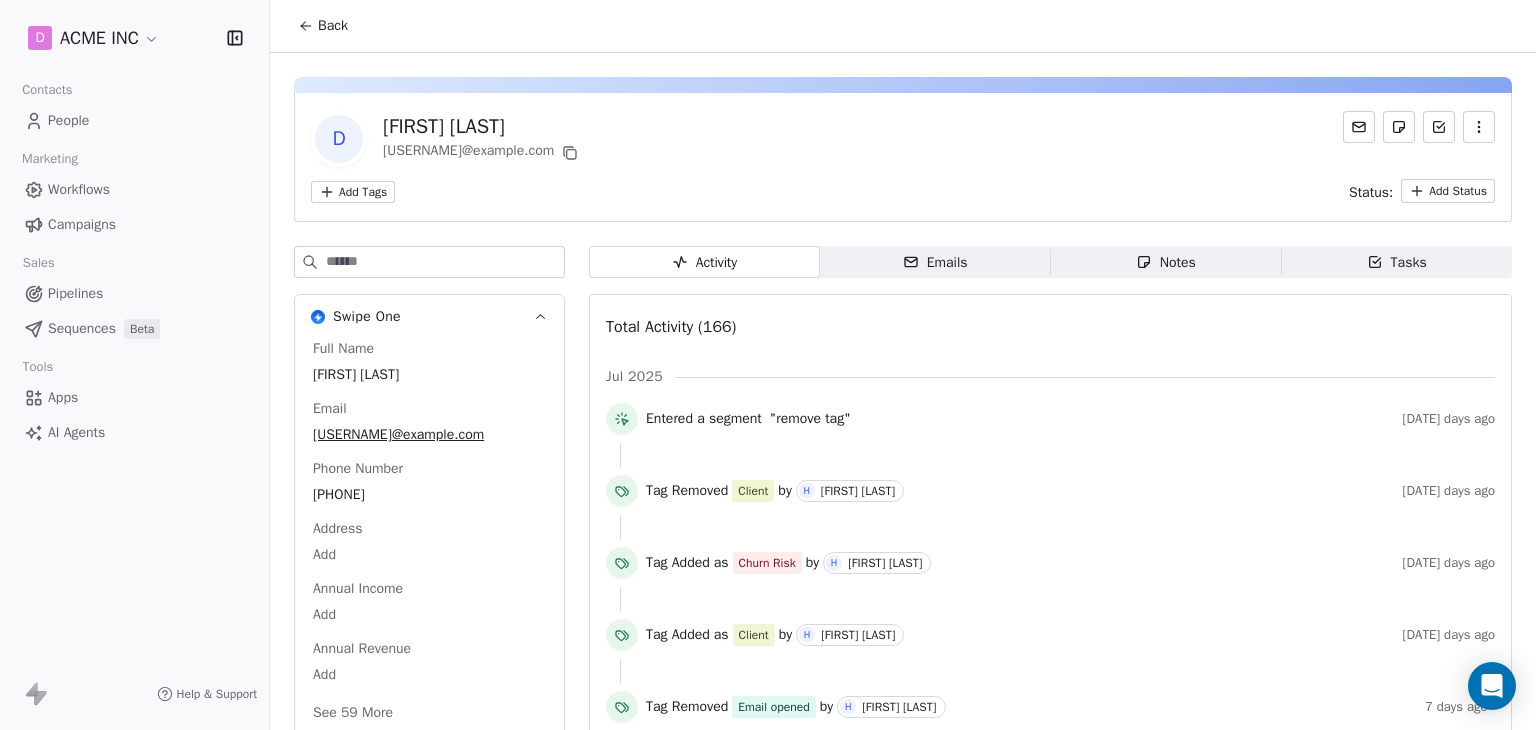 click on "Back" at bounding box center [333, 26] 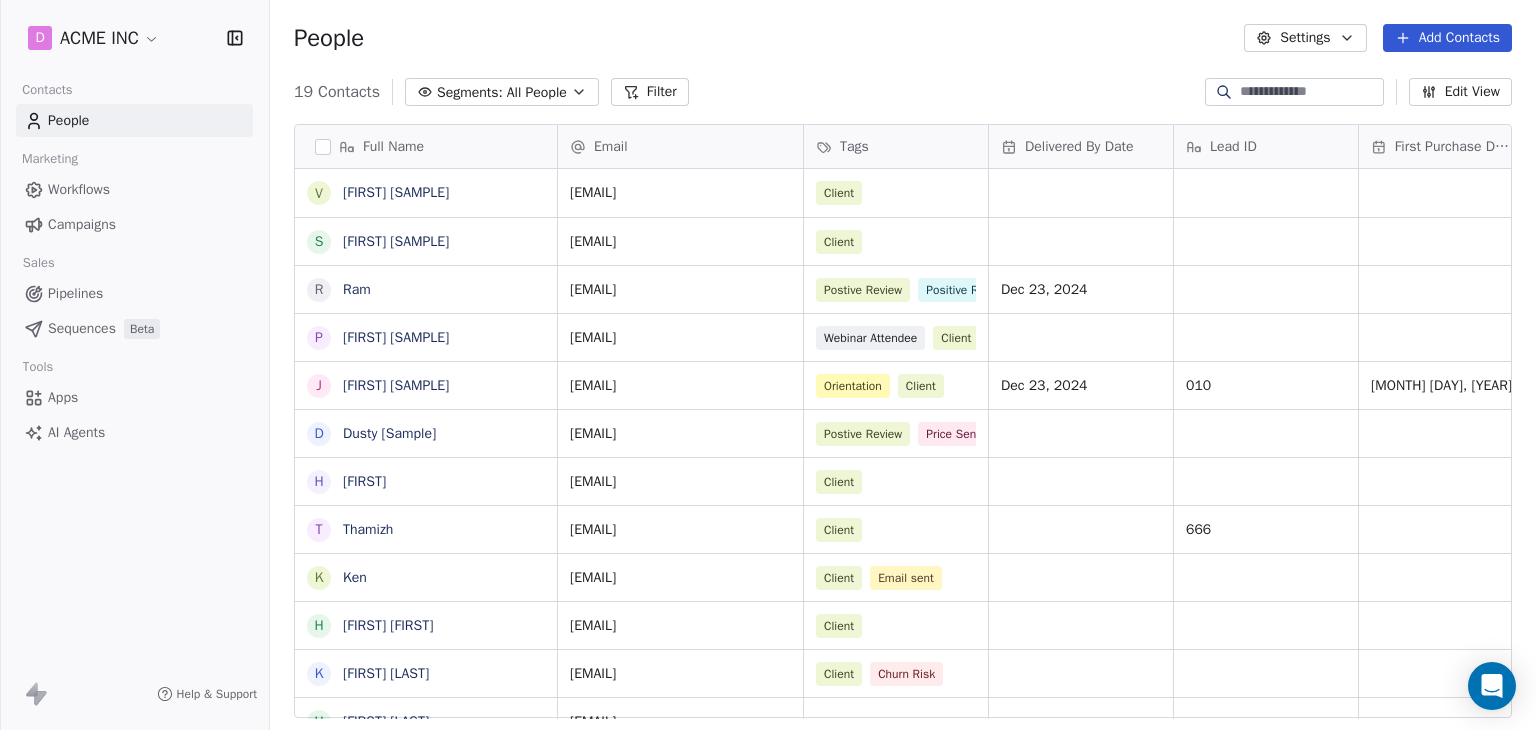 scroll, scrollTop: 361, scrollLeft: 0, axis: vertical 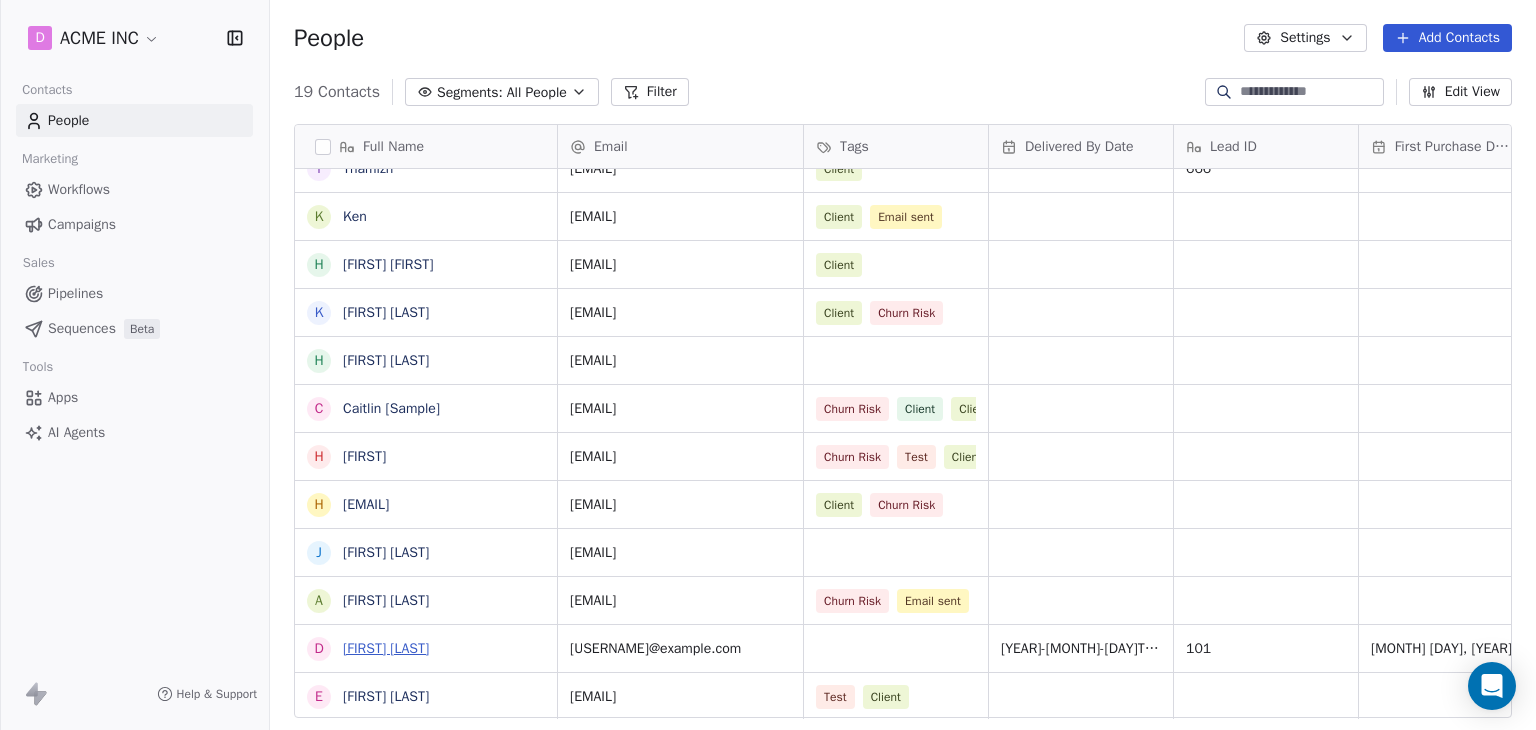 click on "Daniel Chester Hawthorne" at bounding box center (386, 648) 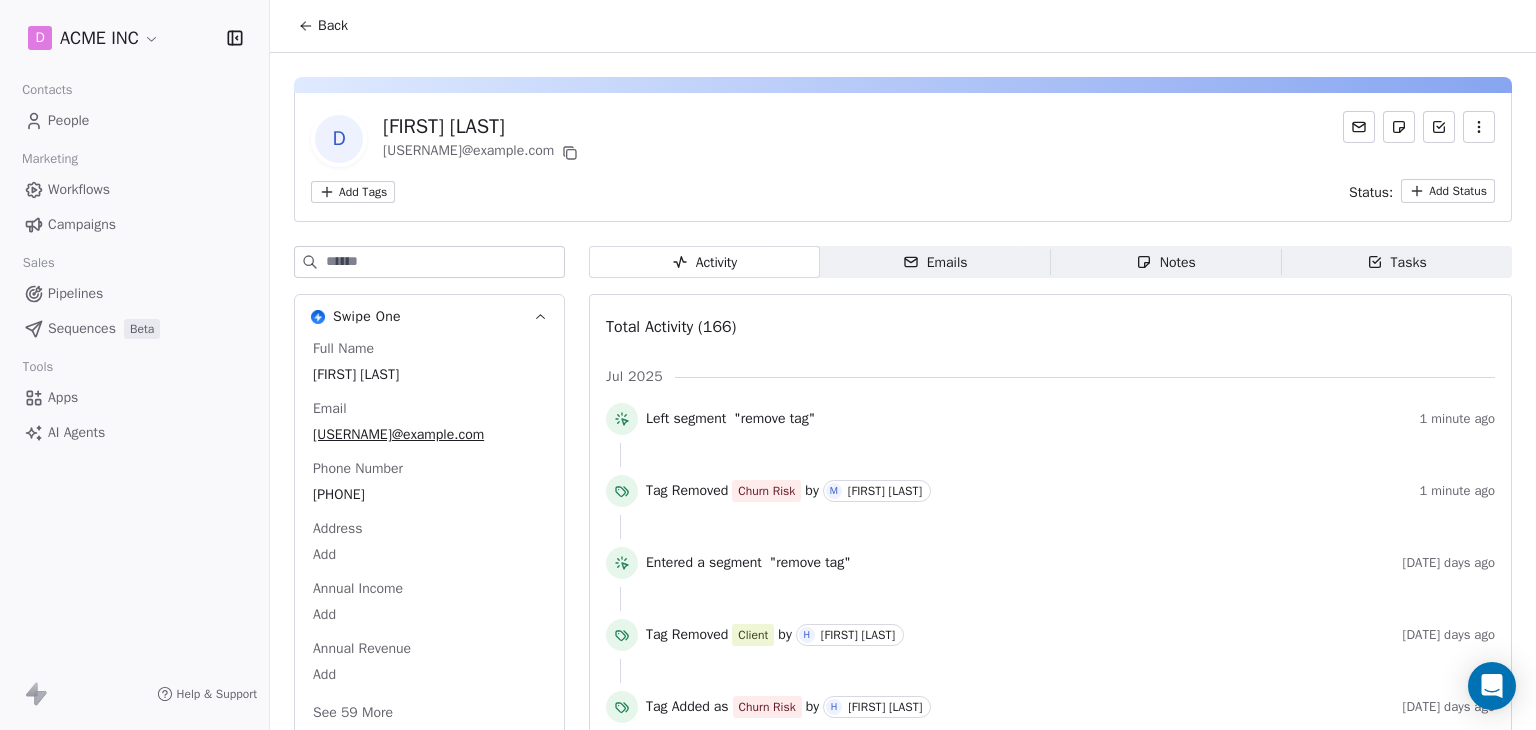 click 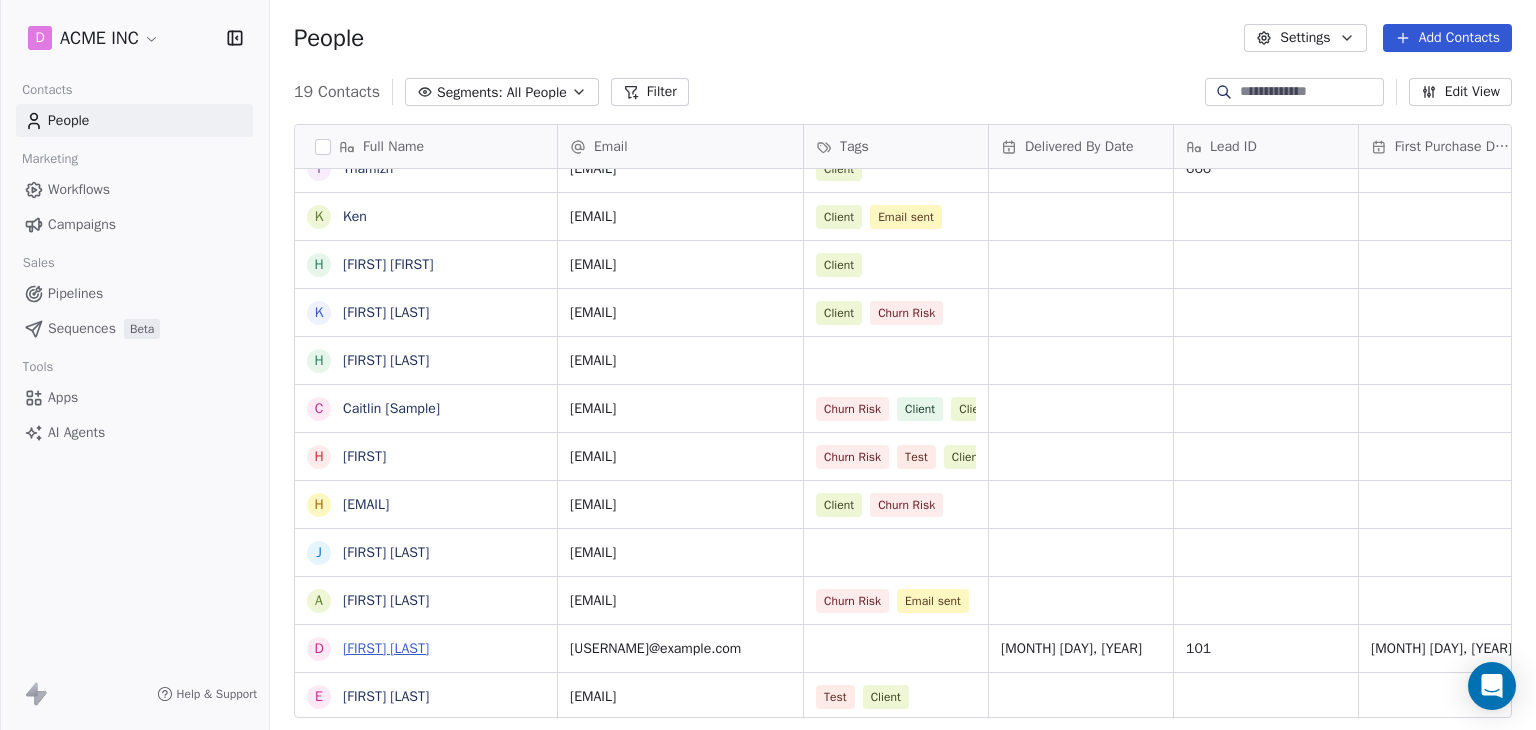 click on "Daniel Chester Hawthorne" at bounding box center (386, 648) 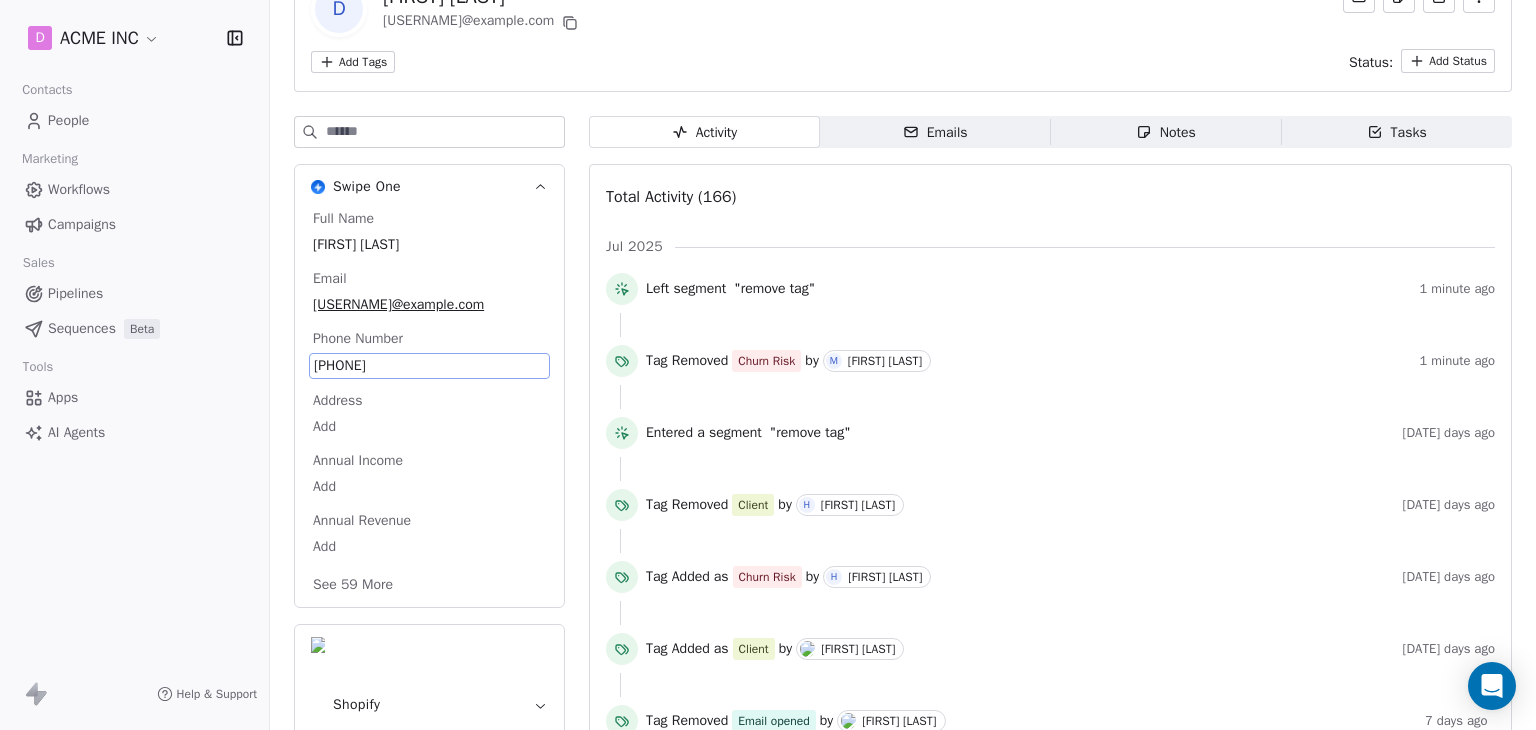 click on "Full Name Daniel Chester Hawthorne Email mrinal@swipepages.com Phone Number 2563428706 Address Add Annual Income Add Annual Revenue Add See   59   More" at bounding box center [429, 404] 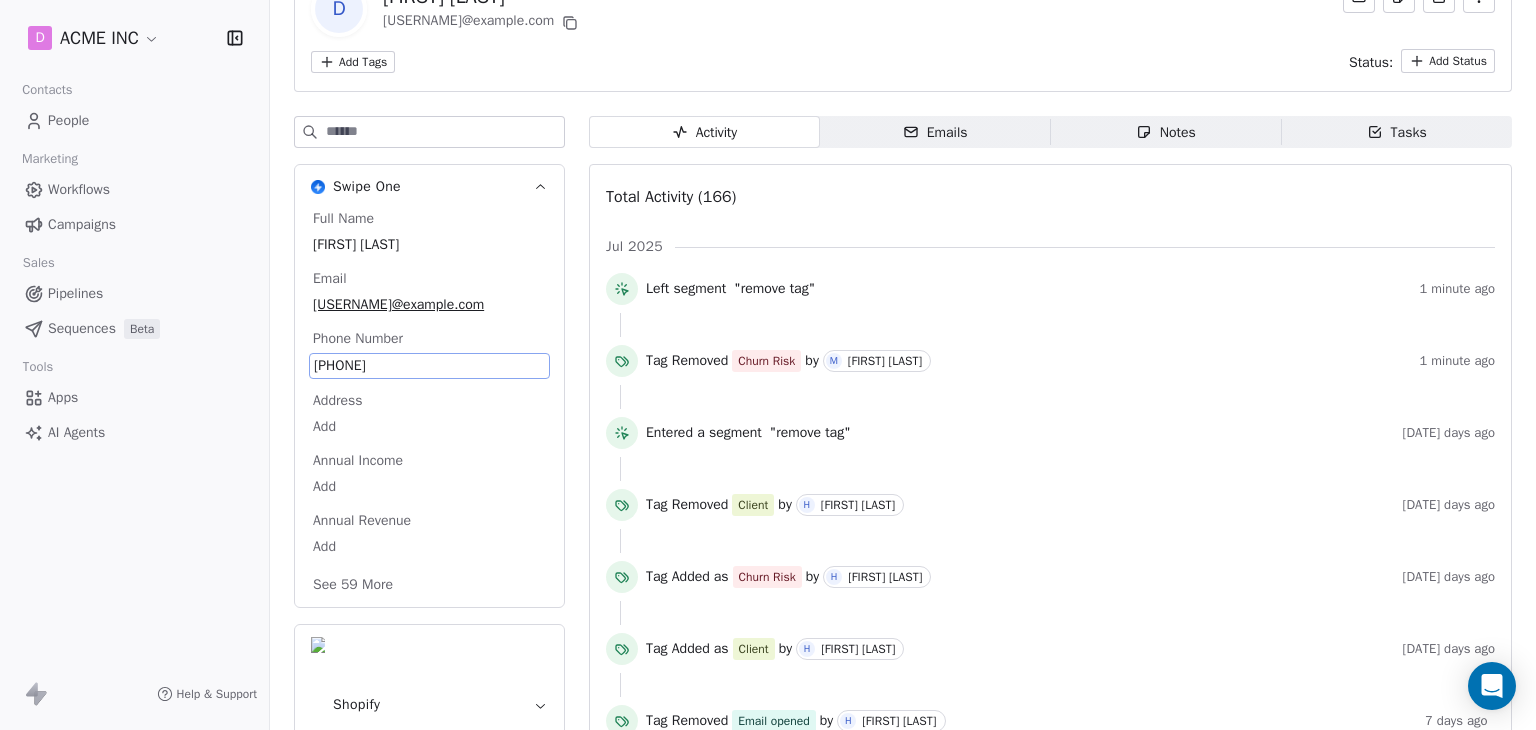 click on "2563428706" at bounding box center [429, 366] 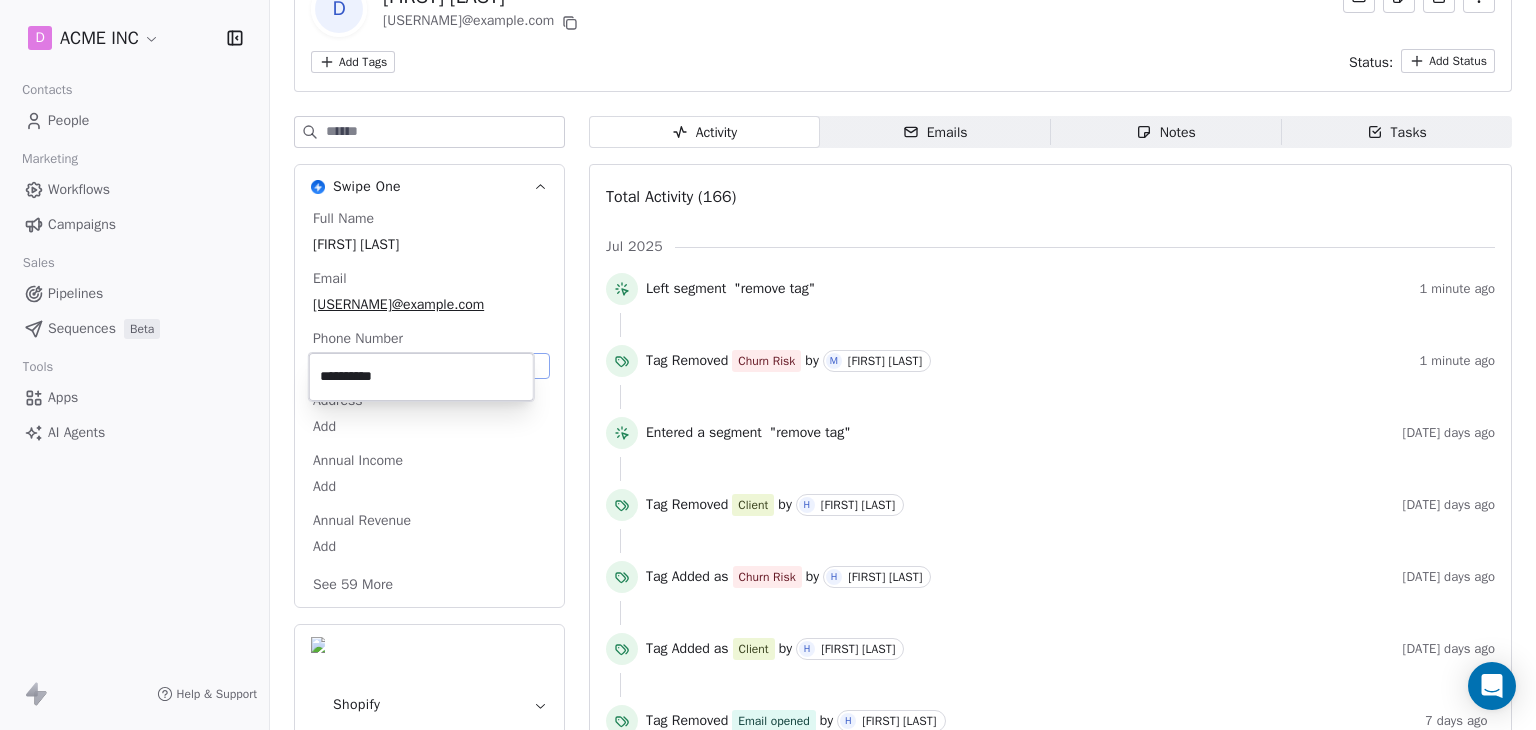type on "**********" 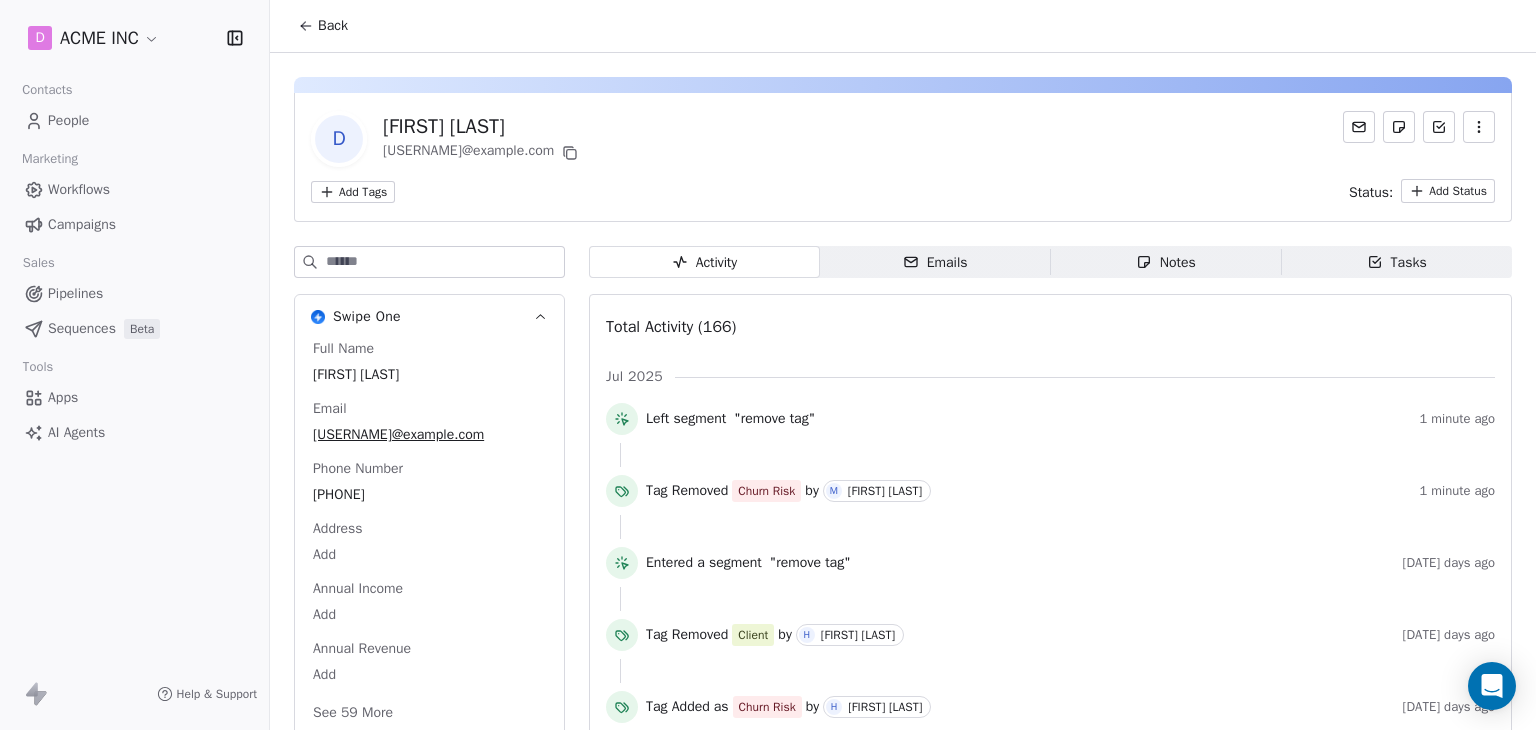 click on "Back" at bounding box center [323, 26] 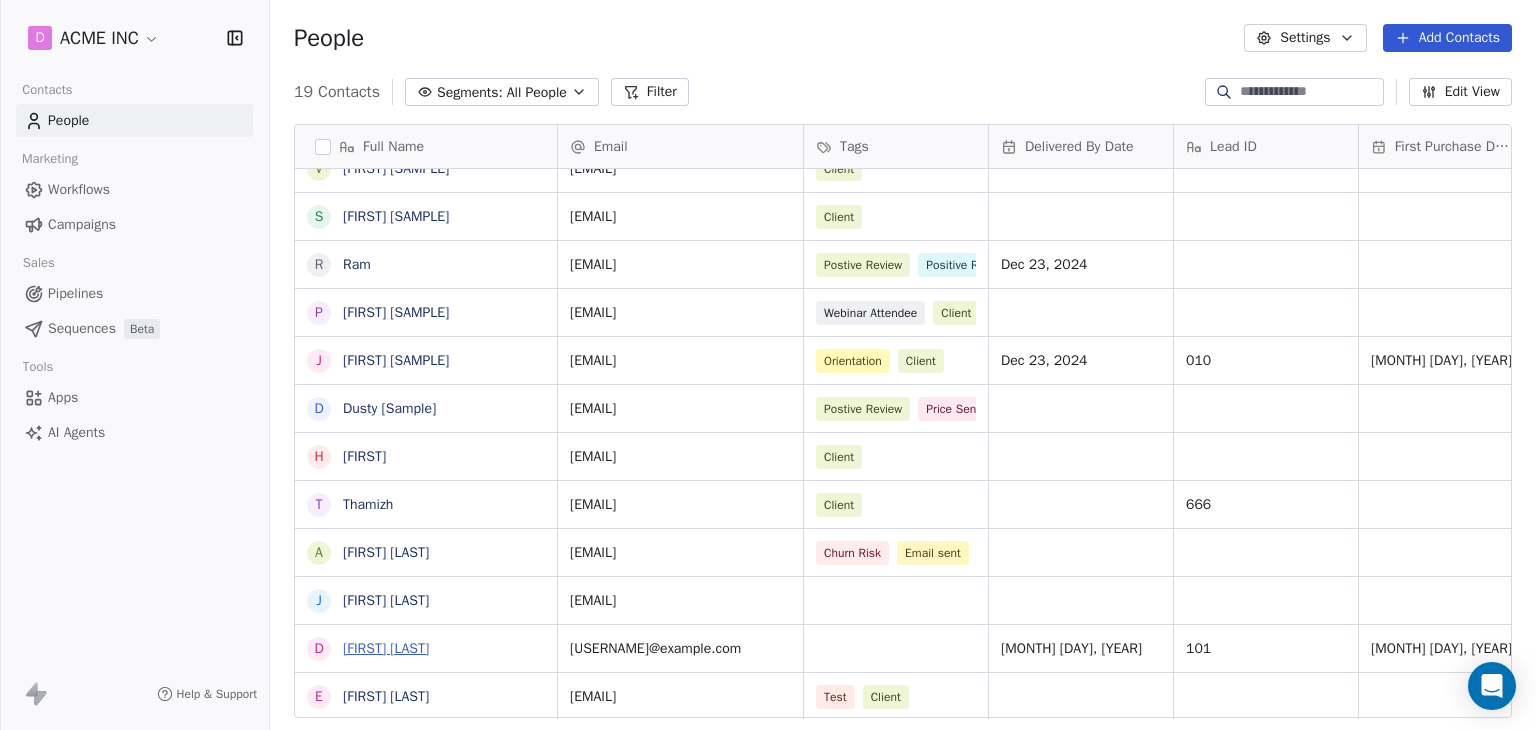 click on "Daniel Chester Hawthorne" at bounding box center (386, 648) 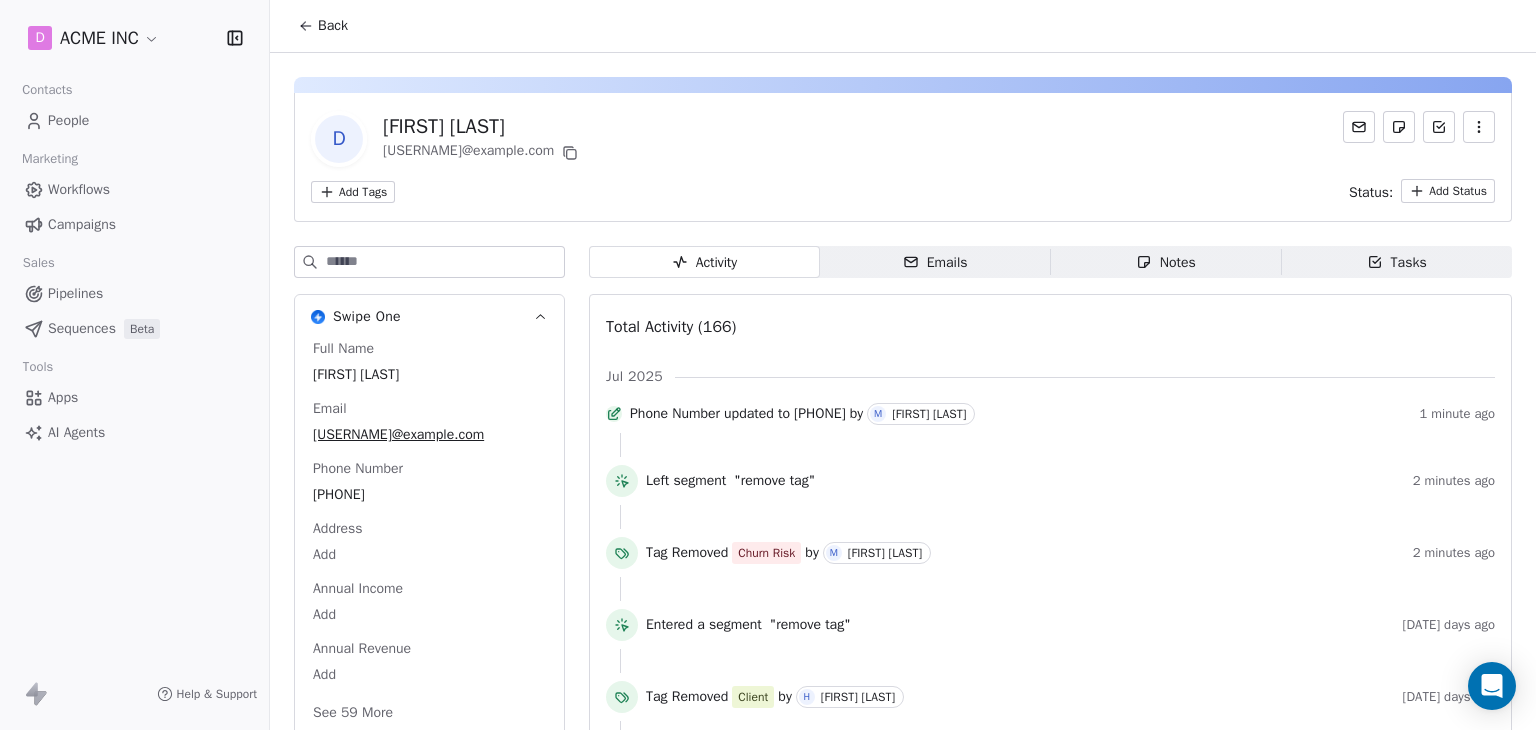 click on "Back" at bounding box center (333, 26) 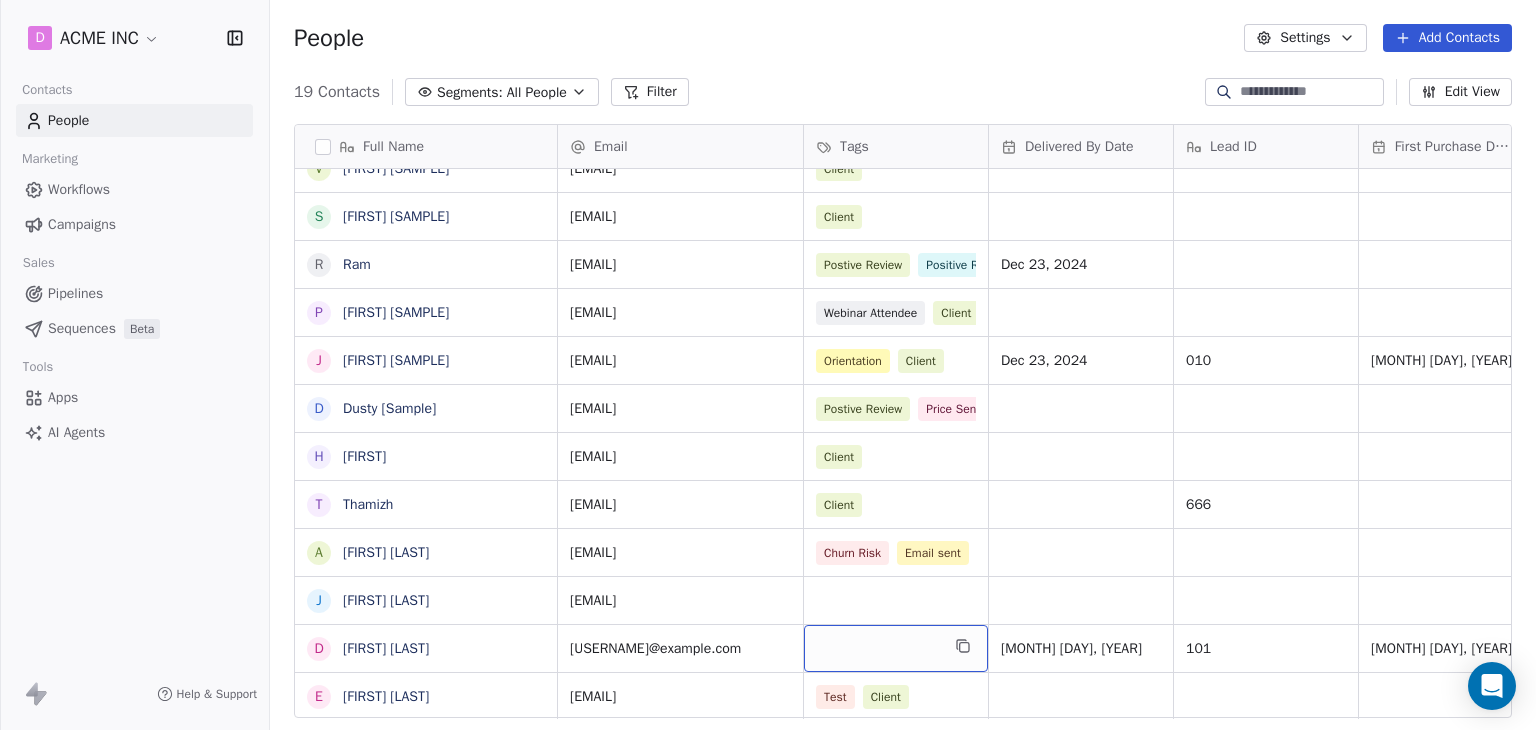 click at bounding box center (896, 648) 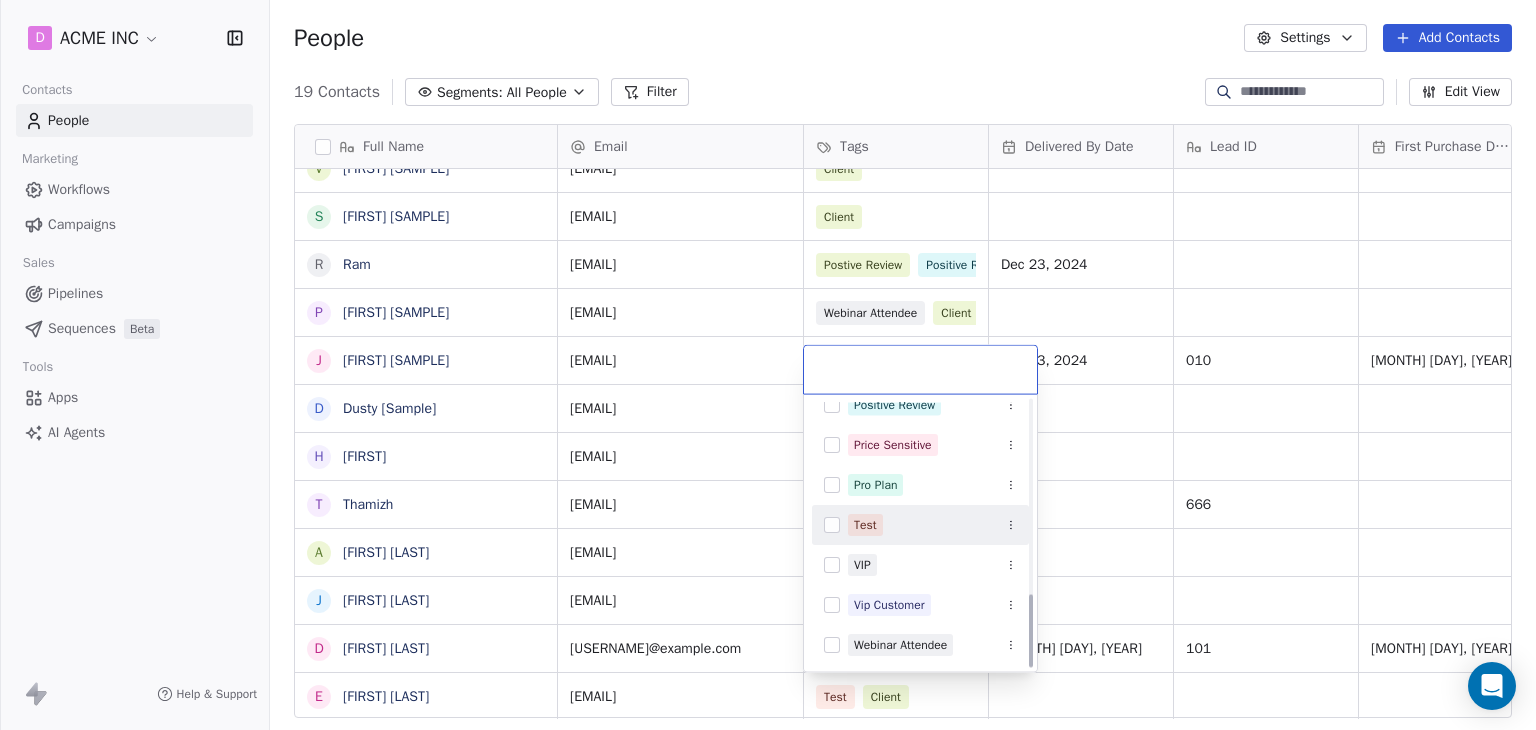 click at bounding box center (832, 525) 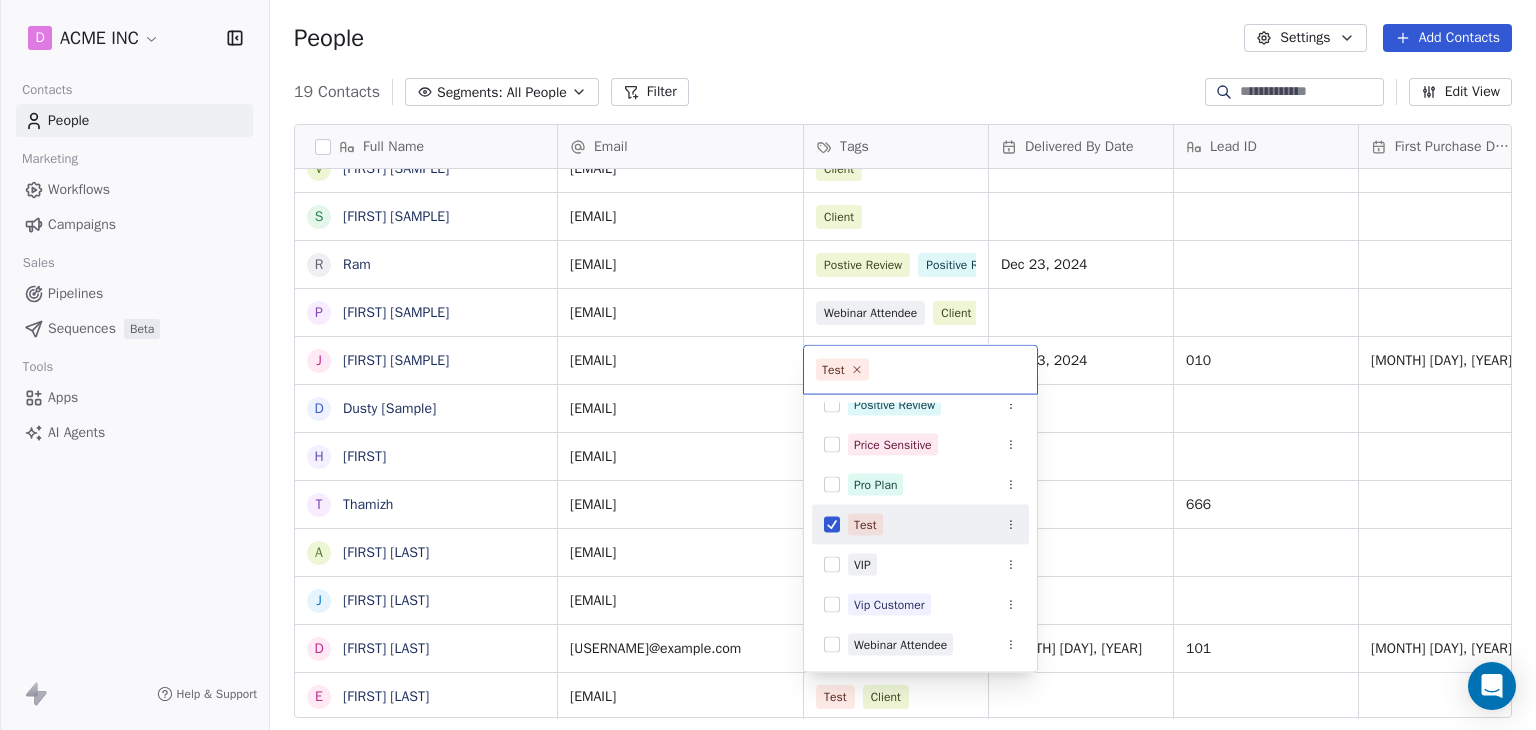 click on "D ACME INC Contacts People Marketing Workflows Campaigns Sales Pipelines Sequences Beta Tools Apps AI Agents Help & Support People Settings  Add Contacts 19 Contacts Segments: All People Filter  Edit View Tag Add to Sequence Export Full Name K Ken Kanade C Caitlin [Sample] K Ken h harry Harry H Harinder h harinder@test.com H Harinder Kaur V Vanessa [Sample] S Swami [Sample] R Ram P Pavithra [Sample] J Jarrett [Sample] D Dusty [Sample] H Harinder T Thamizh A Annie Frank J Joey Frank D Daniel Chester Hawthorne E Ellis Karls Email Tags Delivered By Date Lead ID First Purchase Date IST Website Country Address ken@swipeone.app Client Churn Risk globalventures.co.uk United Kingdom India chempstead@appsumo.com Churn Risk Client Client pacifictrading.com.au United Kingdom aditya.kanade@swipepages.com Client Email sent harinder81.au@gmail.com Client harinder89@ymail.com Churn Risk Test Client harinder@test.com Client Churn Risk harinder@swipepages.com vanessa@appsumo.com Client fostergroup.com United States Client" at bounding box center (768, 365) 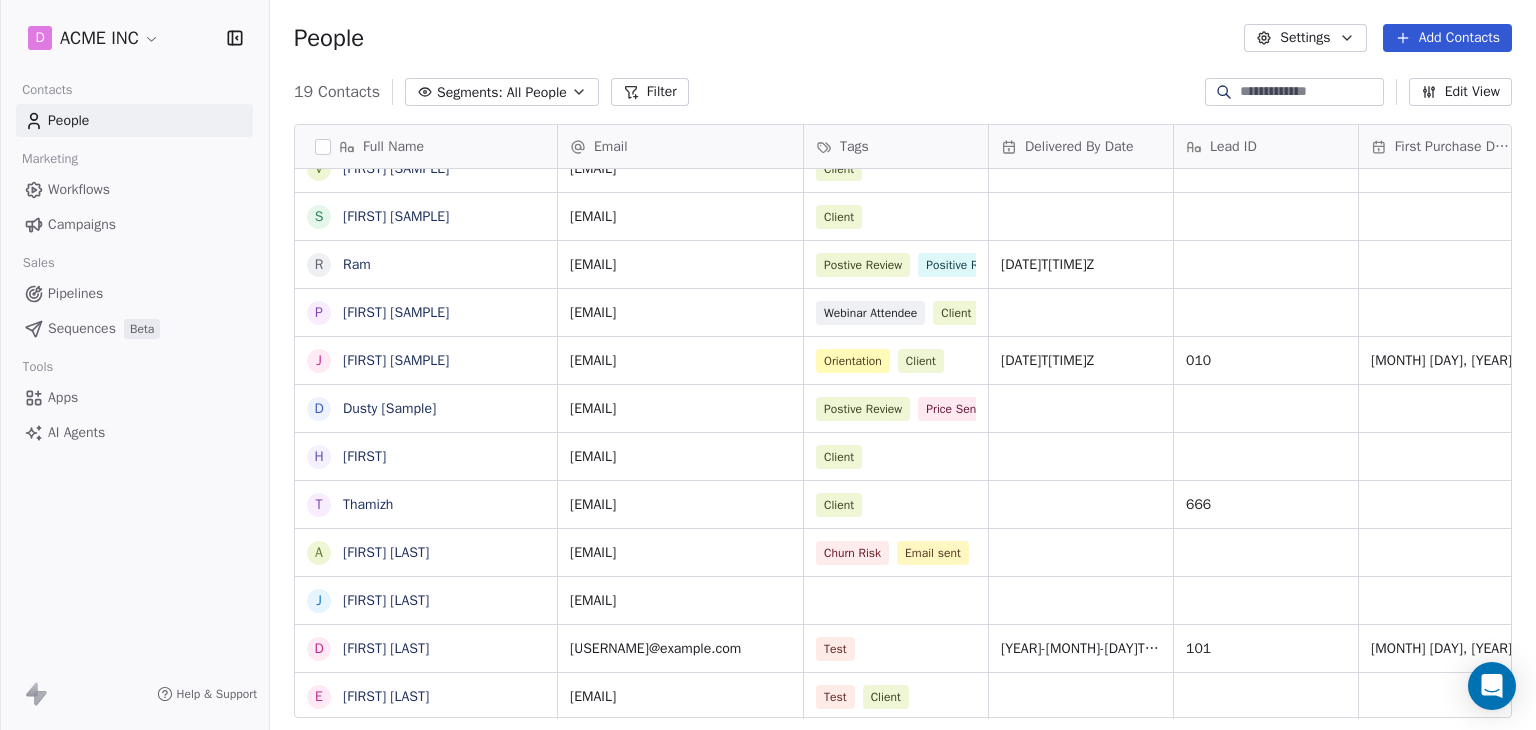 click on "Test Client" at bounding box center [896, 696] 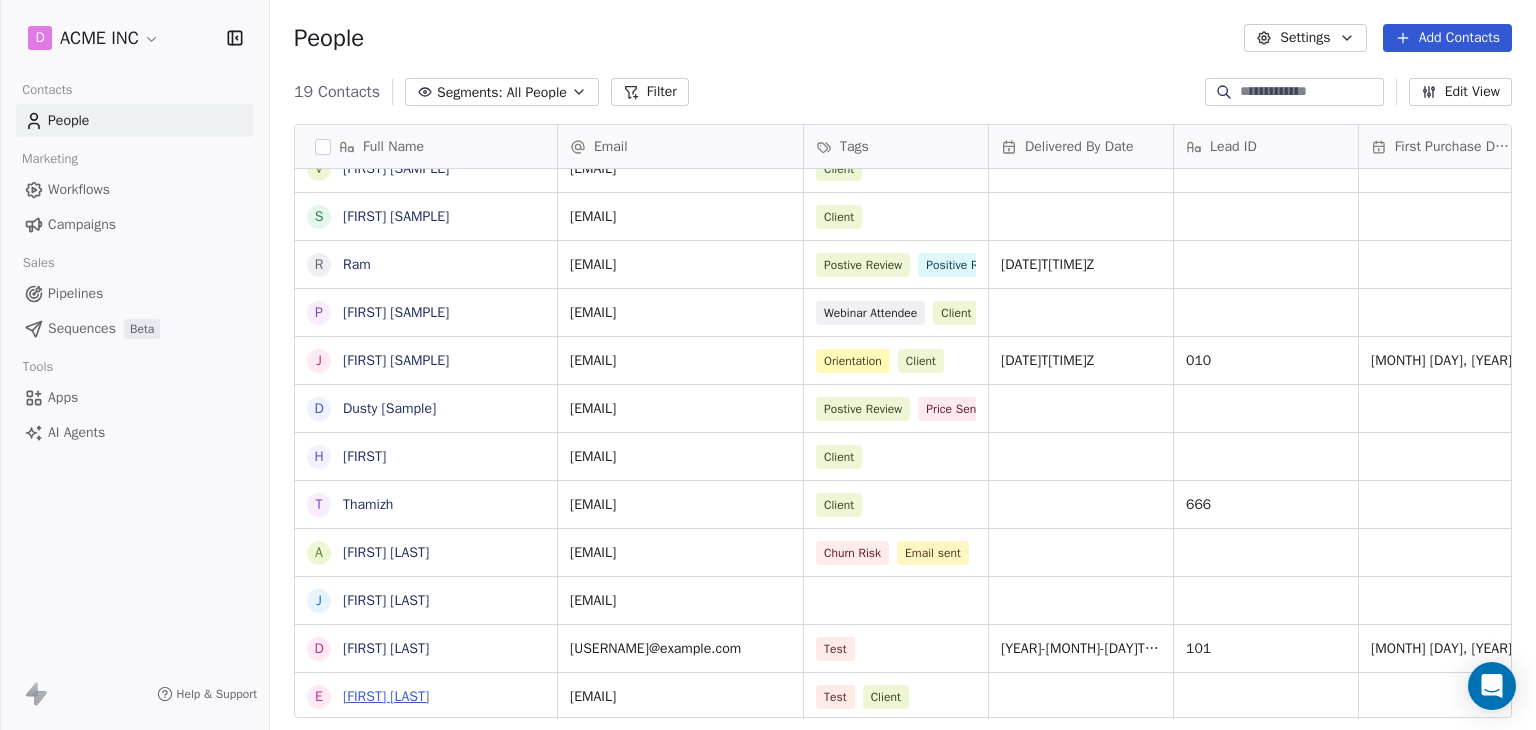 click on "Ellis Karls" at bounding box center [386, 696] 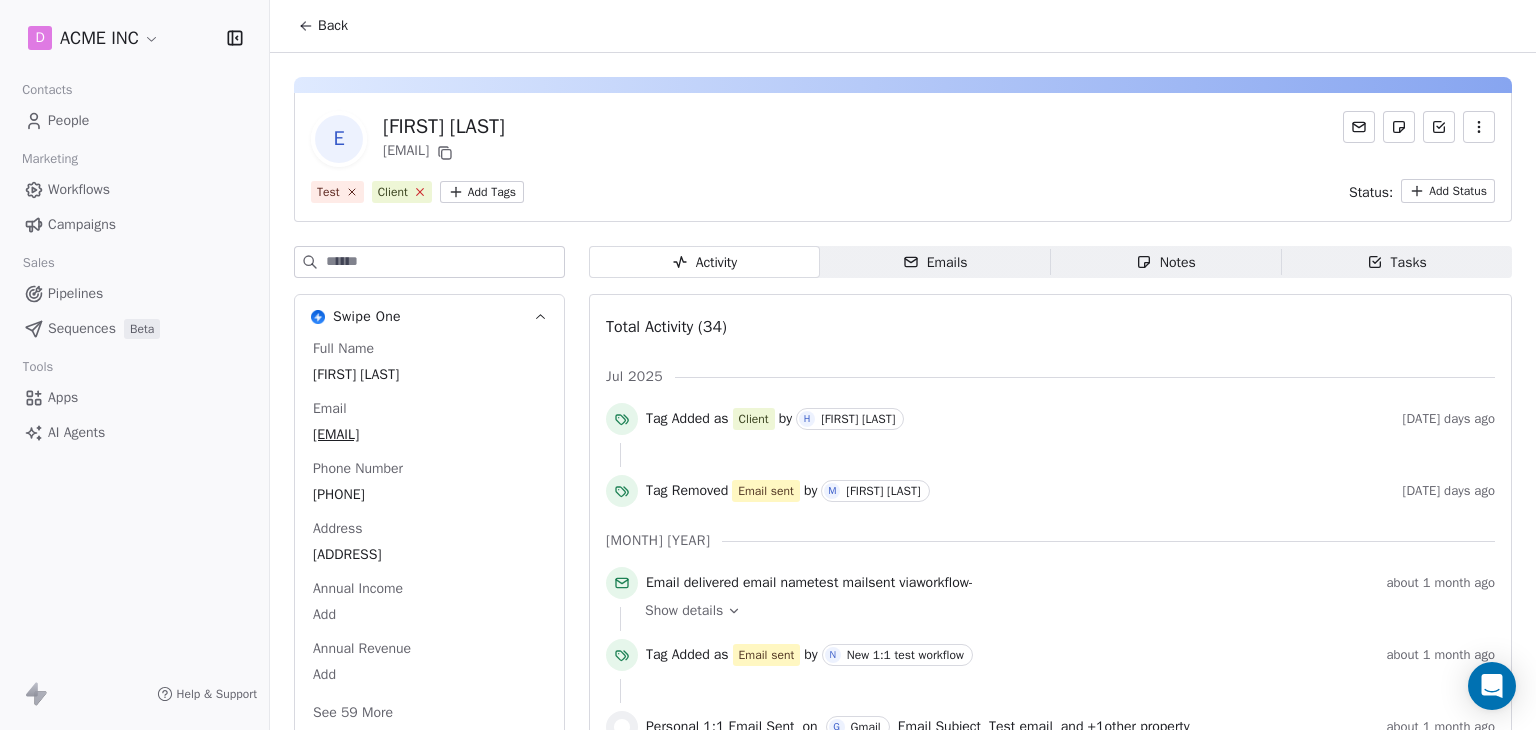 click 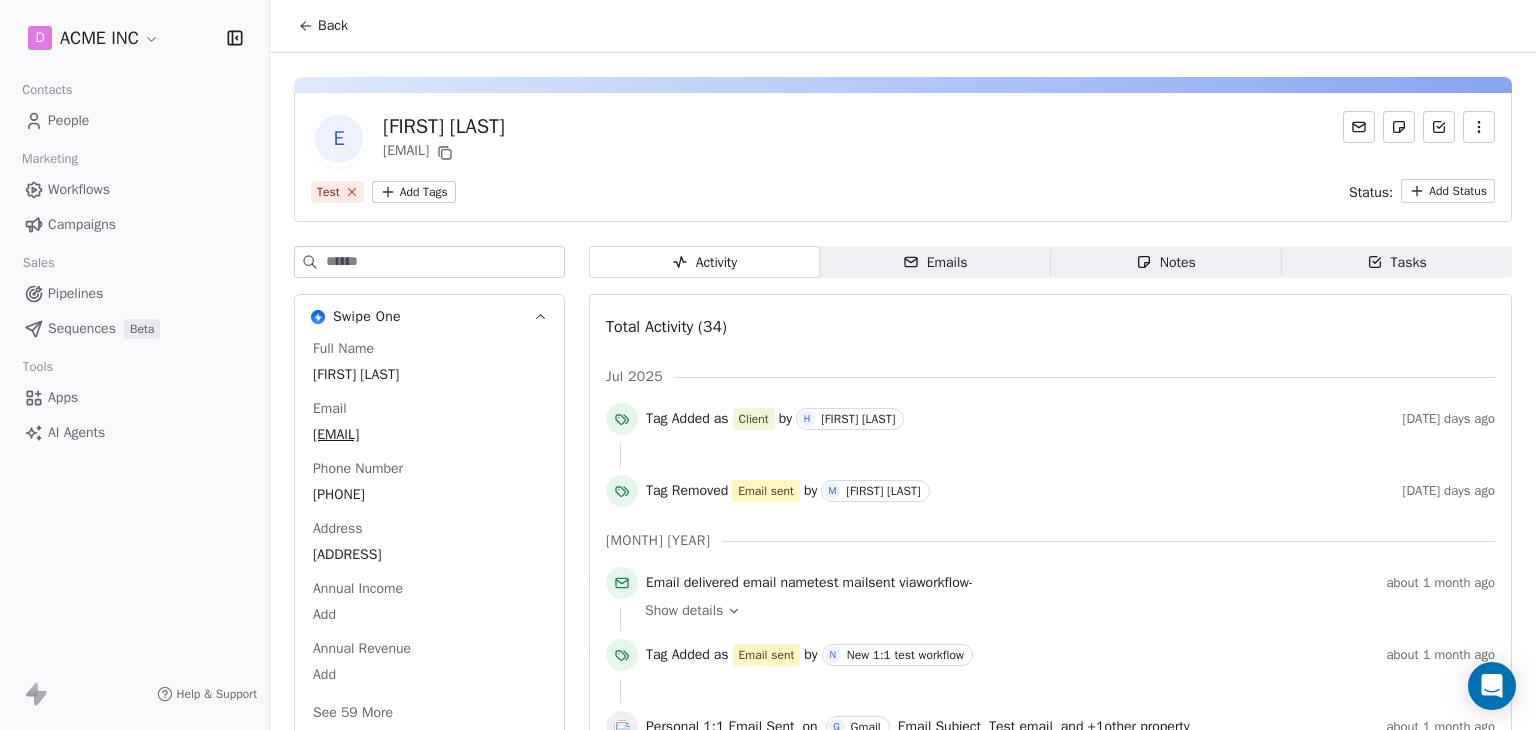 click 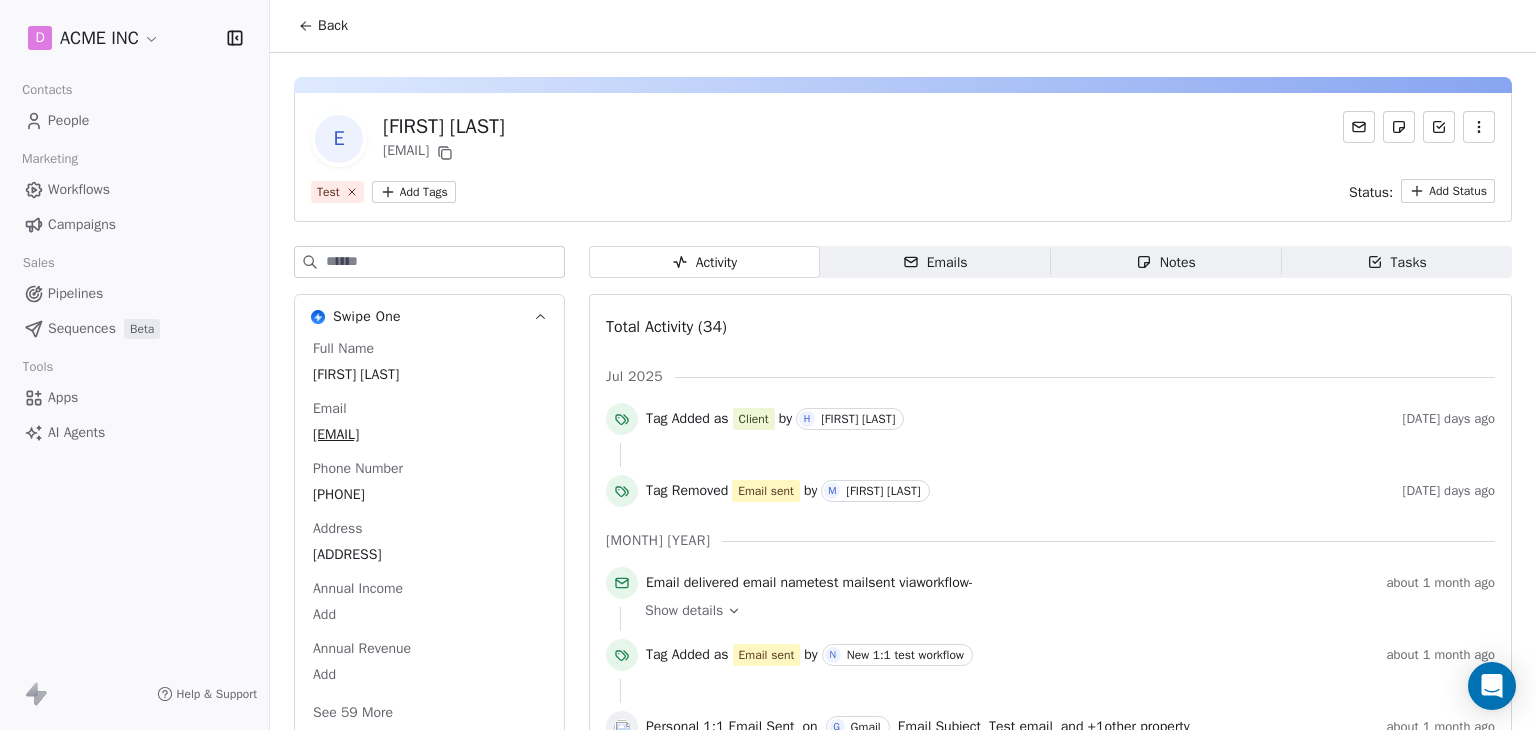 click on "Test  Add Tags Status:   Add Status" at bounding box center (903, 191) 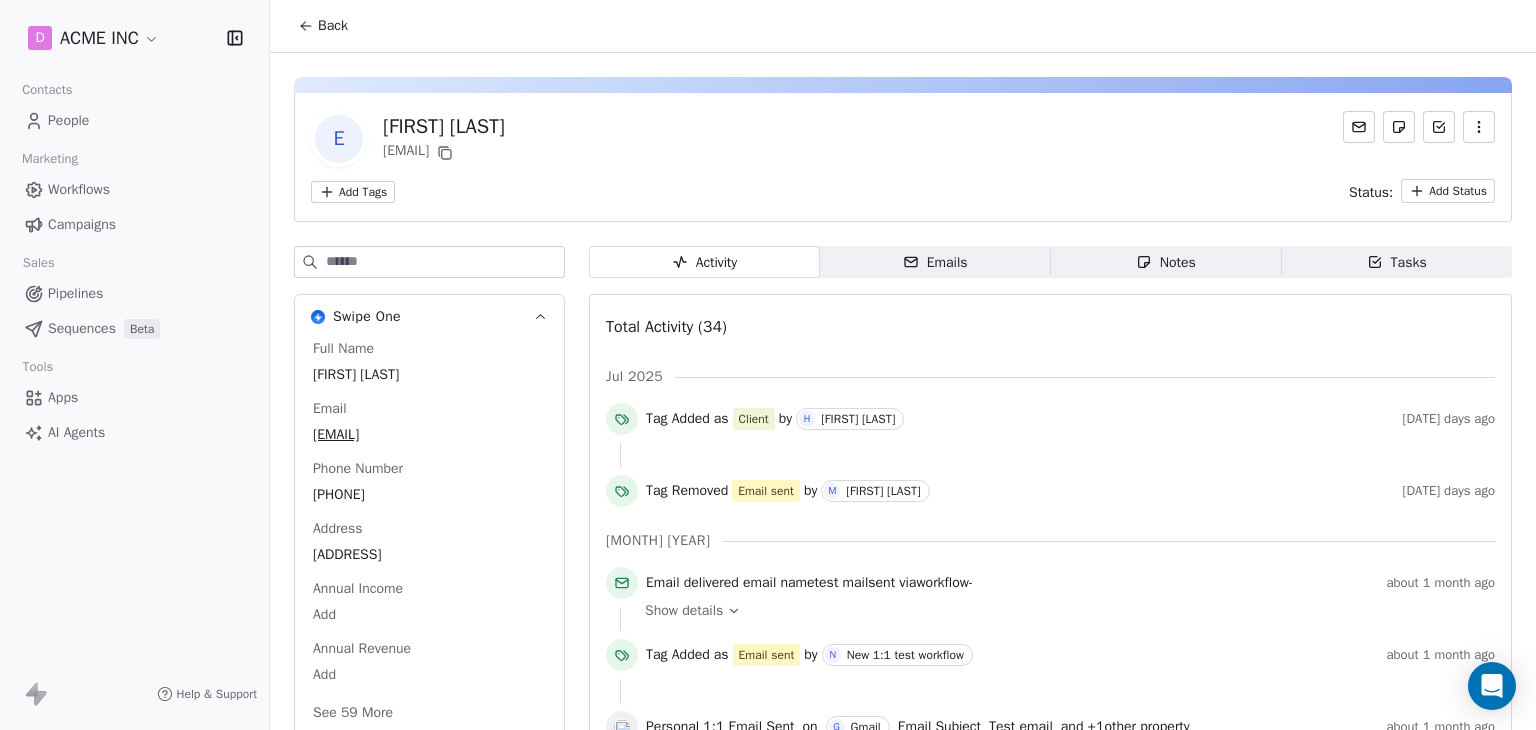 click on "Back" at bounding box center (323, 26) 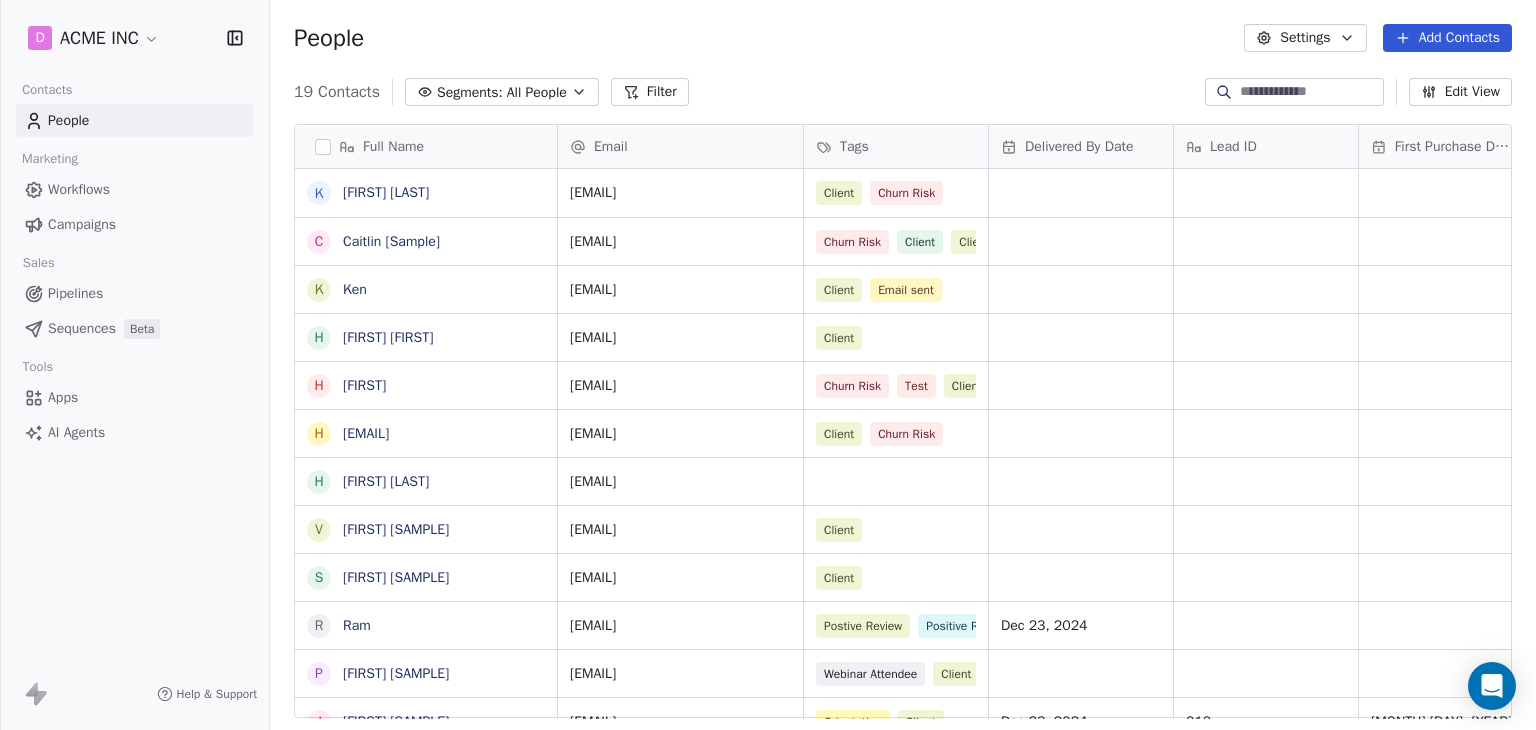scroll, scrollTop: 16, scrollLeft: 16, axis: both 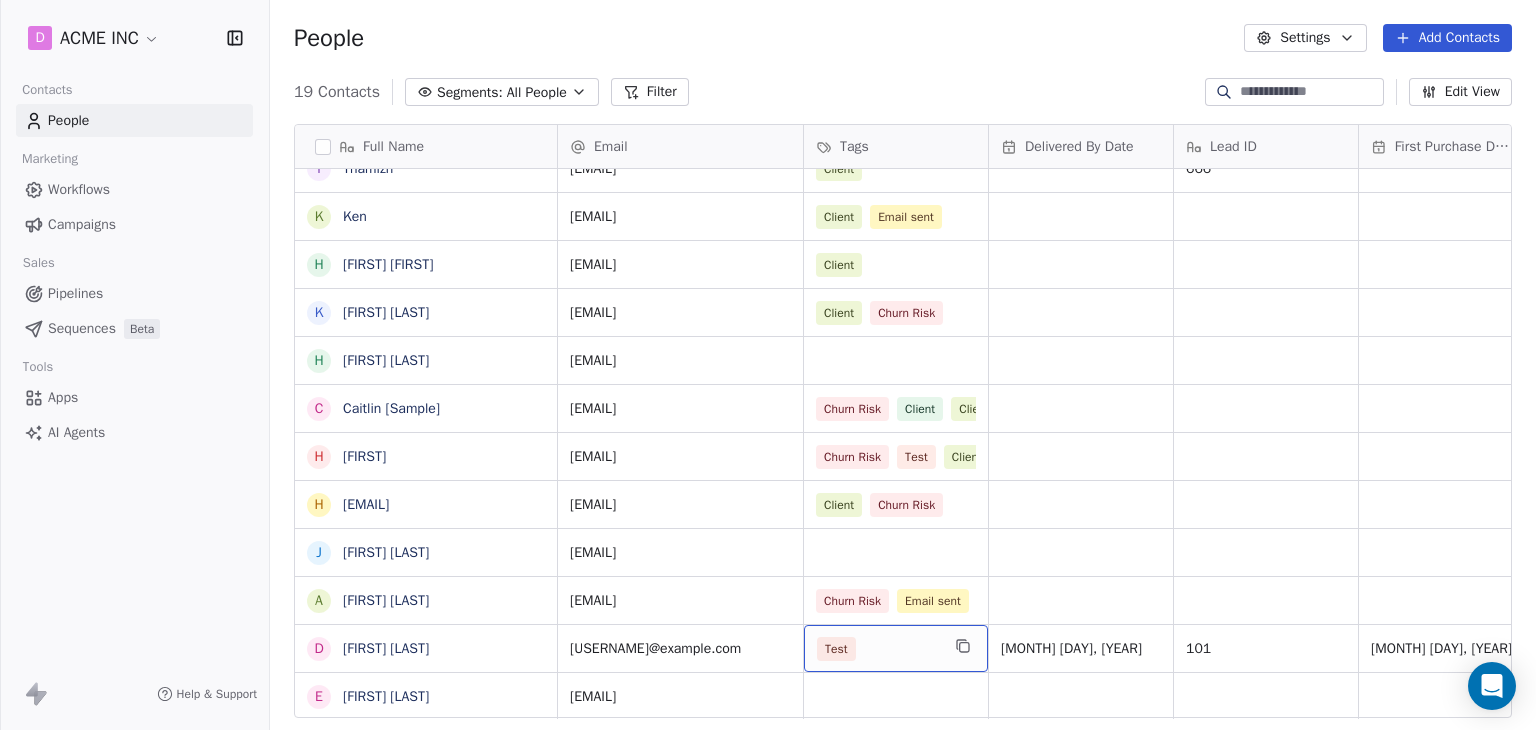 click on "Test" at bounding box center (878, 649) 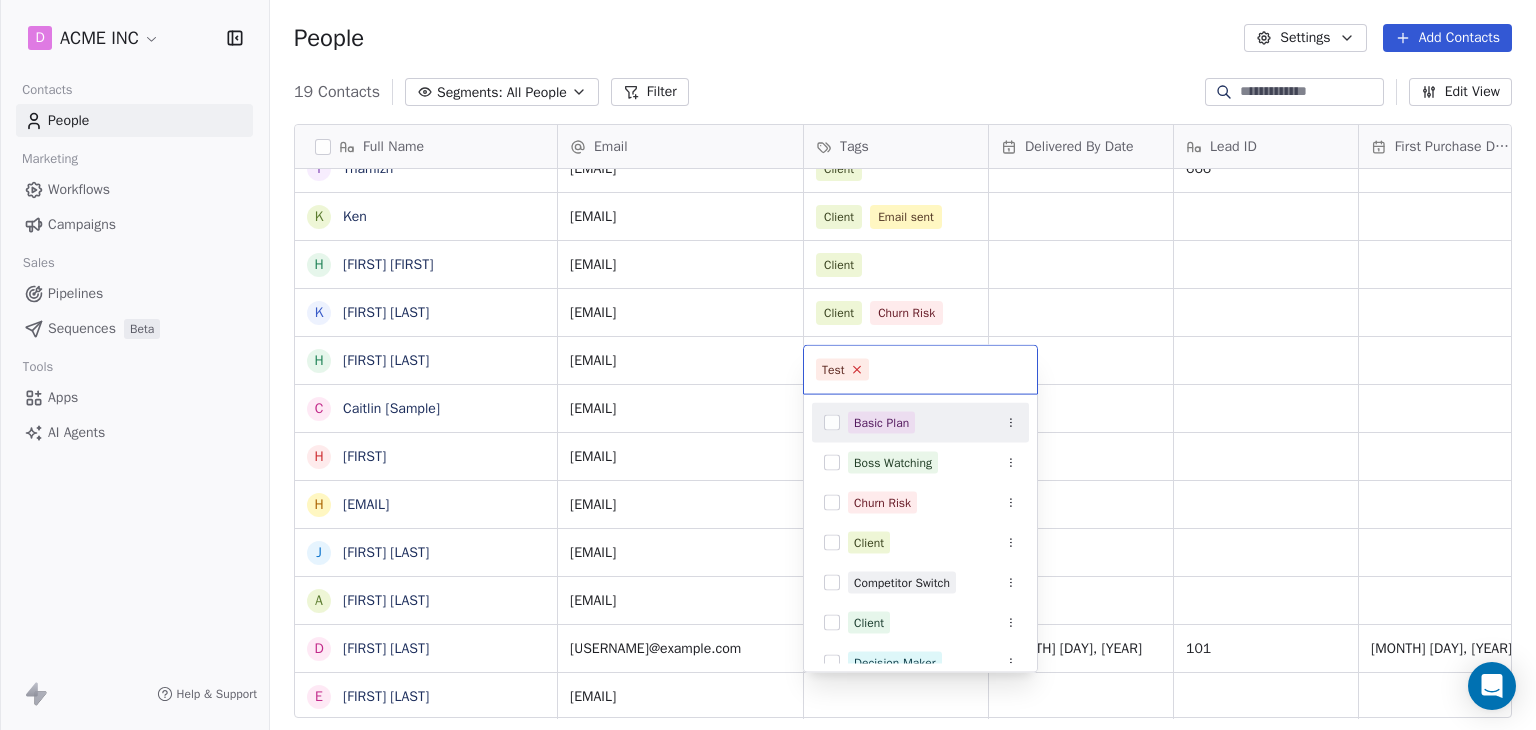 click 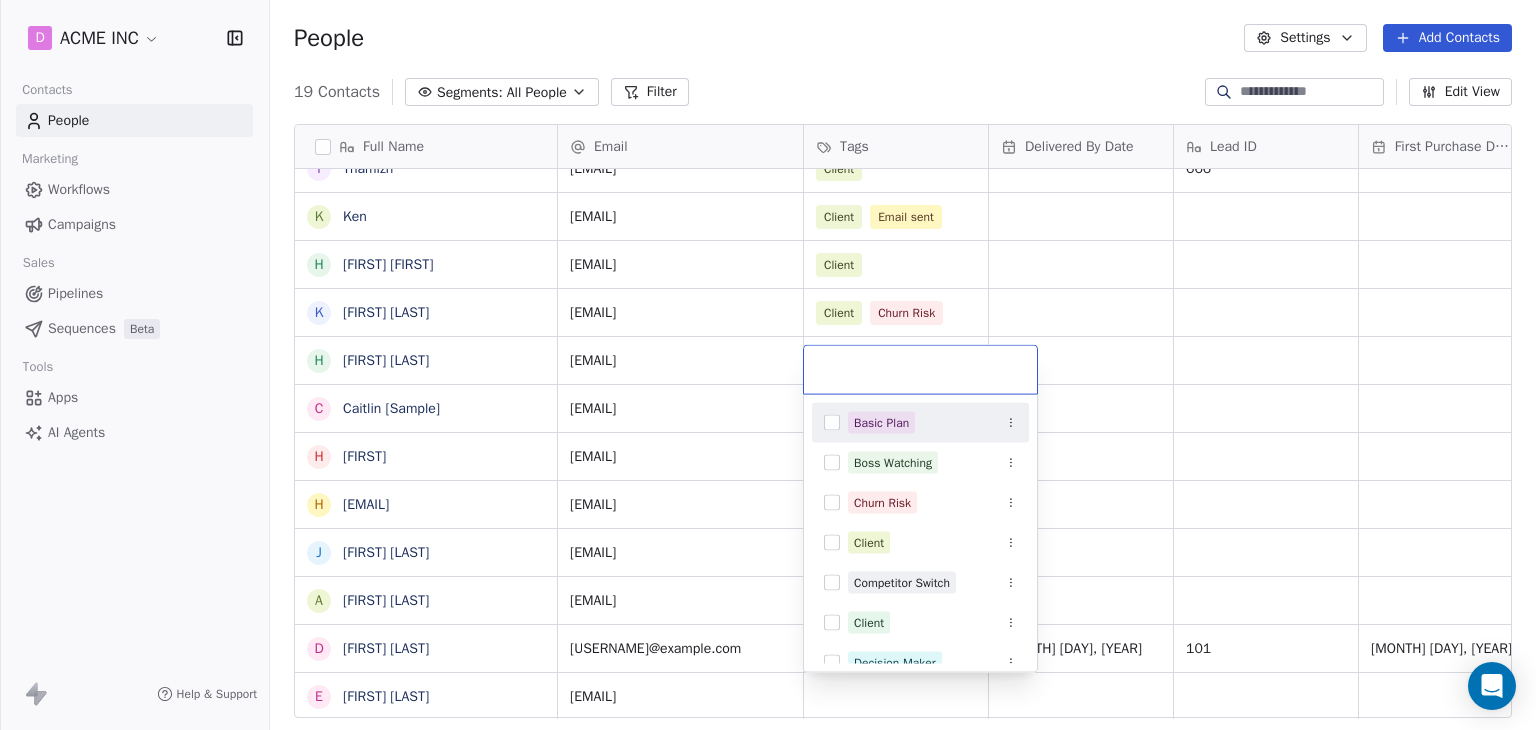 click on "D ACME INC Contacts People Marketing Workflows Campaigns Sales Pipelines Sequences Beta Tools Apps AI Agents Help & Support People Settings  Add Contacts 19 Contacts Segments: All People Filter  Edit View Tag Add to Sequence Export Full Name V Vanessa [Sample] S Swami [Sample] R Ram P Pavithra [Sample] J Jarrett [Sample] D Dusty [Sample] H Harinder T Thamizh K Ken h harry Harry K Ken Kanade H Harinder Kaur C Caitlin [Sample] H Harinder h harinder@test.com J Joey Frank A Annie Frank D Daniel Chester Hawthorne E Ellis Karls Email Tags Delivered By Date Lead ID First Purchase Date IST Website Country Address vanessa@appsumo.com Client fostergroup.com United States swami@swipeone.com Client millerindustries.com Germany ram@swipeone.com Postive Review Positive Review Client Dec 23, 2024 greensolutions.pt Antigua and Barbuda pavithra@swipepages.com Webinar Attendee Client techinnovators.in India jarrett@appsumo.com Orientation Client Dec 23, 2024 010 Jun 02, 2025 04:53 PM designworks.de Germany dusty@appsumo.com" at bounding box center [768, 365] 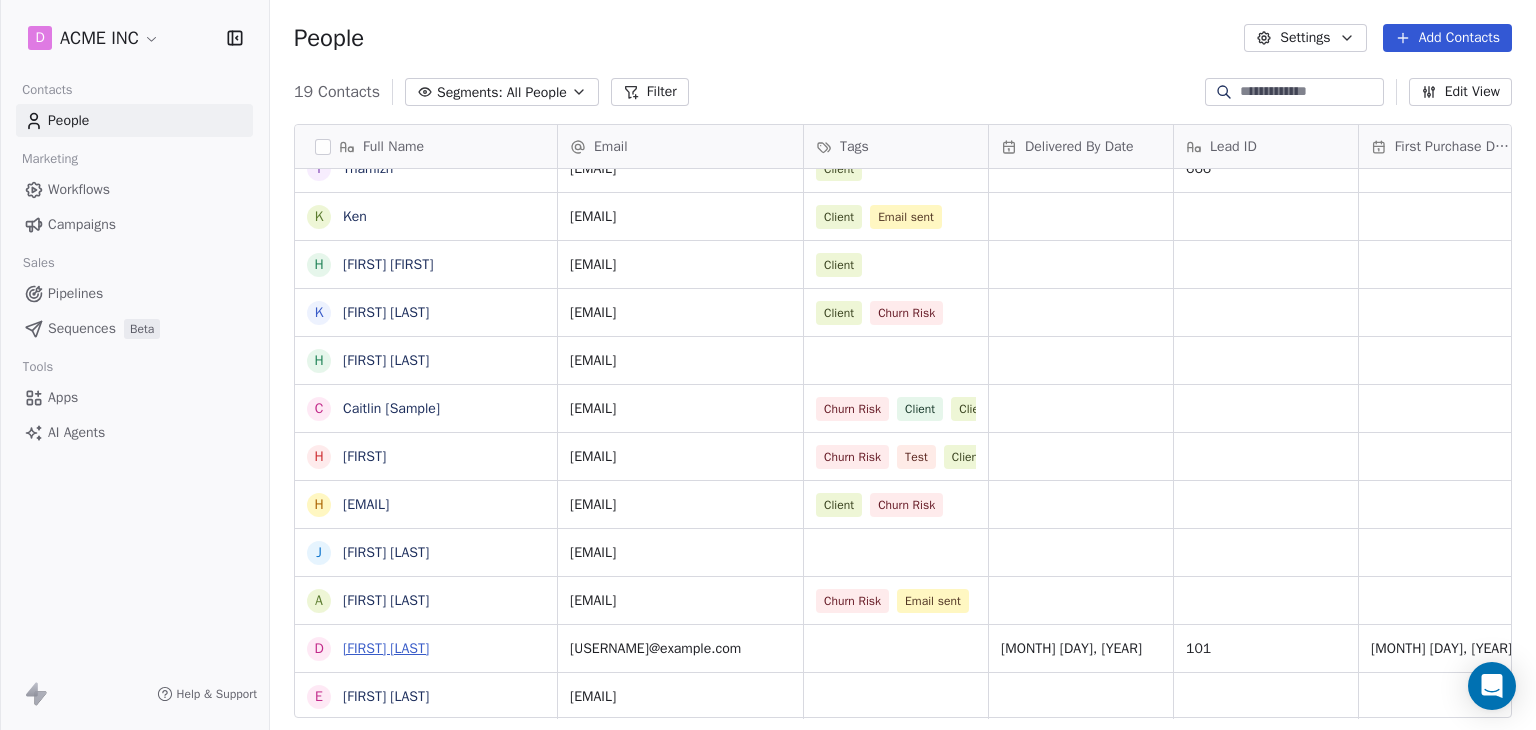 click on "Daniel Chester Hawthorne" at bounding box center [386, 648] 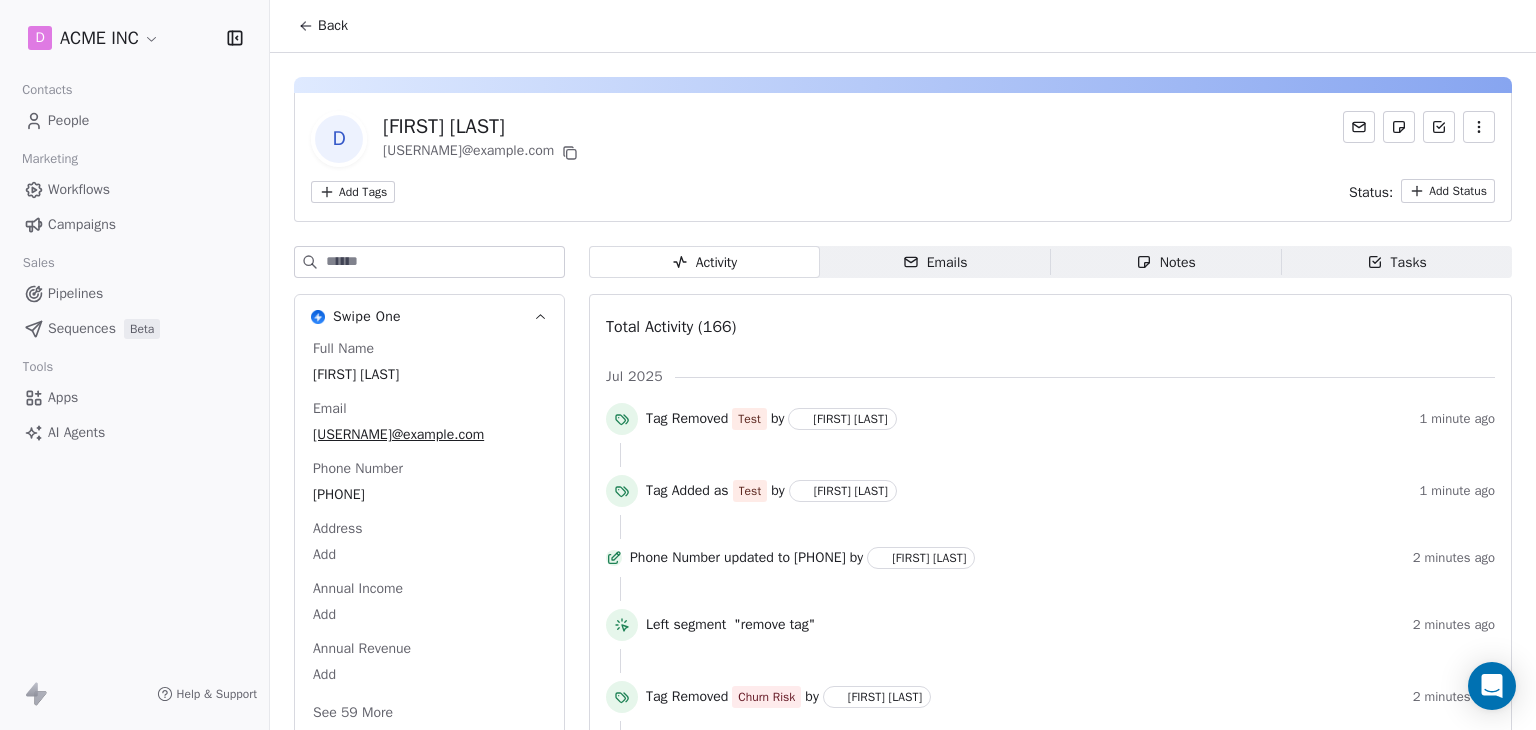 click on "D ACME INC Contacts People Marketing Workflows Campaigns Sales Pipelines Sequences Beta Tools Apps AI Agents Help & Support Back D Daniel Chester Hawthorne mrinal@swipepages.com  Add Tags Status:   Add Status Swipe One Full Name Daniel Chester Hawthorne Email mrinal@swipepages.com Phone Number 1234567896 Address Add Annual Income Add Annual Revenue Add See   59   More   Shopify Stripe Activity Activity Emails Emails   Notes   Notes Tasks Tasks Total Activity (166) Jul 2025 Tag Removed Test by Mrinal Bankar   1 minute ago Tag Added as Test by Mrinal Bankar   1 minute ago Phone Number updated to 1234567896 by Mrinal Bankar   2 minutes ago Left segment "remove tag"   2 minutes ago Tag Removed Churn Risk by Mrinal Bankar   2 minutes ago Entered a segment "remove tag"   3 days ago Tag Removed Client by Harinder Kaur   3 days ago Tag Added as Churn Risk by Harinder Kaur   3 days ago Tag Added as Client by Harinder Kaur   3 days ago Tag Removed Email opened by Harinder Kaur   7 days ago Tag Removed Client by   as" at bounding box center [768, 365] 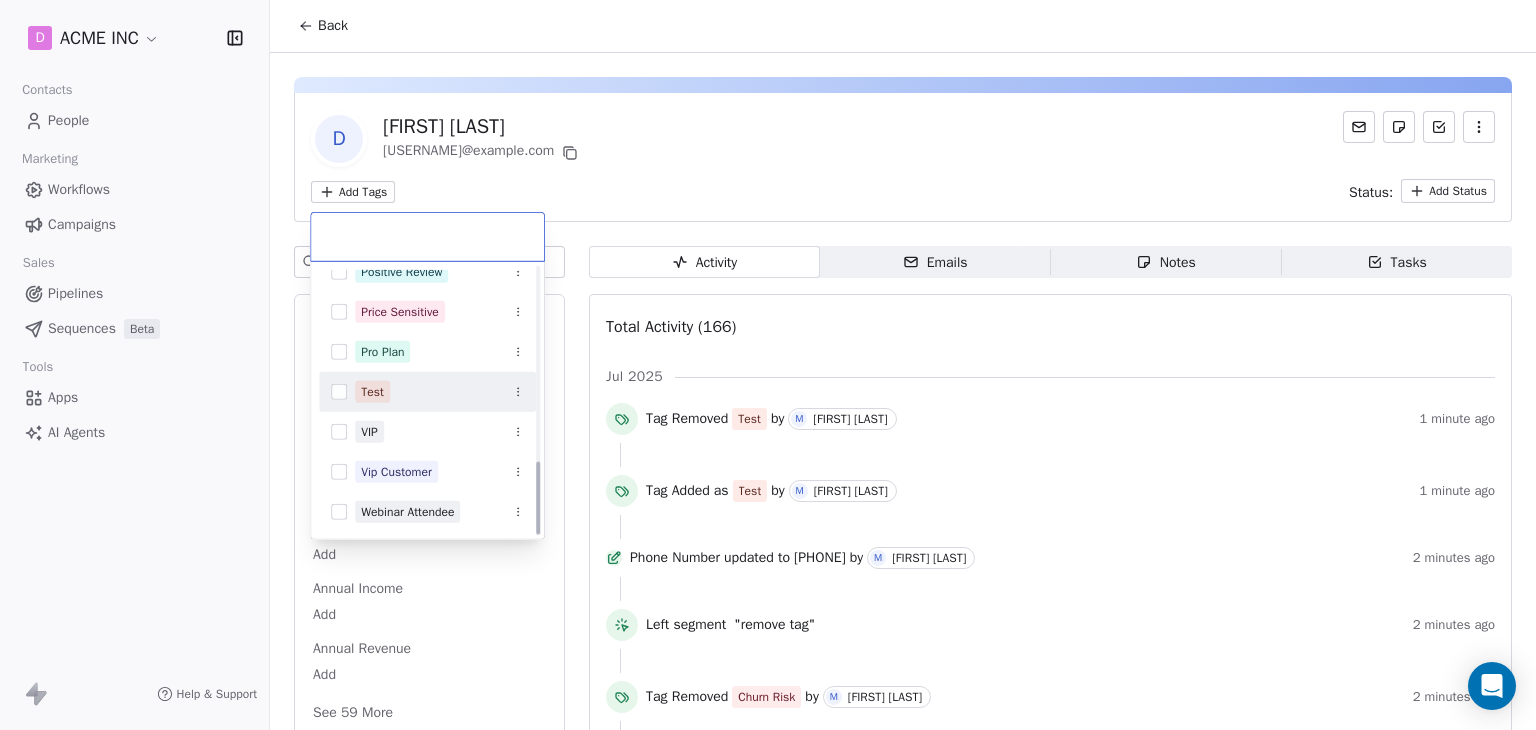 click at bounding box center [339, 392] 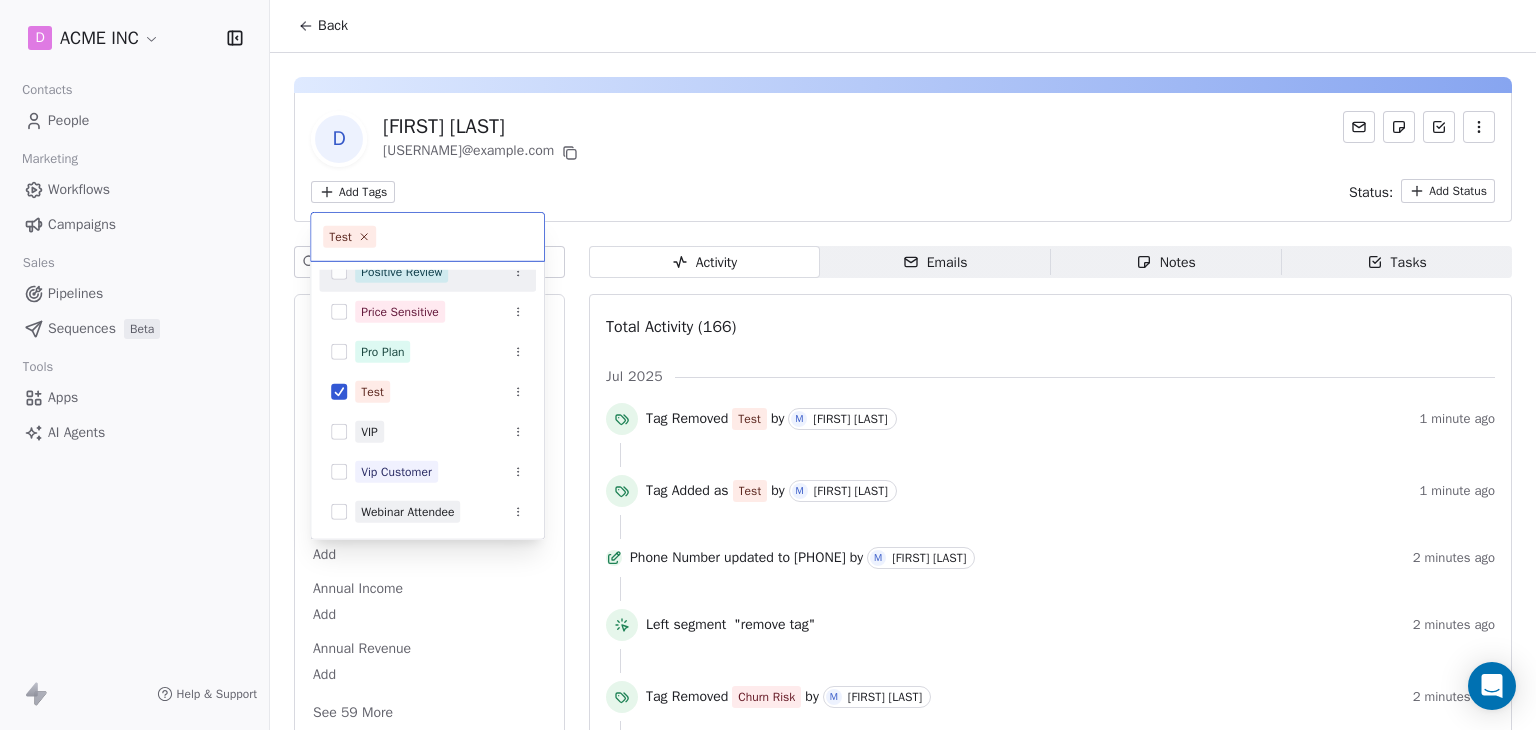 click on "D ACME INC Contacts People Marketing Workflows Campaigns Sales Pipelines Sequences Beta Tools Apps AI Agents Help & Support Back D Daniel Chester Hawthorne mrinal@swipepages.com  Add Tags Status:   Add Status Swipe One Full Name Daniel Chester Hawthorne Email mrinal@swipepages.com Phone Number 1234567896 Address Add Annual Income Add Annual Revenue Add See   59   More   Shopify Stripe Activity Activity Emails Emails   Notes   Notes Tasks Tasks Total Activity (166) Jul 2025 Tag Removed Test by M Mrinal Bankar   1 minute ago Tag Added as Test by M Mrinal Bankar   1 minute ago Phone Number updated to 1234567896 by M Mrinal Bankar   2 minutes ago Left segment "remove tag"   2 minutes ago Tag Removed Churn Risk by M Mrinal Bankar   2 minutes ago Entered a segment "remove tag"   3 days ago Tag Removed Client by H Harinder Kaur   3 days ago Tag Added as Churn Risk by H Harinder Kaur   3 days ago Tag Added as Client by H Harinder Kaur   3 days ago Tag Removed Email opened by H Harinder Kaur   7 days ago Tag Removed" at bounding box center (768, 365) 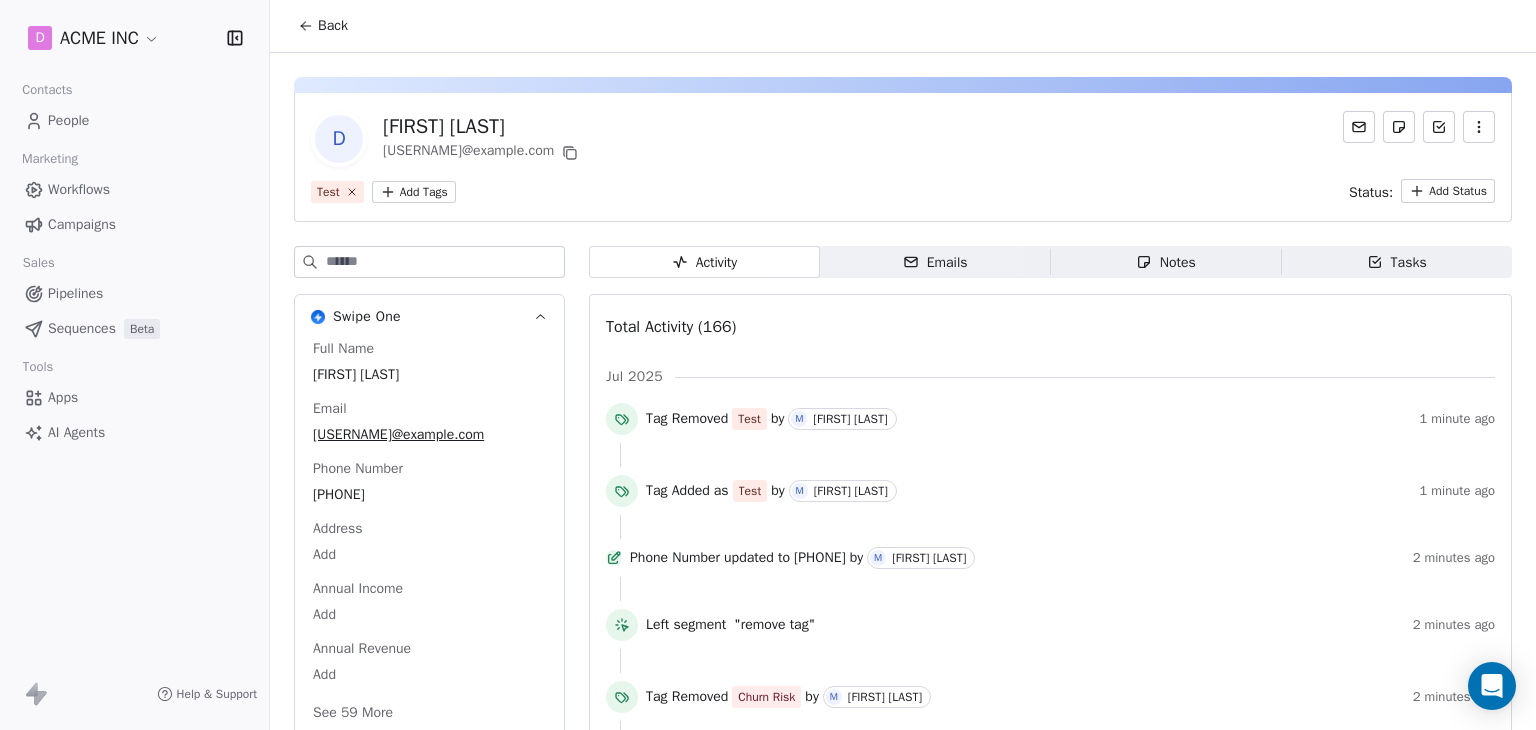 click on "Back" at bounding box center (333, 26) 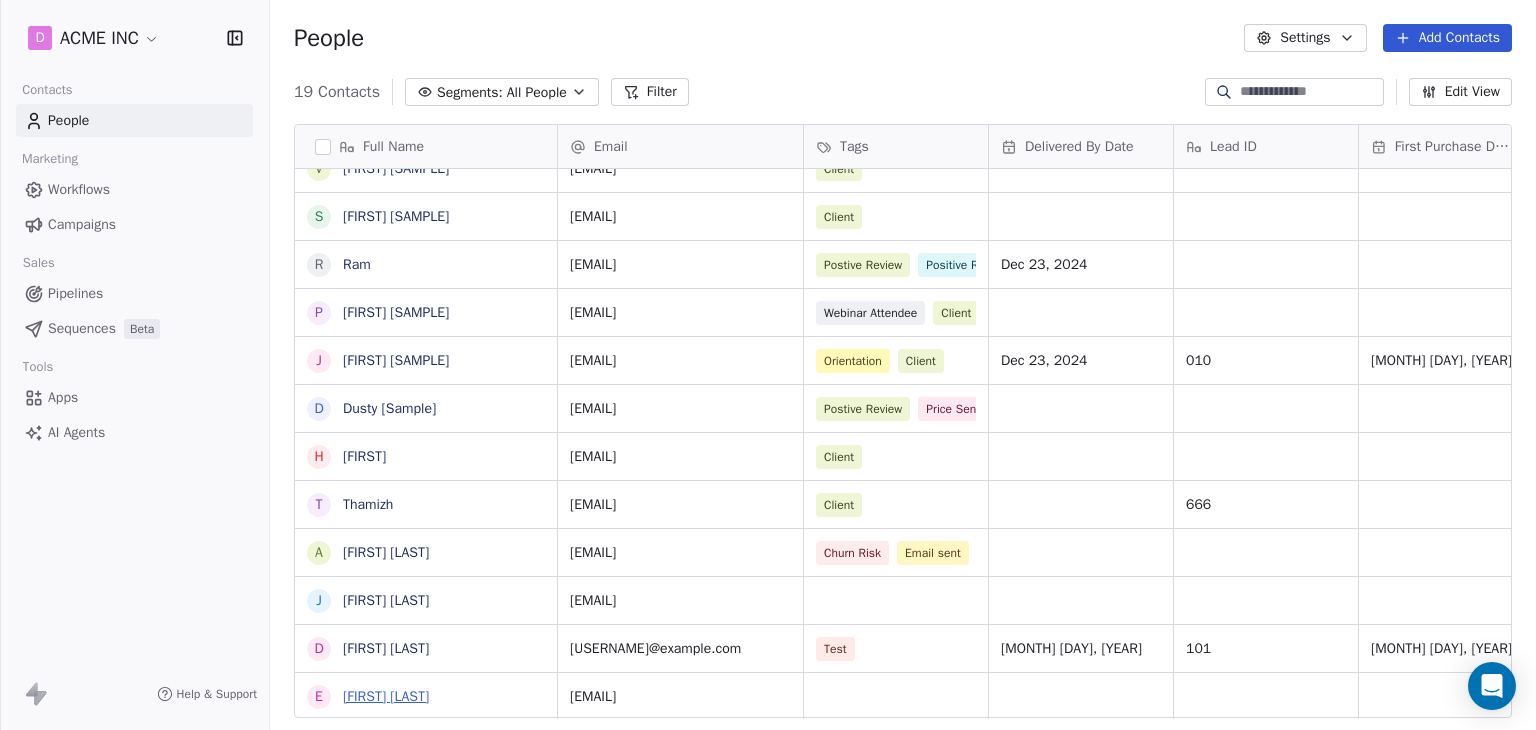 click on "Ellis Karls" at bounding box center (386, 696) 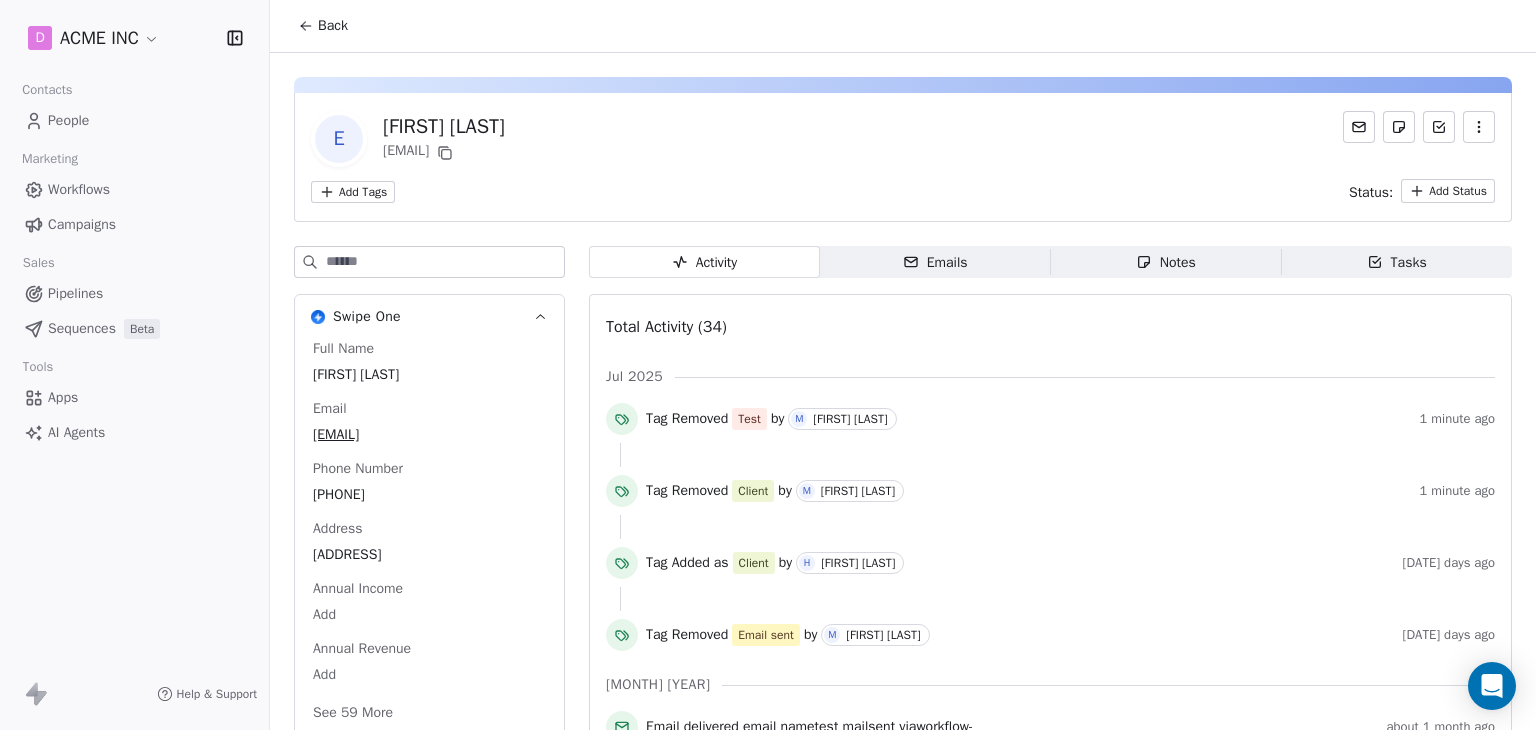 click on "D ACME INC Contacts People Marketing Workflows Campaigns Sales Pipelines Sequences Beta Tools Apps AI Agents Help & Support Back E Ellis Karls mrinal.bankar456@gmail.com  Add Tags Status:   Add Status Swipe One Full Name Ellis Karls Email mrinal.bankar456@gmail.com Phone Number 2563741852 Address Waters tower, Gladys area, London, London, UK, 750B, Near Crystal Annual Income Add Annual Revenue Add See   59   More   Shopify Stripe Activity Activity Emails Emails   Notes   Notes Tasks Tasks Total Activity (34) Jul 2025 Tag Removed Test by M Mrinal Bankar   1 minute ago Tag Removed Client by M Mrinal Bankar   1 minute ago Tag Added as Client by H Harinder Kaur   3 days ago Tag Removed Email sent by M Mrinal Bankar   12 days ago Jun 2025 Email delivered   email name  test mail  sent via  workflow  -   about 1 month ago Show details Tag Added as Email sent by N New 1:1 test workflow   about 1 month ago Personal 1:1 Email Sent on G Gmail Email Subject   Test email and + 1  other   property   about 1 month ago   M" at bounding box center [768, 365] 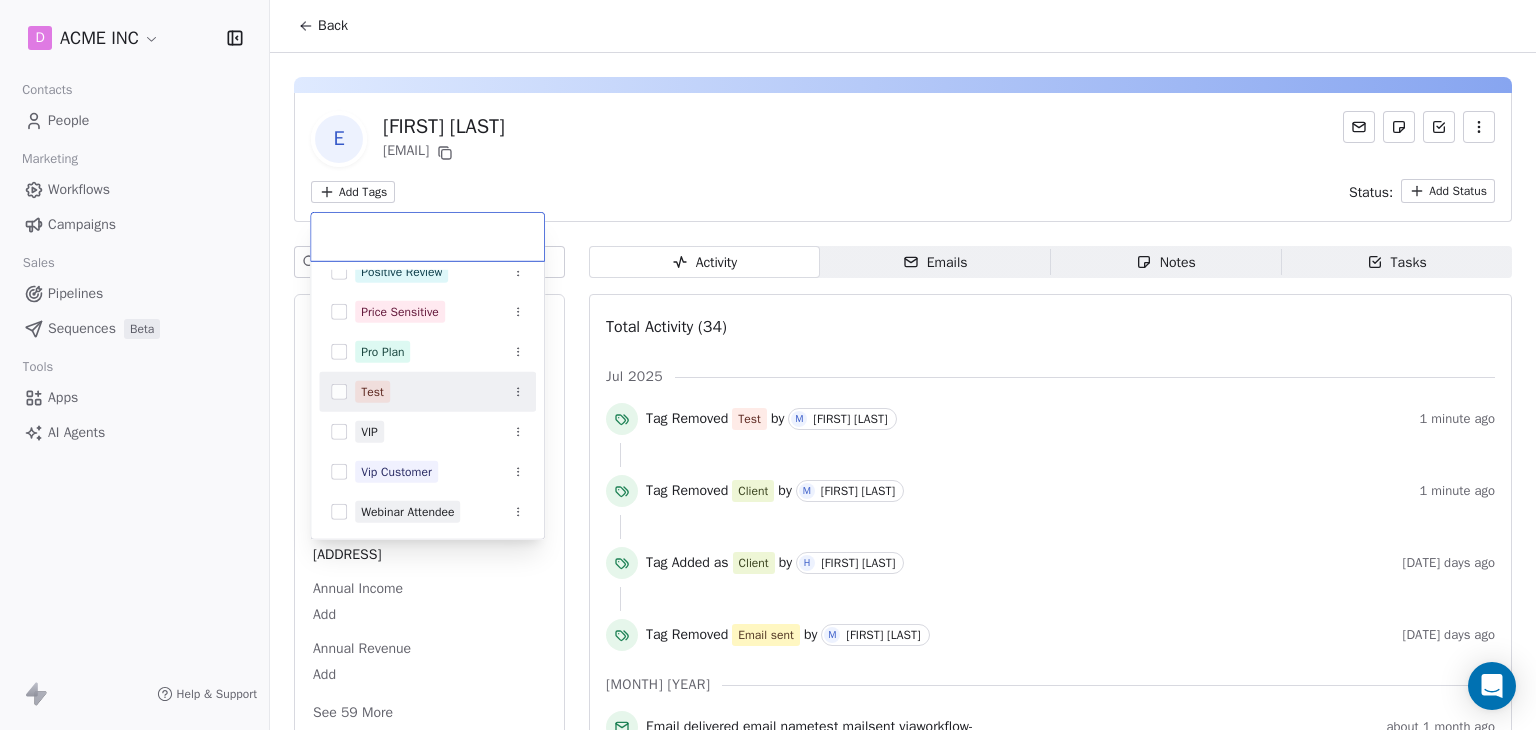 click at bounding box center (339, 392) 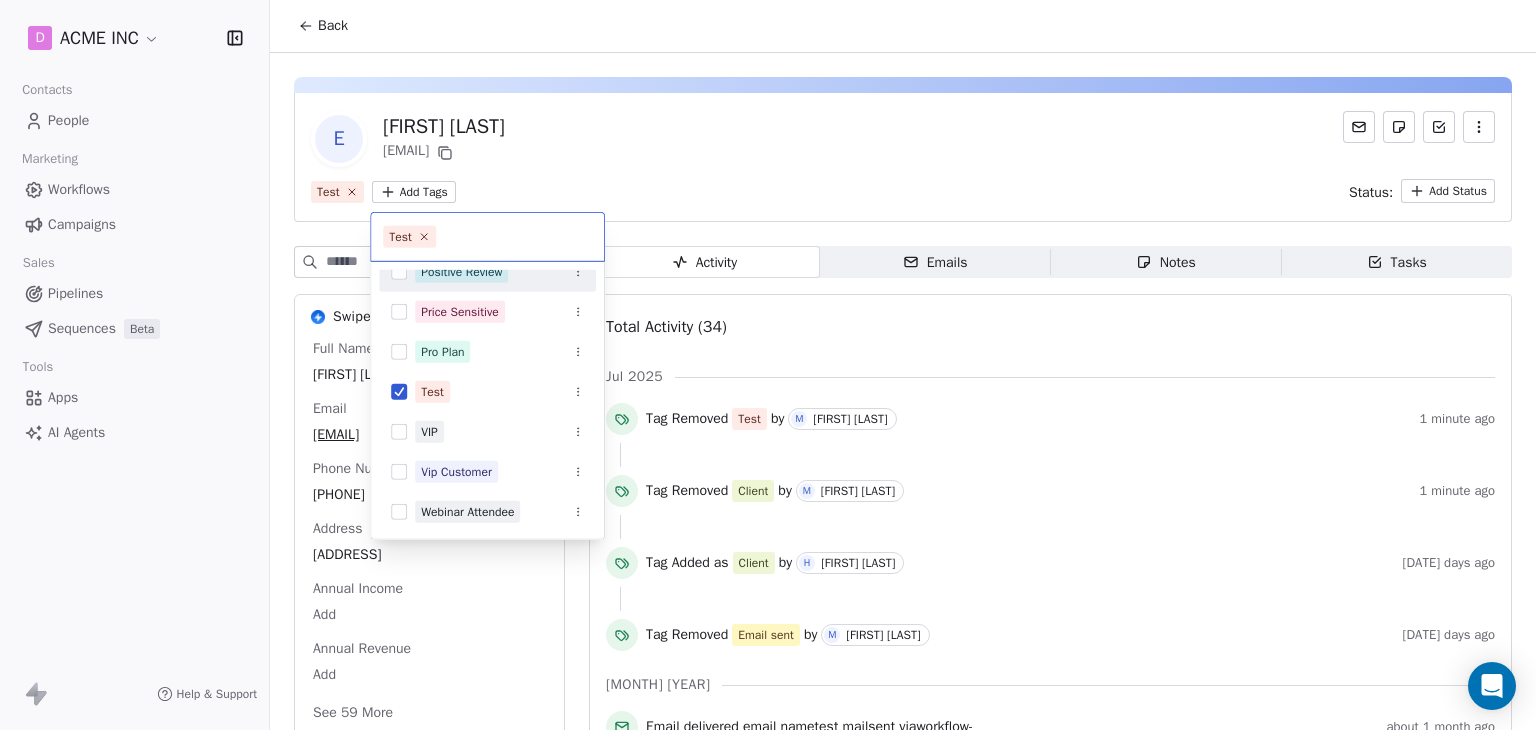 click on "D ACME INC Contacts People Marketing Workflows Campaigns Sales Pipelines Sequences Beta Tools Apps AI Agents Help & Support Back E Ellis Karls mrinal.bankar456@gmail.com Test  Add Tags Status:   Add Status Swipe One Full Name Ellis Karls Email mrinal.bankar456@gmail.com Phone Number 2563741852 Address Waters tower, Gladys area, London, London, UK, 750B, Near Crystal Annual Income Add Annual Revenue Add See   59   More   Shopify Stripe Activity Activity Emails Emails   Notes   Notes Tasks Tasks Total Activity (34) Jul 2025 Tag Removed Test by M Mrinal Bankar   1 minute ago Tag Removed Client by M Mrinal Bankar   1 minute ago Tag Added as Client by H Harinder Kaur   3 days ago Tag Removed Email sent by M Mrinal Bankar   12 days ago Jun 2025 Email delivered   email name  test mail  sent via  workflow  -   about 1 month ago Show details Tag Added as Email sent by N New 1:1 test workflow   about 1 month ago Personal 1:1 Email Sent on G Gmail Email Subject   Test email and + 1  other   property     Tag Added as M" at bounding box center [768, 365] 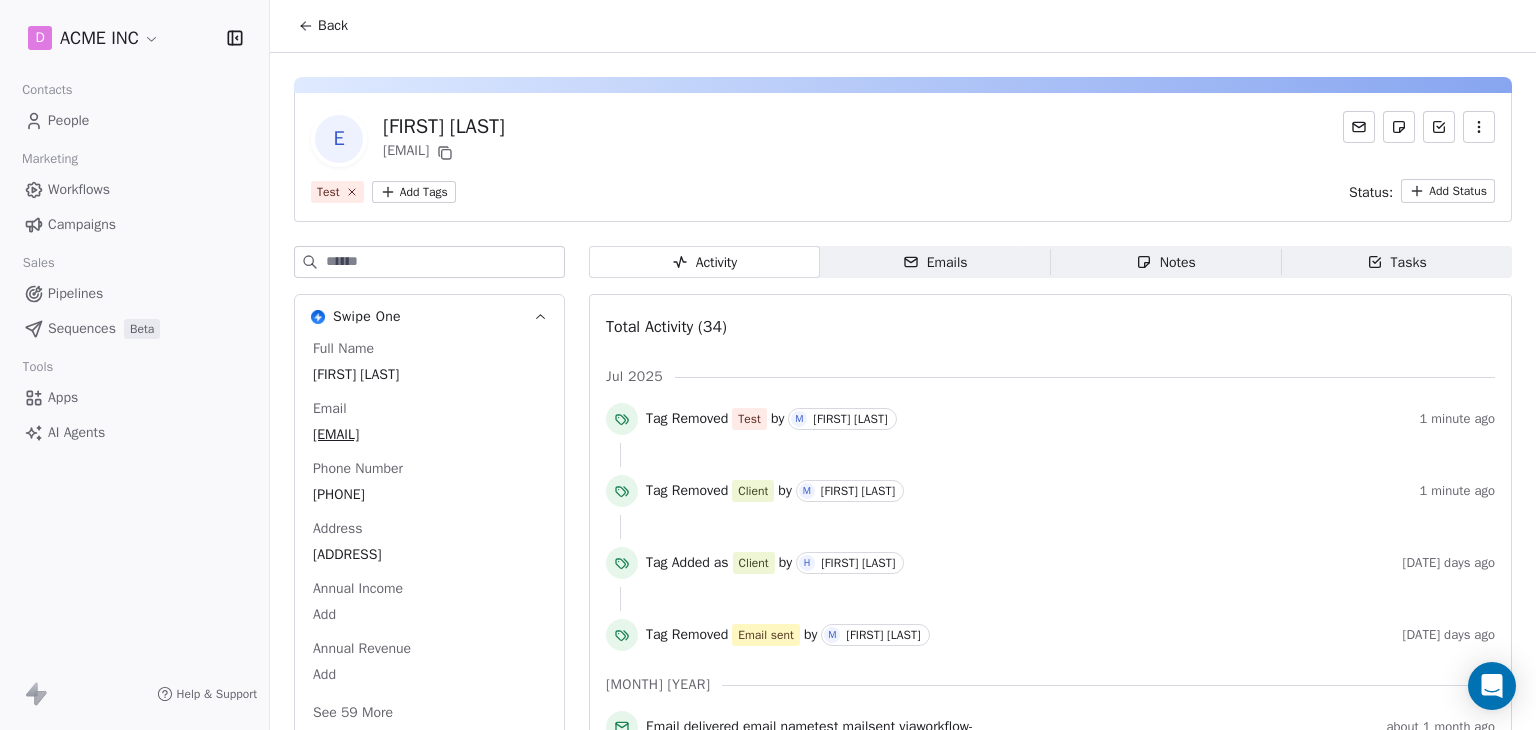 click on "Back" at bounding box center [333, 26] 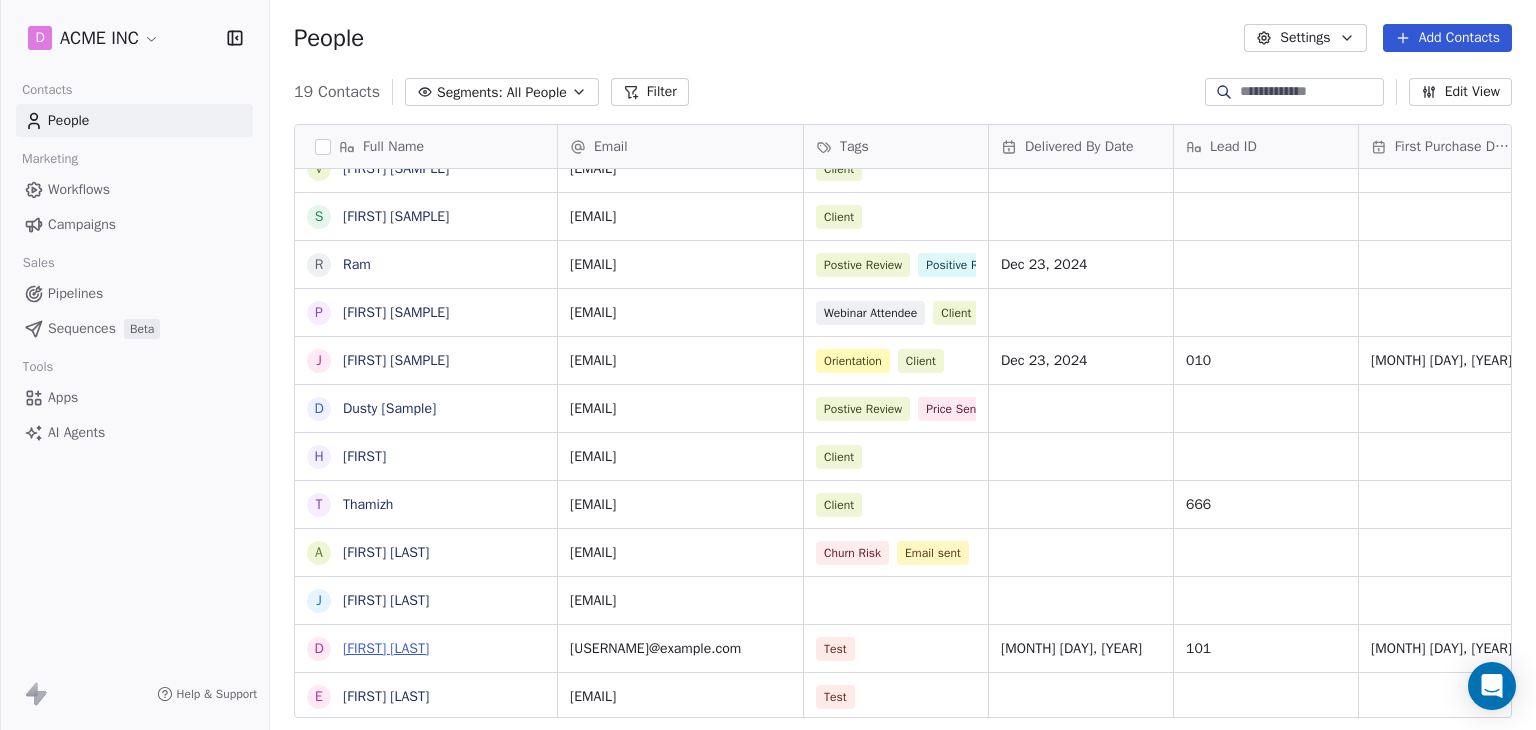 click on "Daniel Chester Hawthorne" at bounding box center [386, 648] 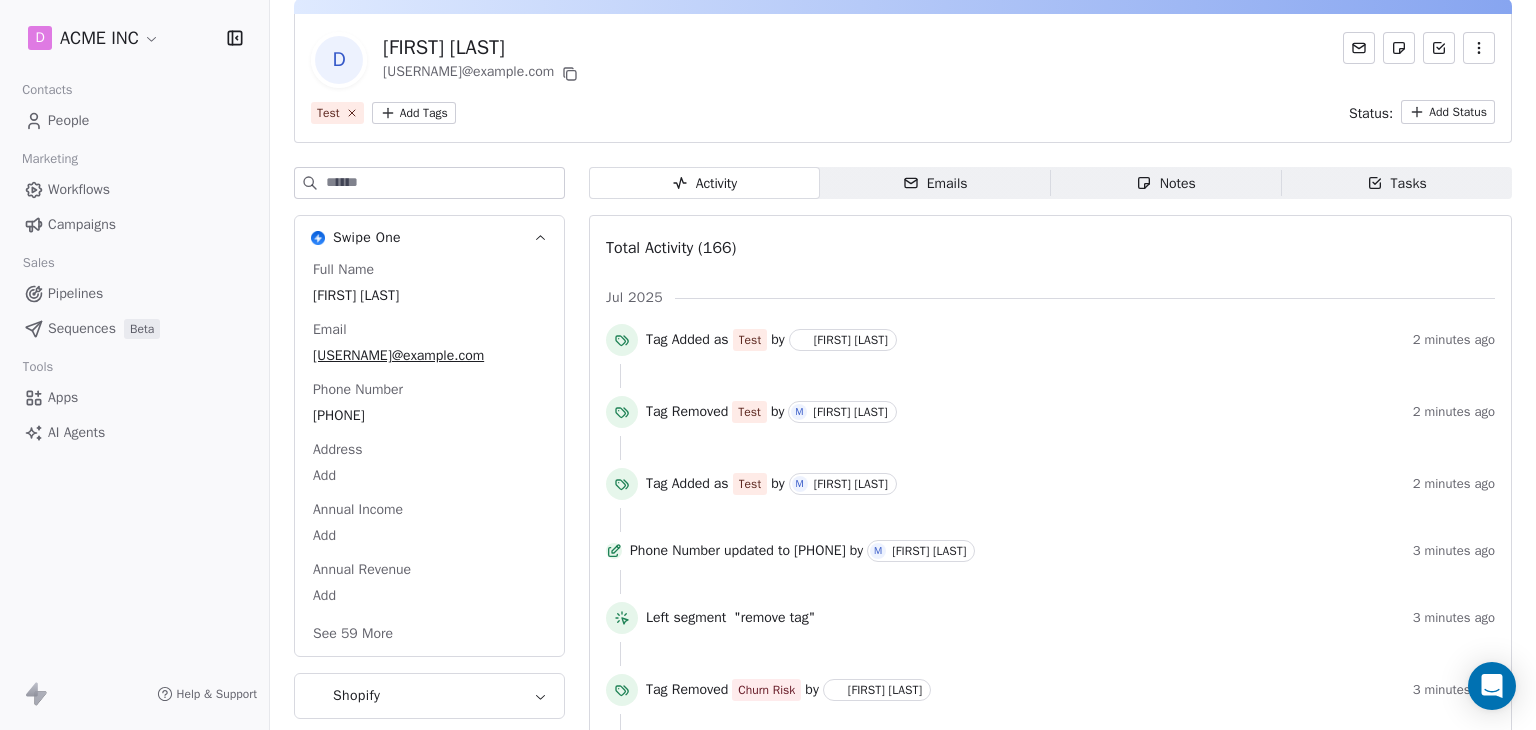 scroll, scrollTop: 0, scrollLeft: 0, axis: both 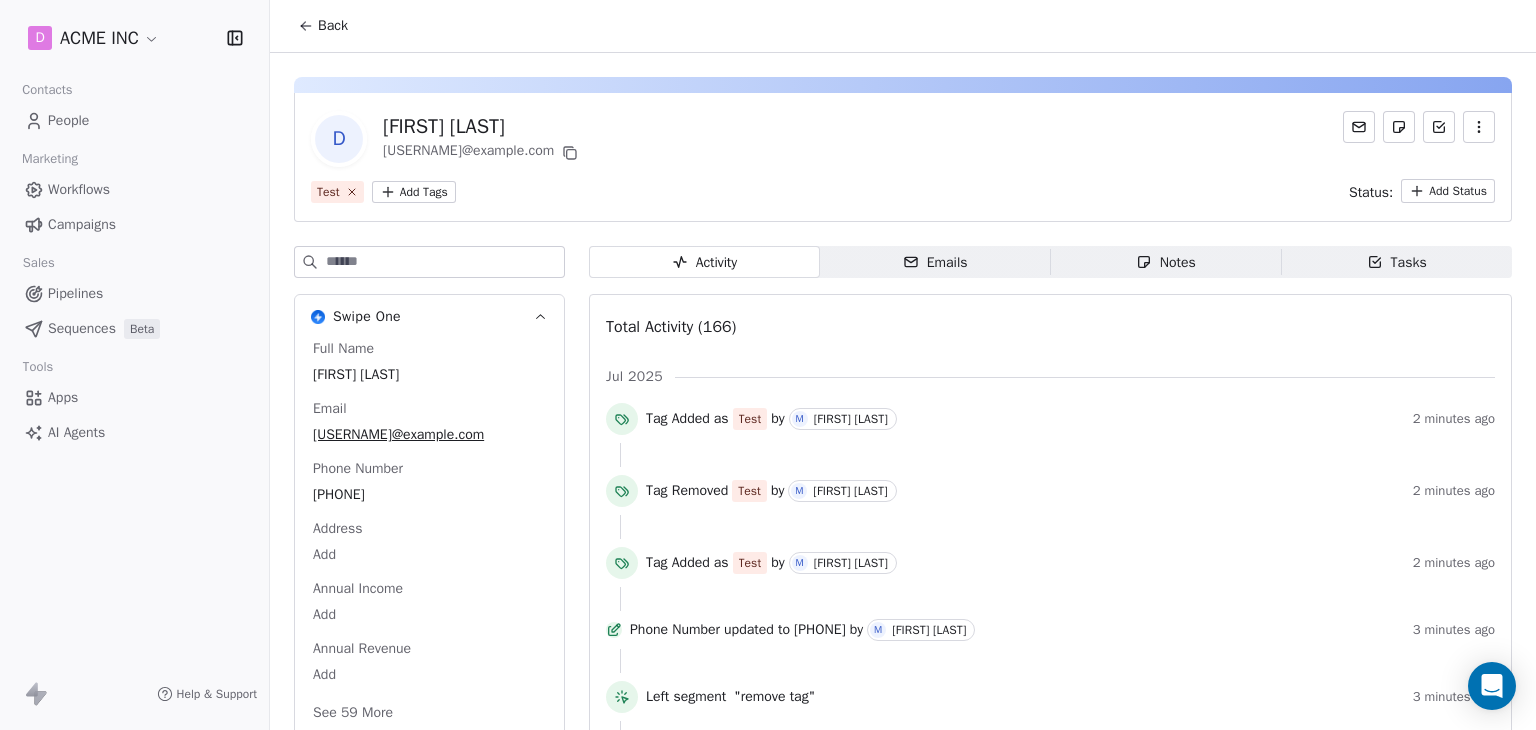 click on "Back" at bounding box center (323, 26) 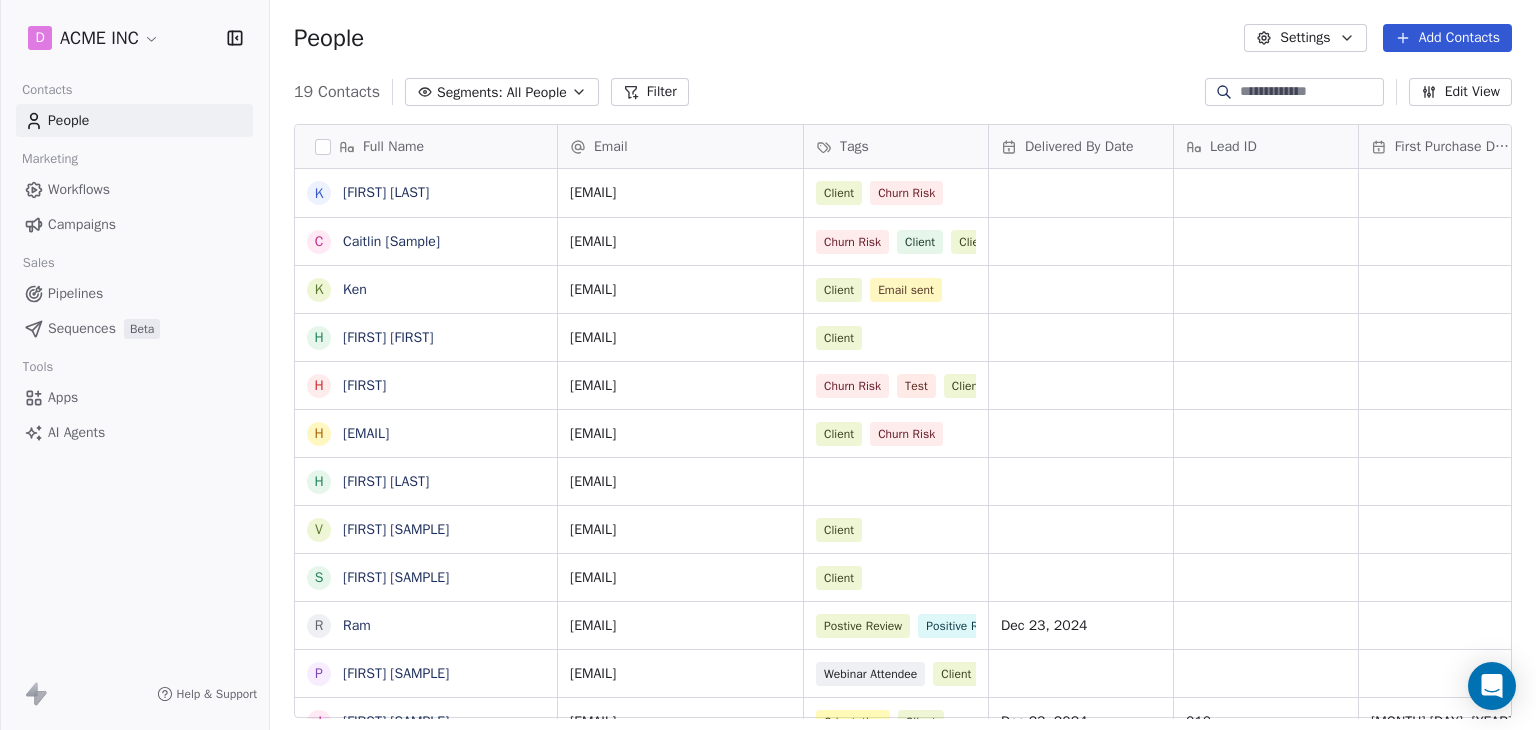 scroll, scrollTop: 361, scrollLeft: 0, axis: vertical 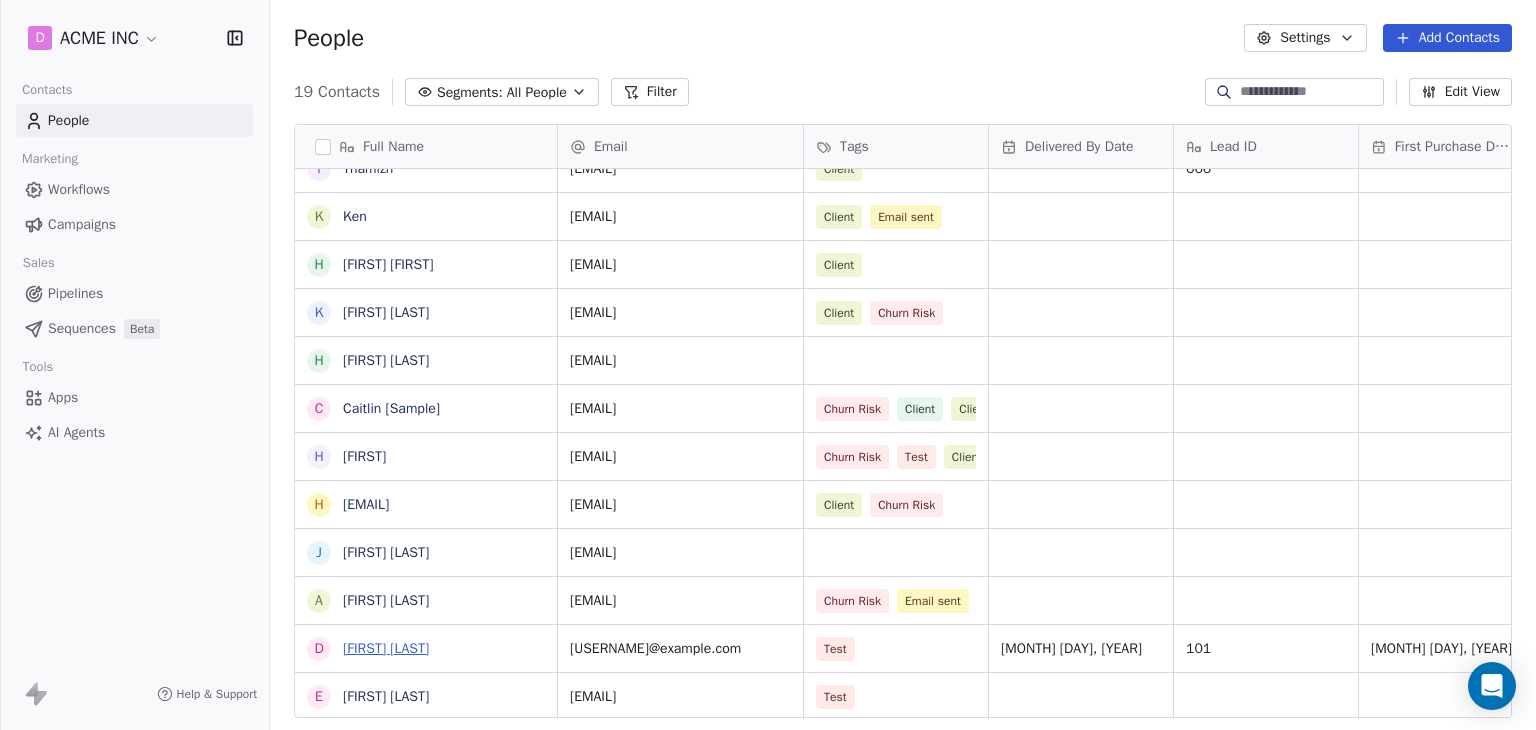 click on "Daniel Chester Hawthorne" at bounding box center (386, 648) 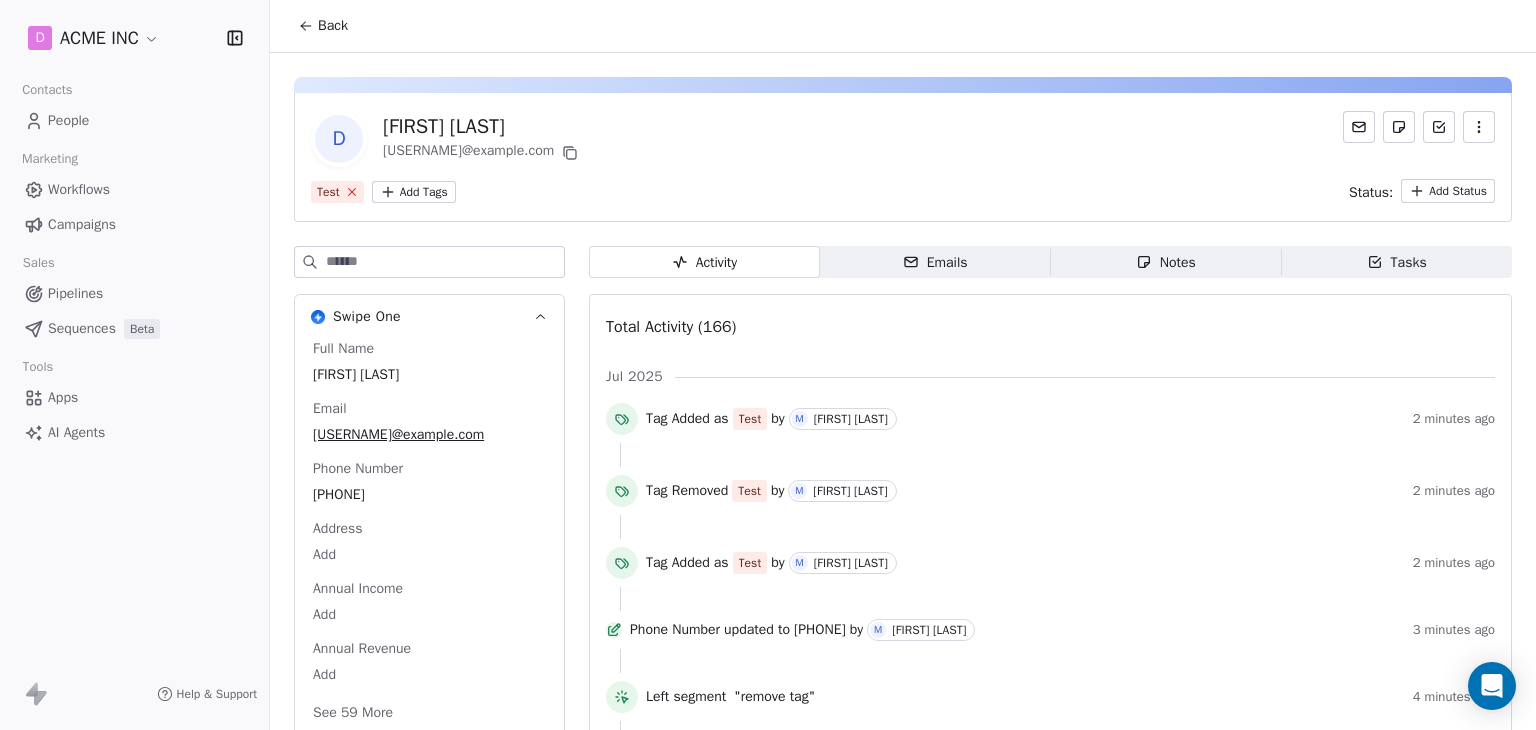 click 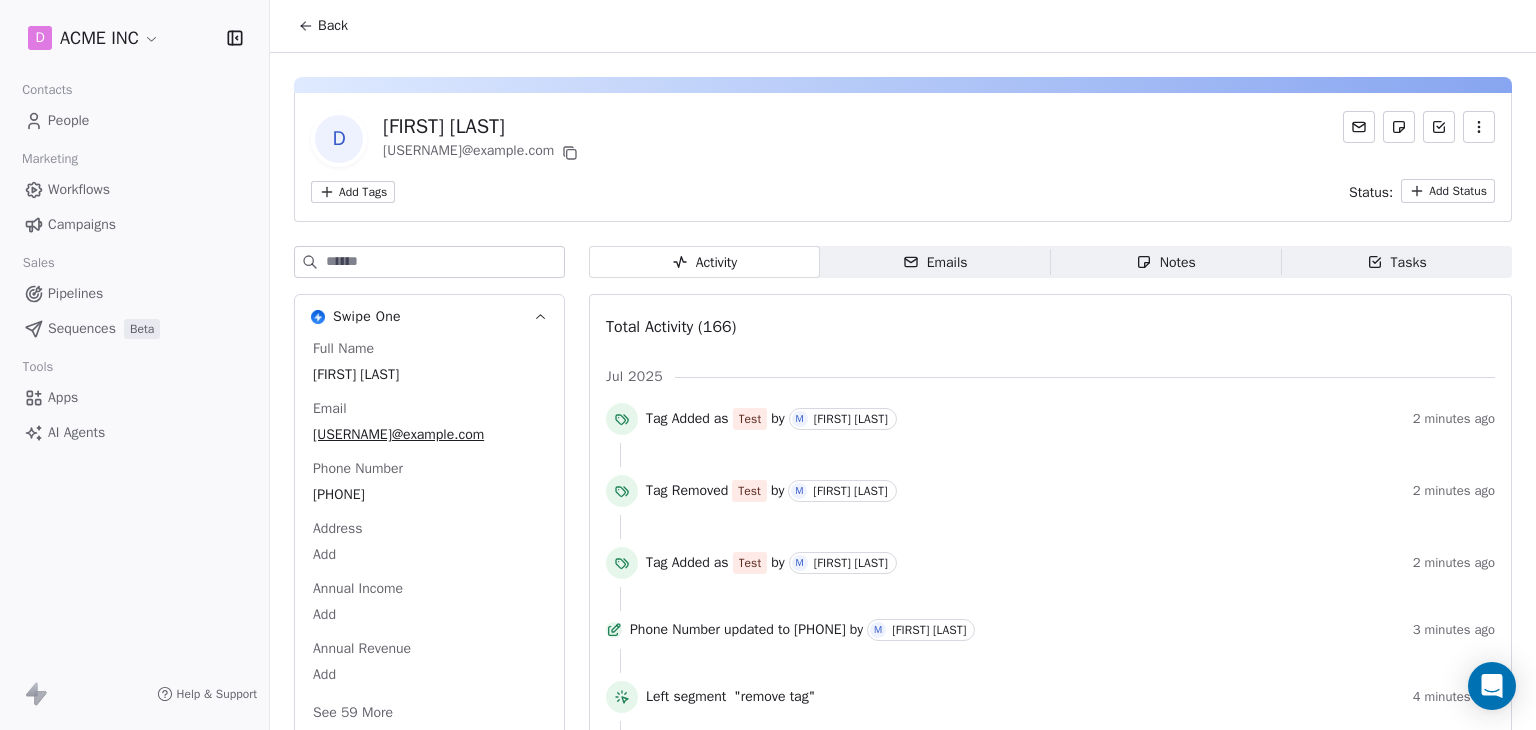click on "Back" at bounding box center (323, 26) 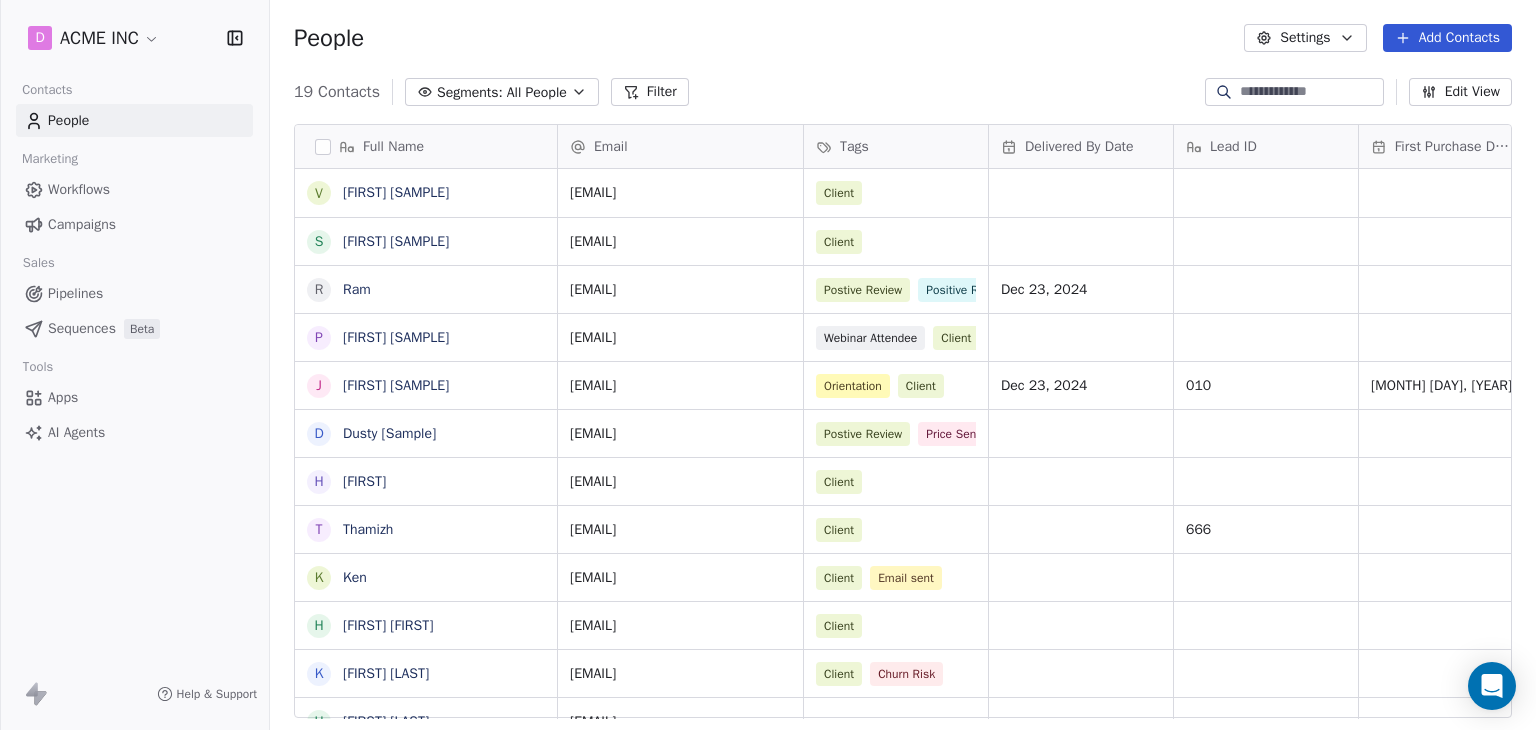 scroll, scrollTop: 361, scrollLeft: 0, axis: vertical 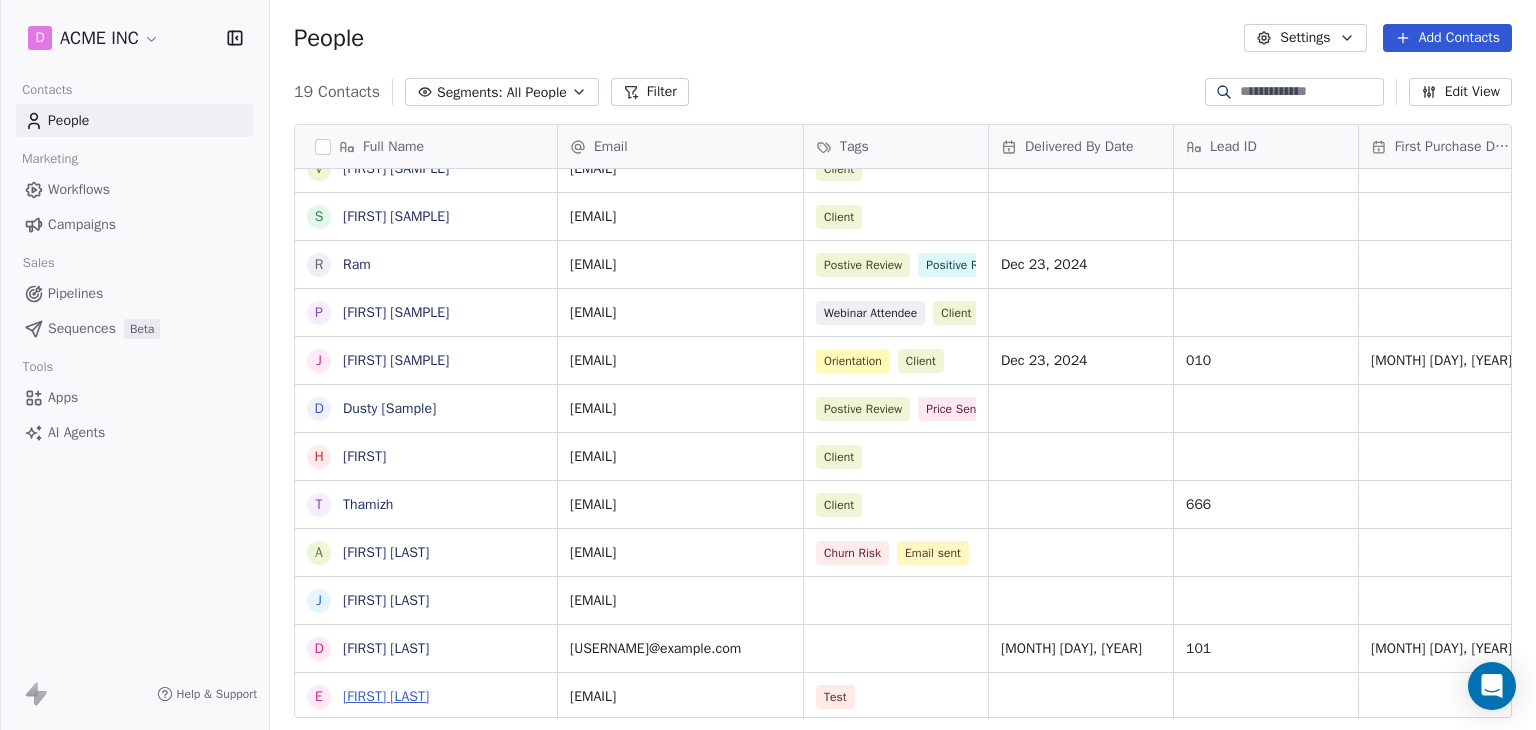 click on "Ellis Karls" at bounding box center [386, 696] 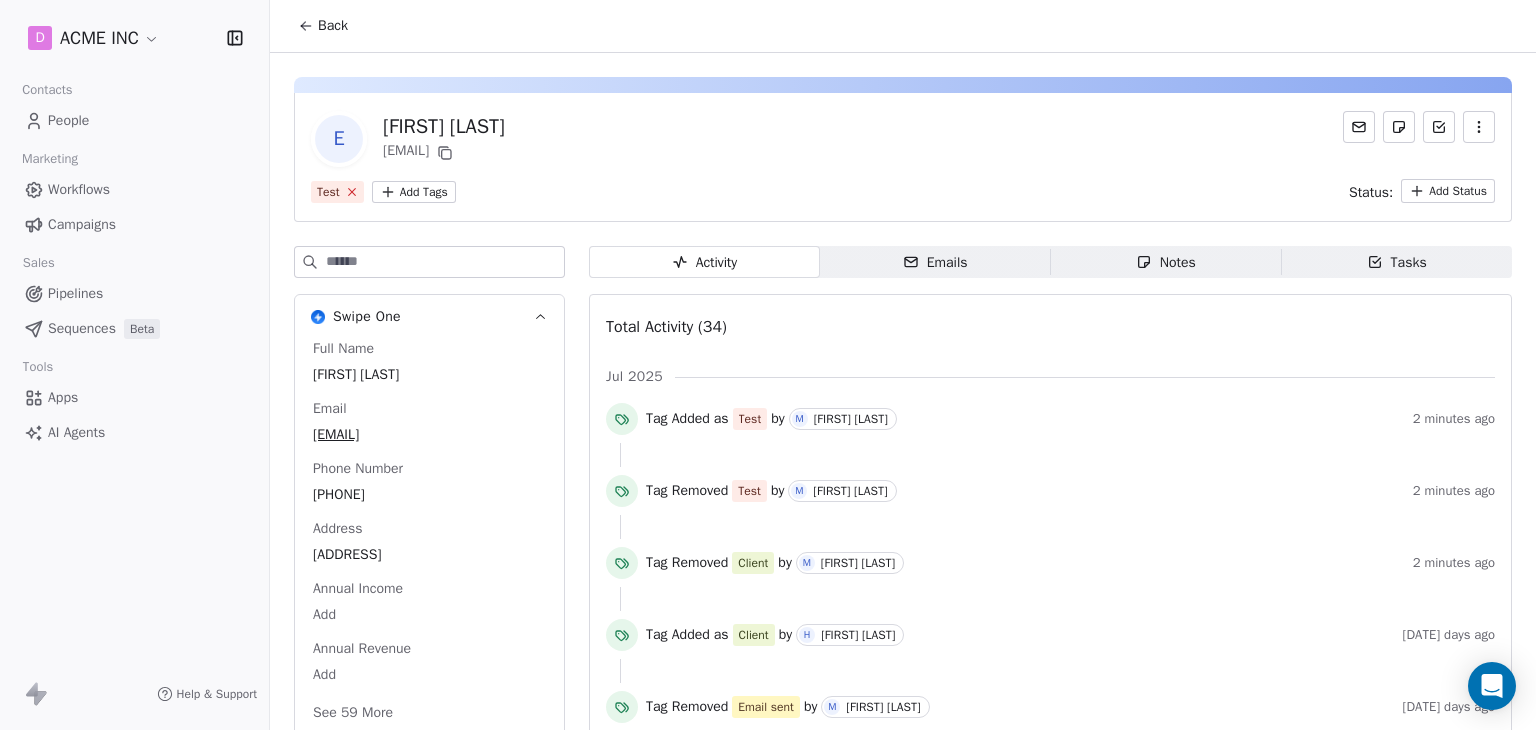 click 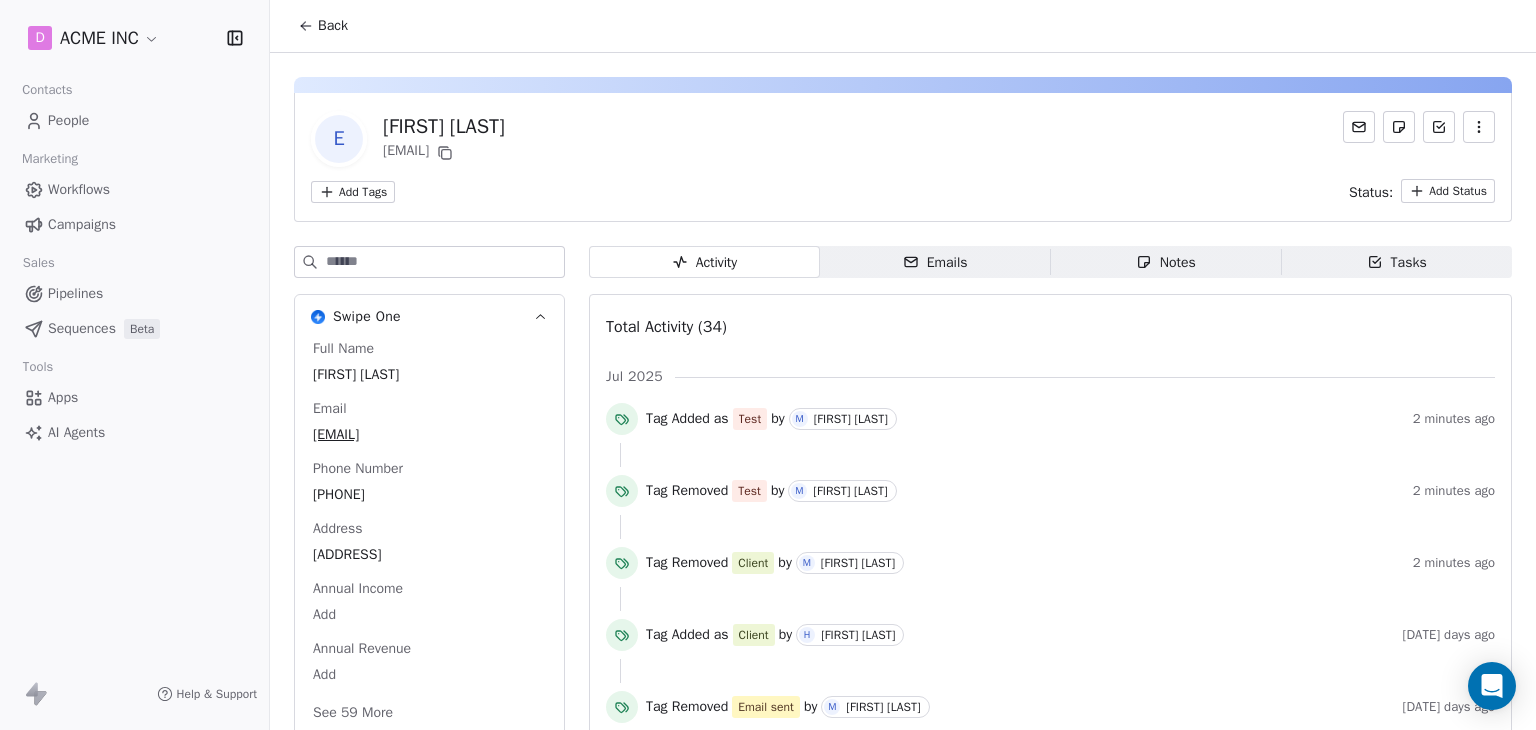 click on "Back" at bounding box center [333, 26] 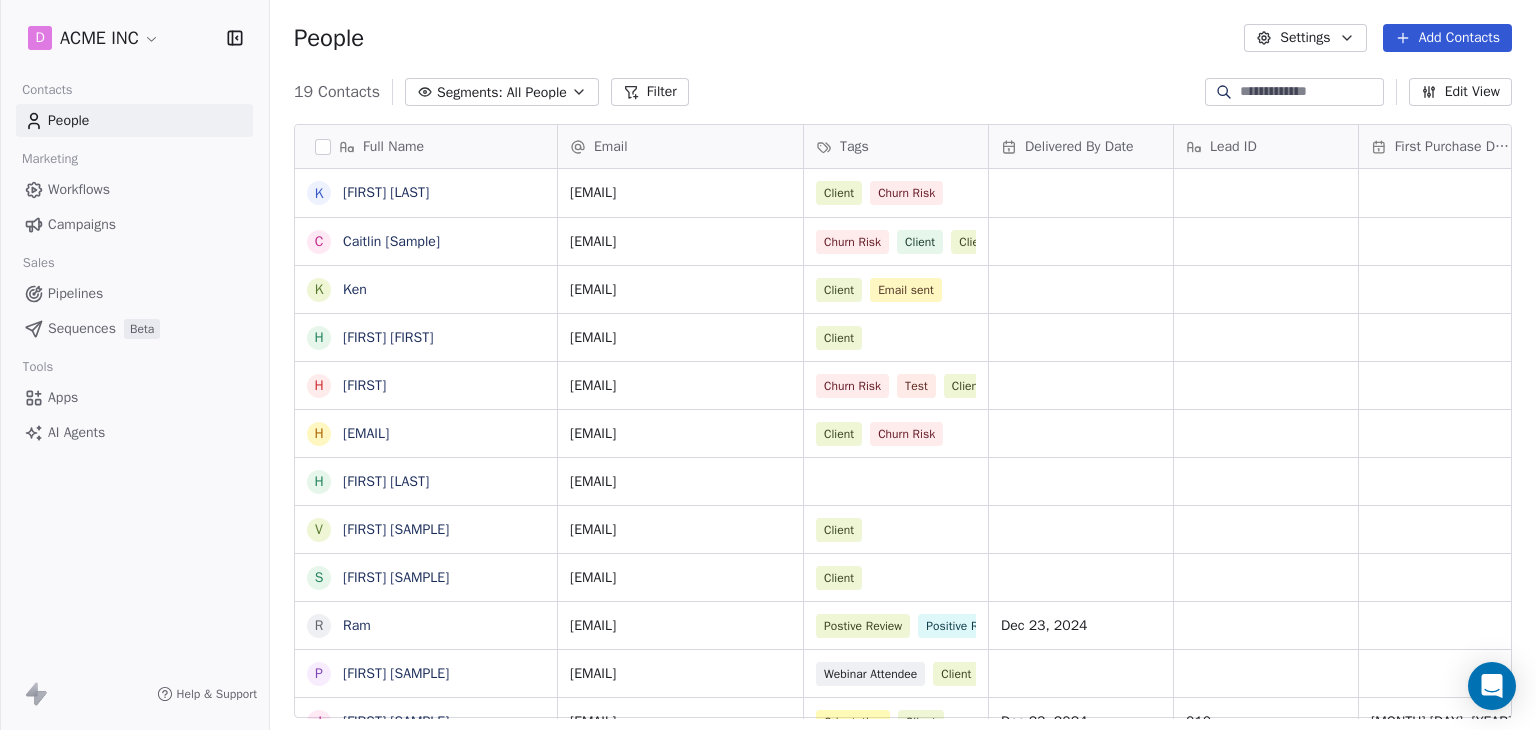 scroll, scrollTop: 361, scrollLeft: 0, axis: vertical 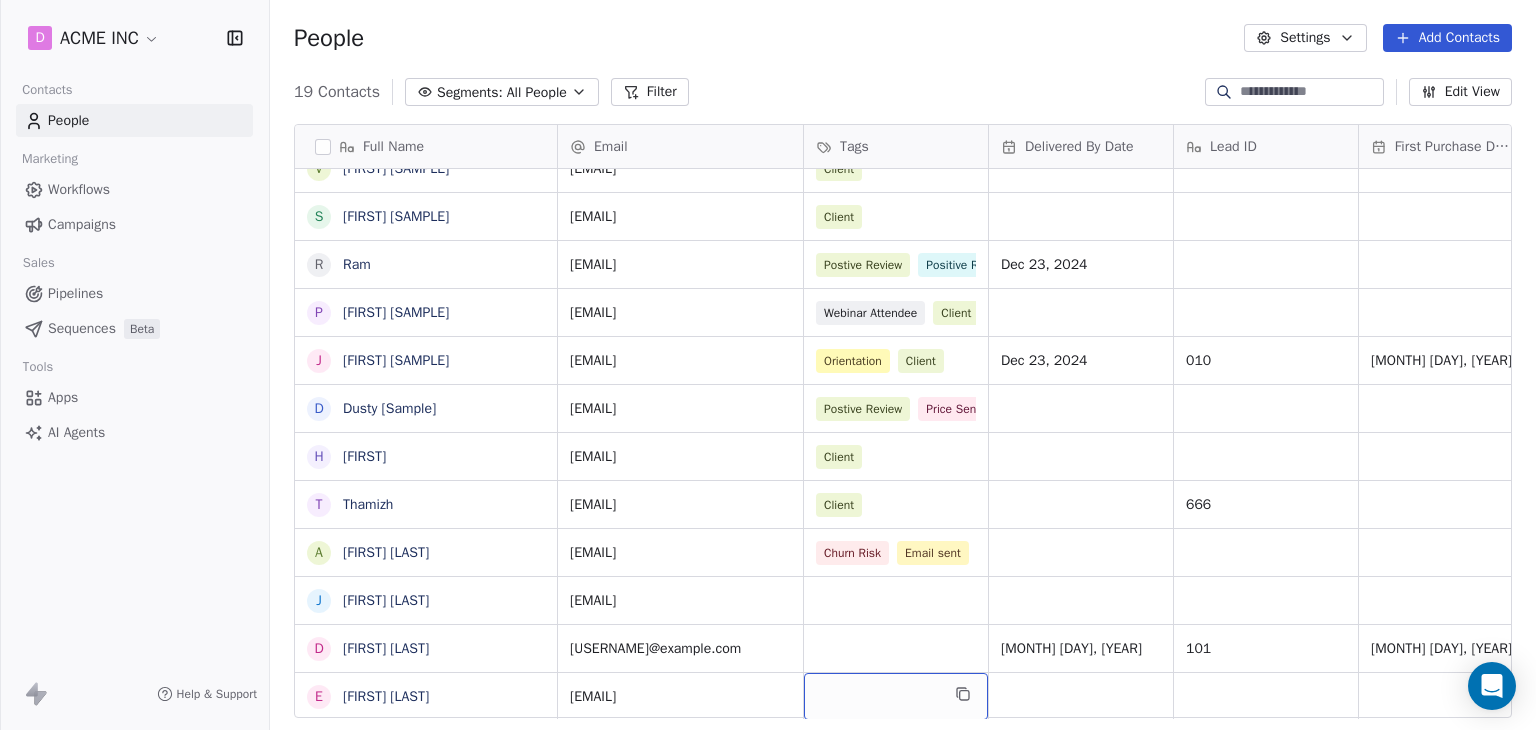 click at bounding box center [896, 696] 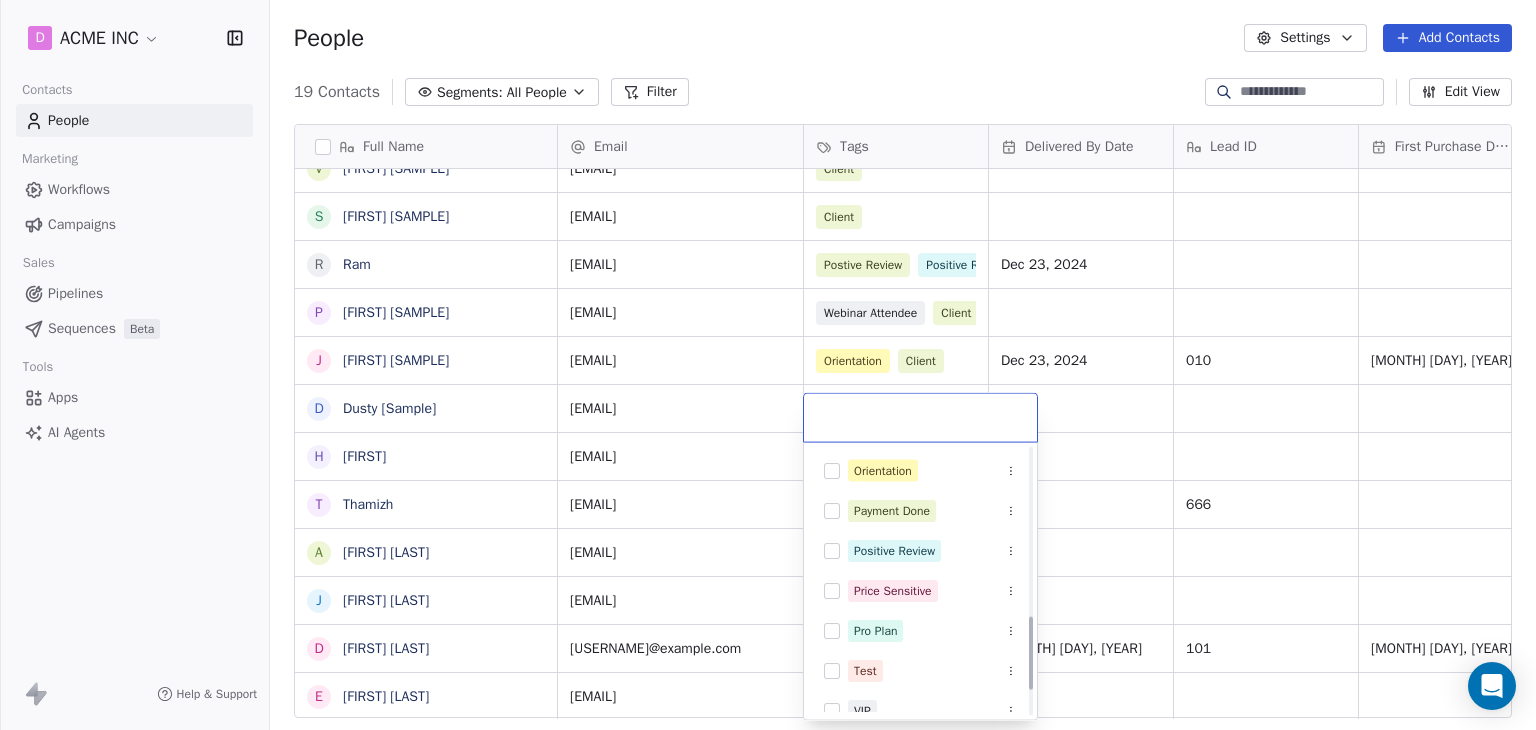 scroll, scrollTop: 698, scrollLeft: 0, axis: vertical 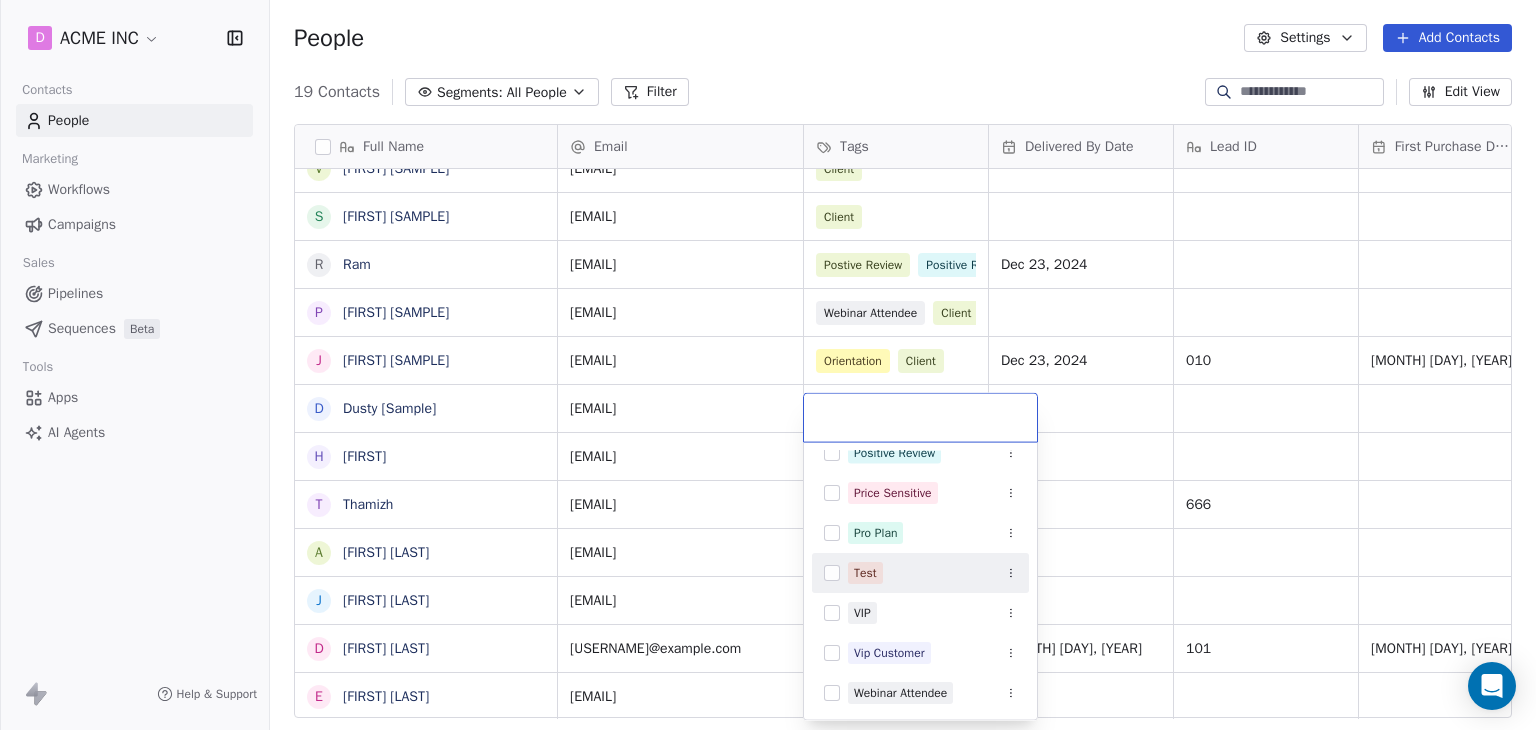 click at bounding box center [832, 573] 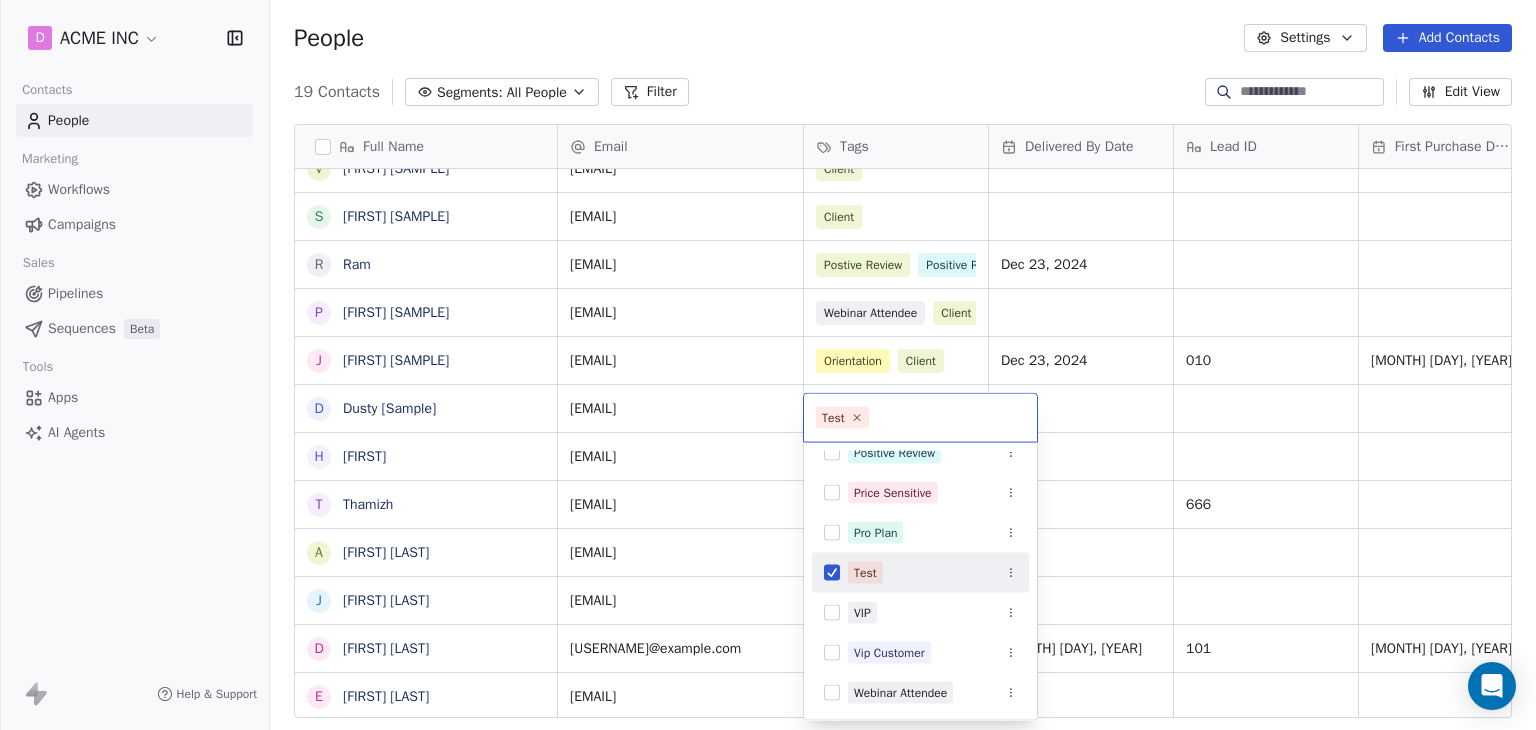 click on "D ACME INC Contacts People Marketing Workflows Campaigns Sales Pipelines Sequences Beta Tools Apps AI Agents Help & Support People Settings  Add Contacts 19 Contacts Segments: All People Filter  Edit View Tag Add to Sequence Export Full Name K Ken Kanade C Caitlin [Sample] K Ken h harry Harry H Harinder h harinder@test.com H Harinder Kaur V Vanessa [Sample] S Swami [Sample] R Ram P Pavithra [Sample] J Jarrett [Sample] D Dusty [Sample] H Harinder T Thamizh A Annie Frank J Joey Frank D Daniel Chester Hawthorne E Ellis Karls Email Tags Delivered By Date Lead ID First Purchase Date IST Website Country Address ken@swipeone.app Client Churn Risk globalventures.co.uk United Kingdom India chempstead@appsumo.com Churn Risk Client Client pacifictrading.com.au United Kingdom aditya.kanade@swipepages.com Client Email sent harinder81.au@gmail.com Client harinder89@ymail.com Churn Risk Test Client harinder@test.com Client Churn Risk harinder@swipepages.com vanessa@appsumo.com Client fostergroup.com United States Client" at bounding box center (768, 365) 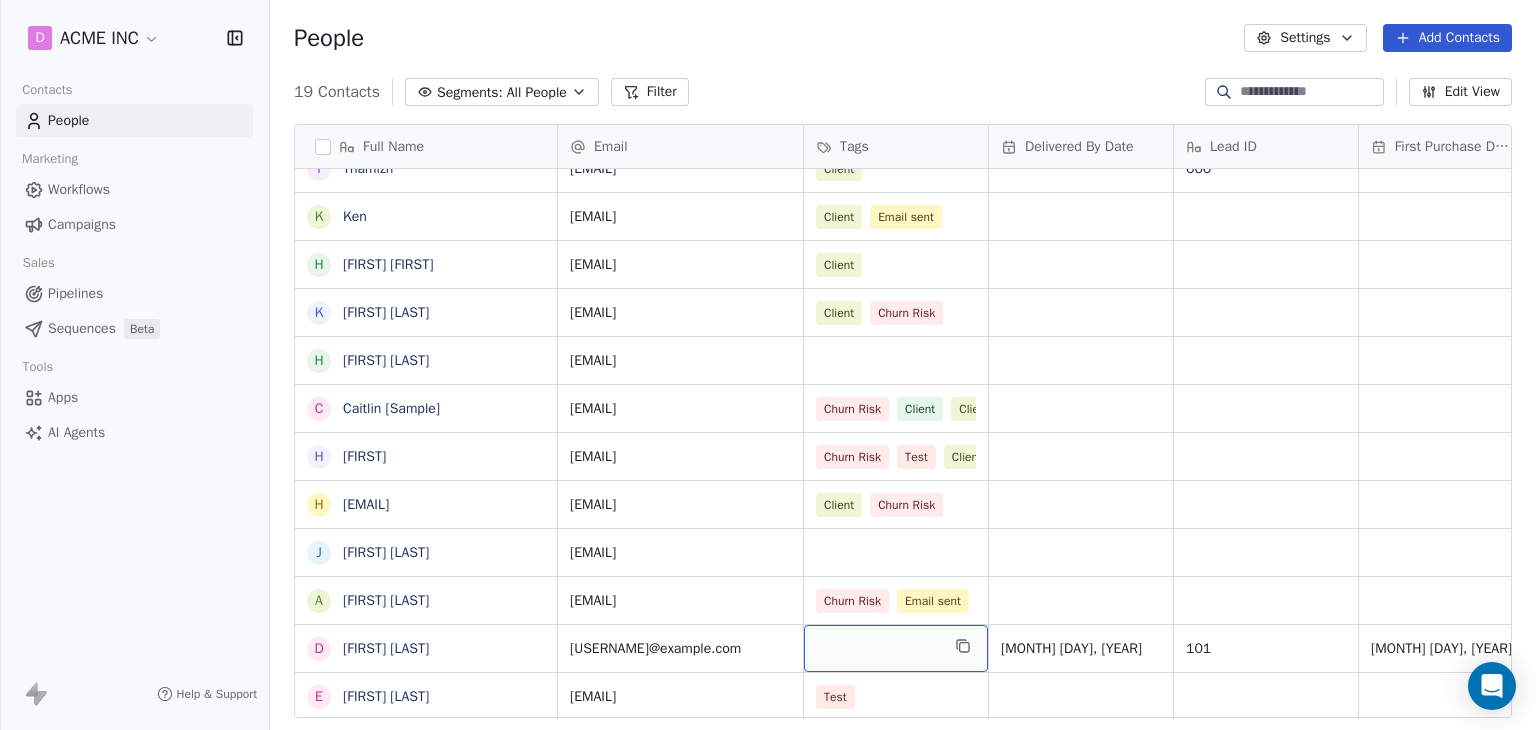 click at bounding box center [896, 648] 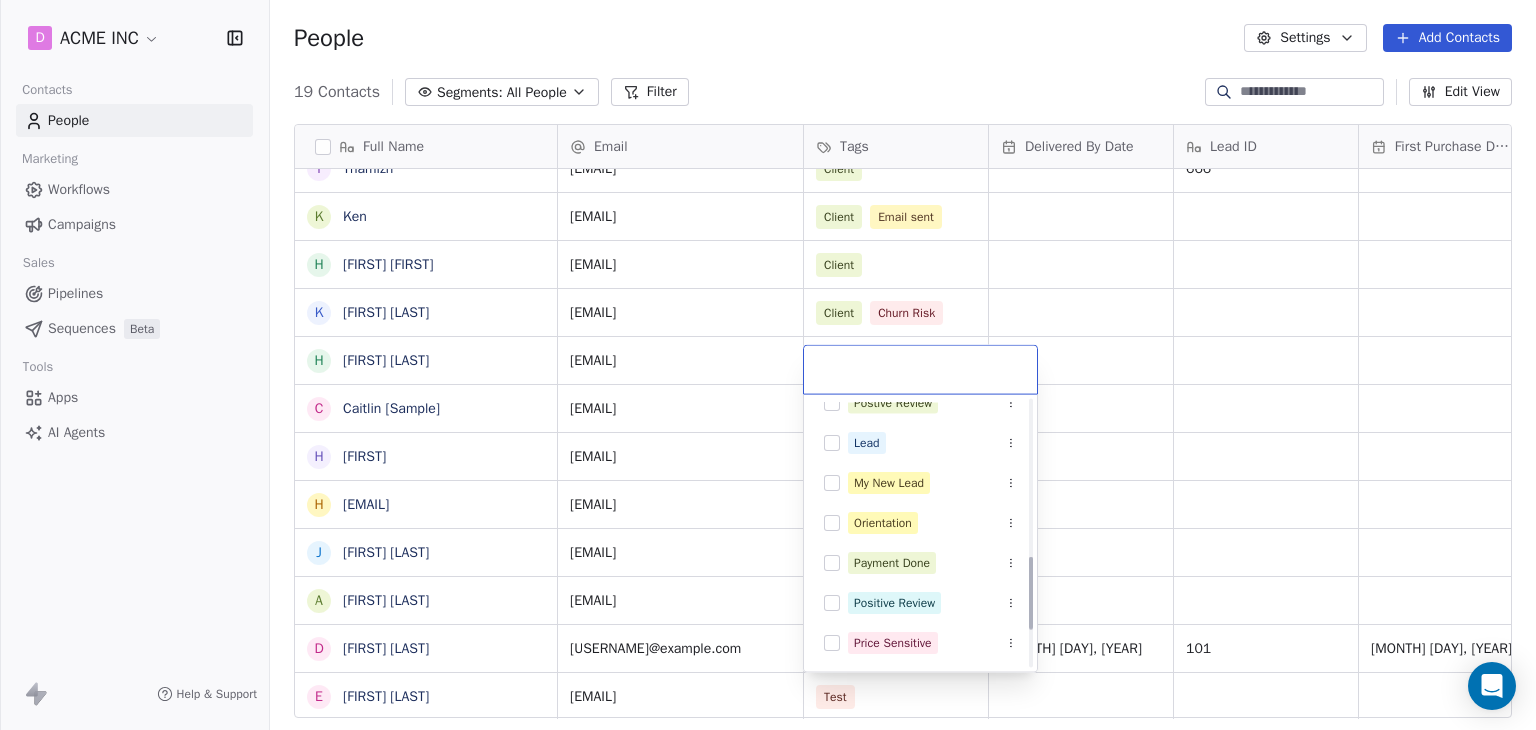 scroll, scrollTop: 698, scrollLeft: 0, axis: vertical 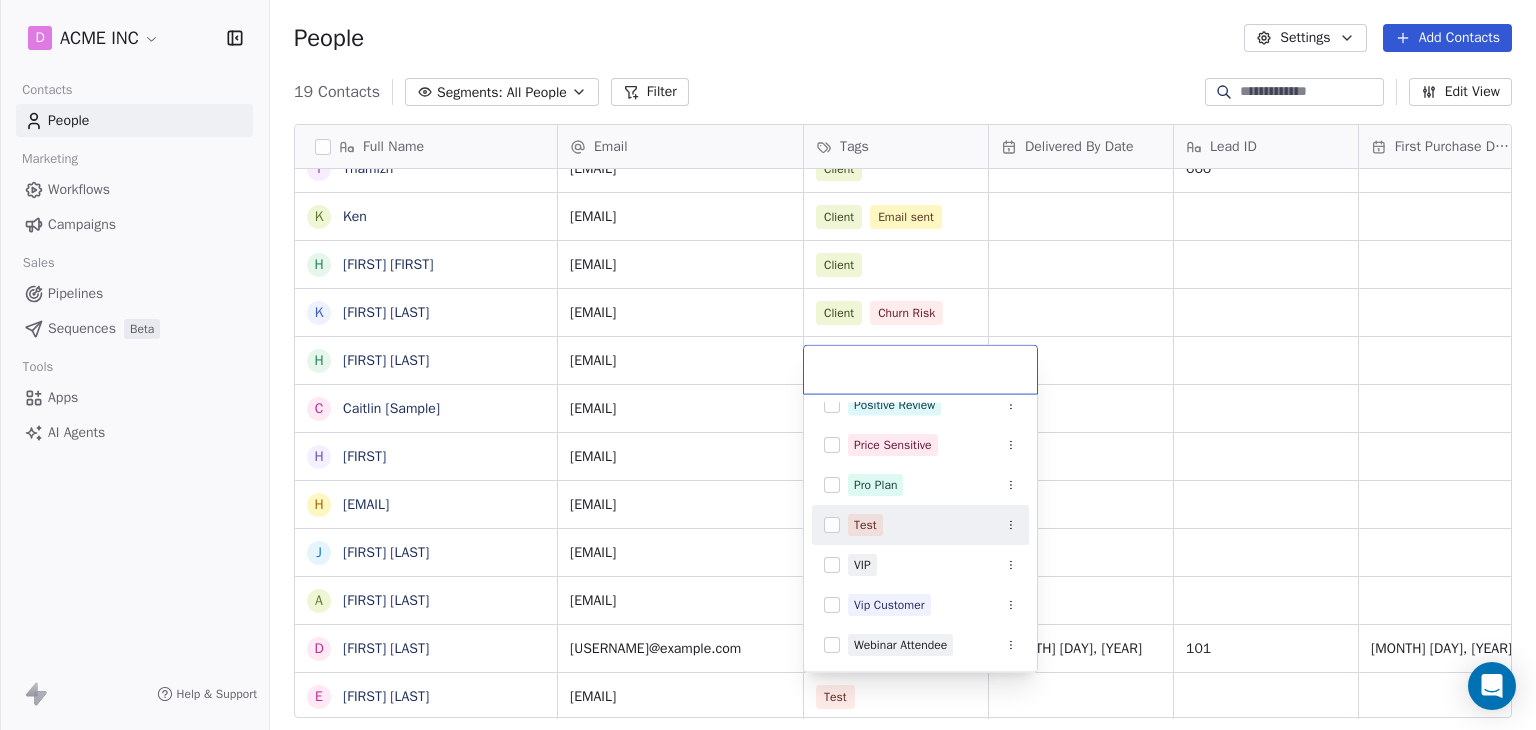 click at bounding box center (832, 525) 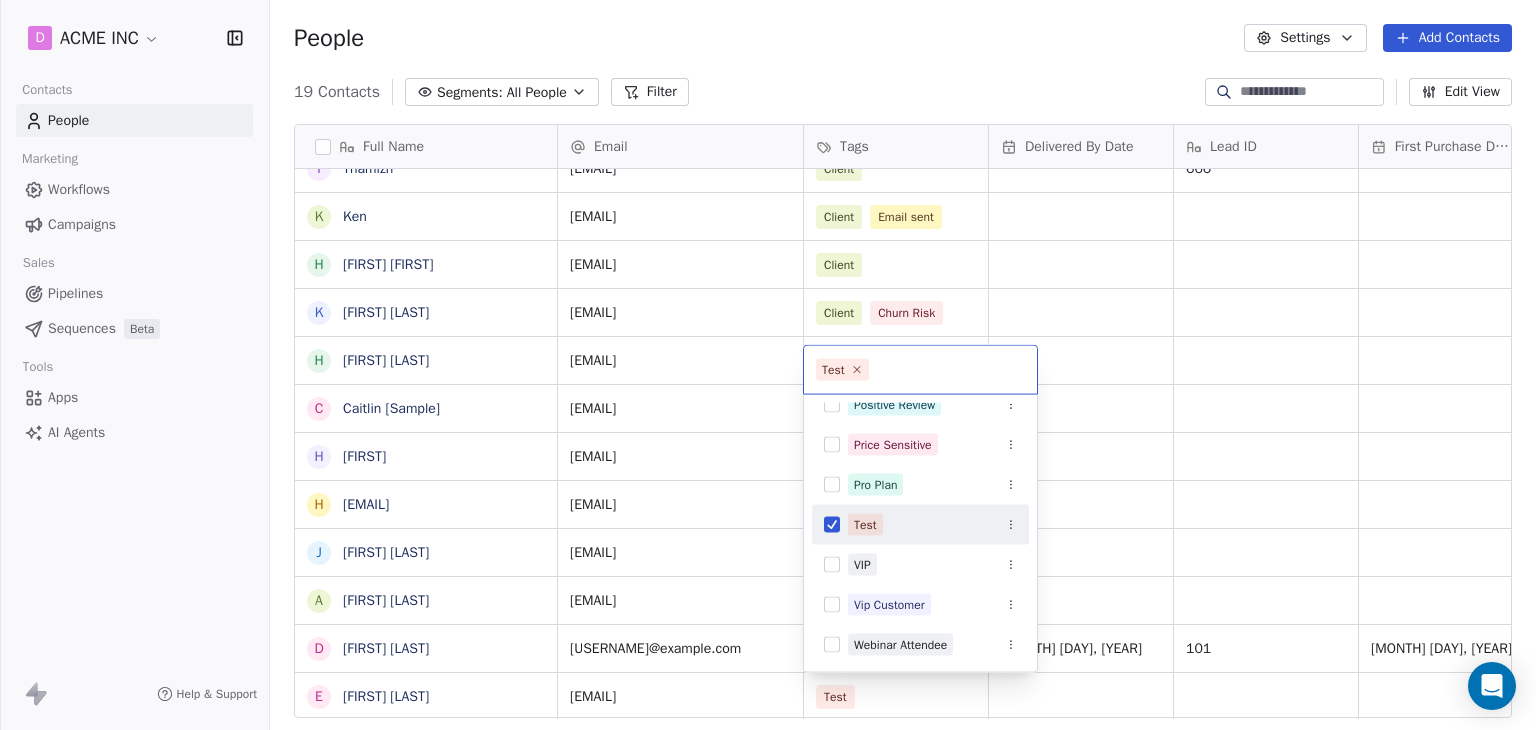 click on "D ACME INC Contacts People Marketing Workflows Campaigns Sales Pipelines Sequences Beta Tools Apps AI Agents Help & Support People Settings  Add Contacts 19 Contacts Segments: All People Filter  Edit View Tag Add to Sequence Export Full Name V Vanessa [Sample] S Swami [Sample] R Ram P Pavithra [Sample] J Jarrett [Sample] D Dusty [Sample] H Harinder T Thamizh K Ken h harry Harry K Ken Kanade H Harinder Kaur C Caitlin [Sample] H Harinder h harinder@test.com J Joey Frank A Annie Frank D Daniel Chester Hawthorne E Ellis Karls Email Tags Delivered By Date Lead ID First Purchase Date IST Website Country Address vanessa@appsumo.com Client fostergroup.com United States swami@swipeone.com Client millerindustries.com Germany ram@swipeone.com Postive Review Positive Review Client Dec 23, 2024 greensolutions.pt Antigua and Barbuda pavithra@swipepages.com Webinar Attendee Client techinnovators.in India jarrett@appsumo.com Orientation Client Dec 23, 2024 010 Jun 02, 2025 04:53 PM designworks.de Germany dusty@appsumo.com" at bounding box center [768, 365] 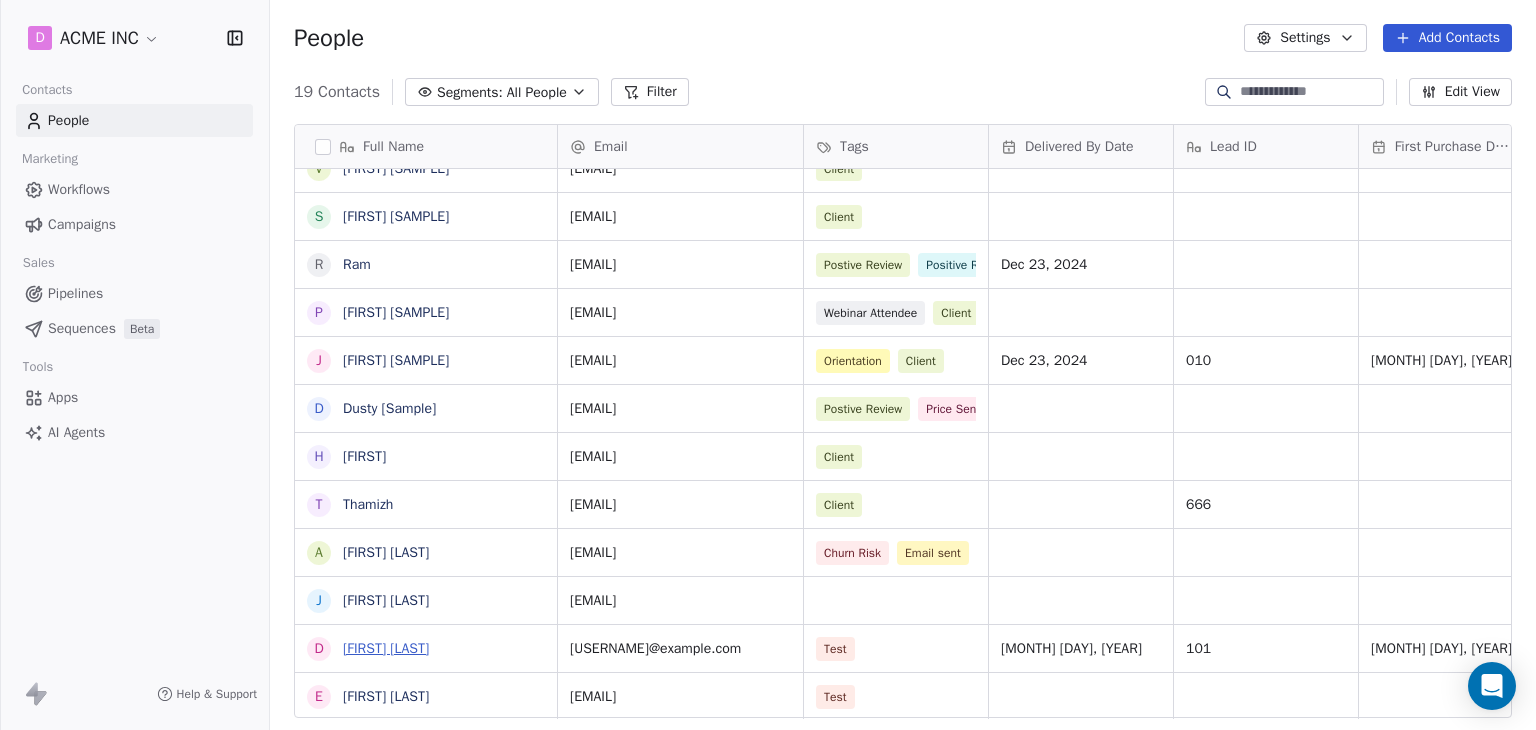 click on "Daniel Chester Hawthorne" at bounding box center (386, 648) 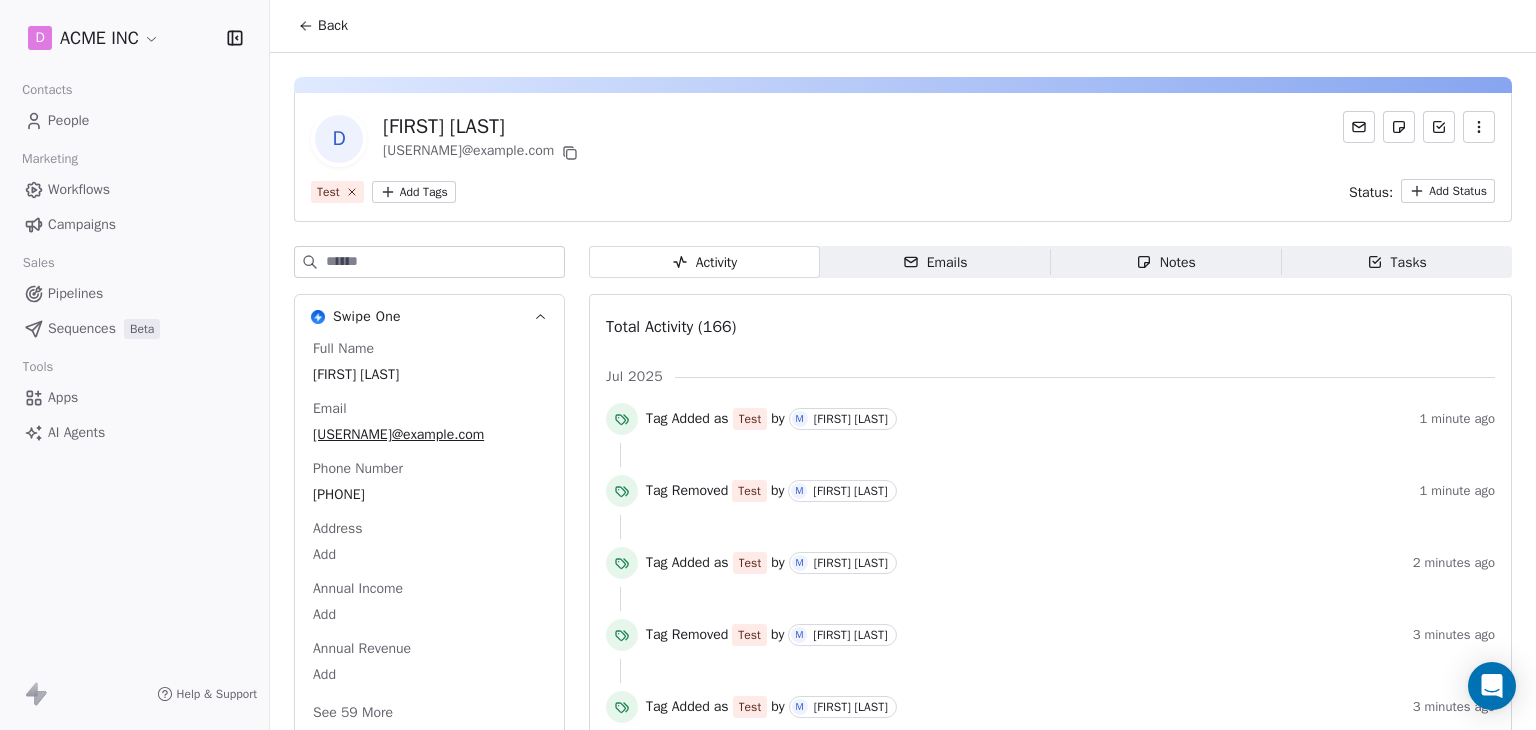 click on "Back" at bounding box center [323, 26] 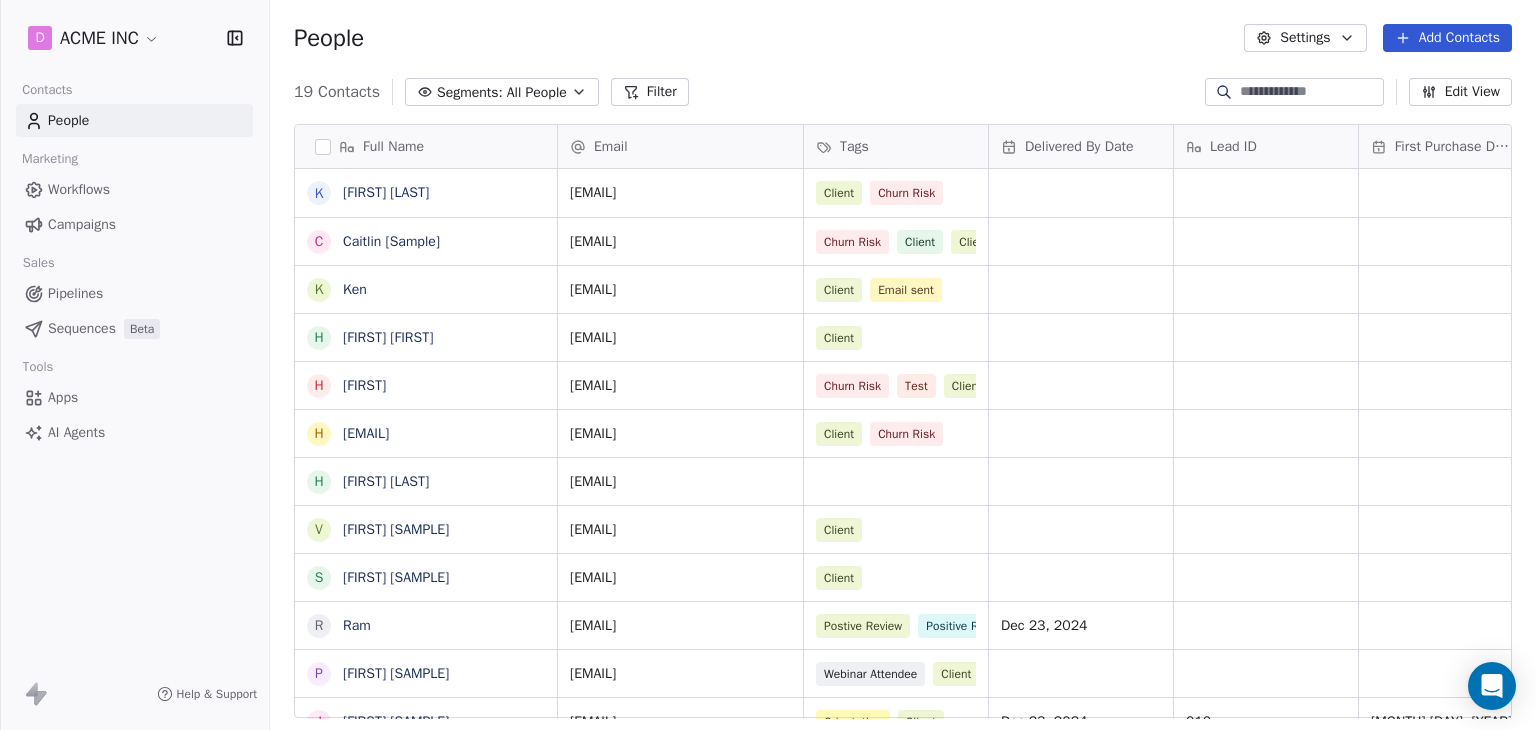 scroll, scrollTop: 361, scrollLeft: 0, axis: vertical 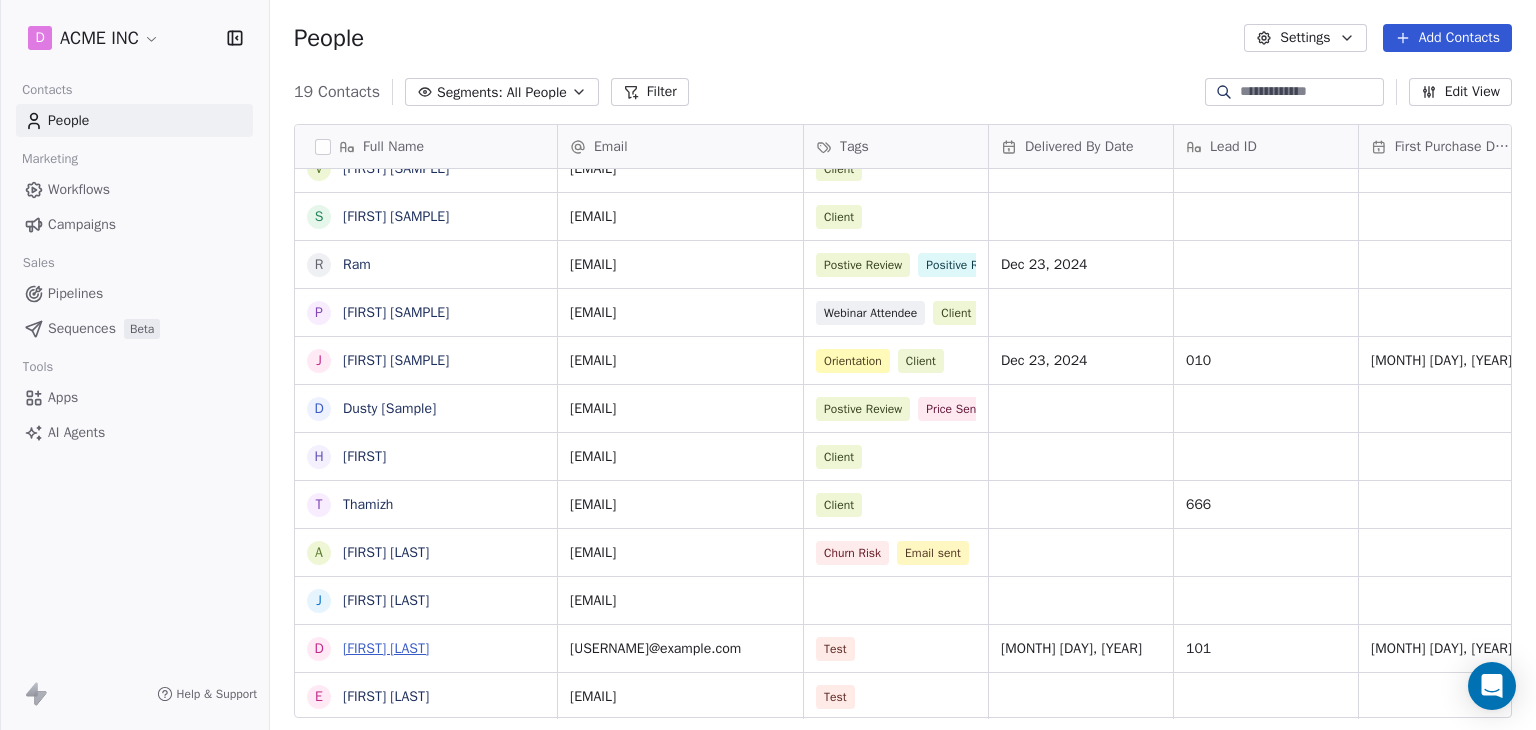 click on "Daniel Chester Hawthorne" at bounding box center [386, 648] 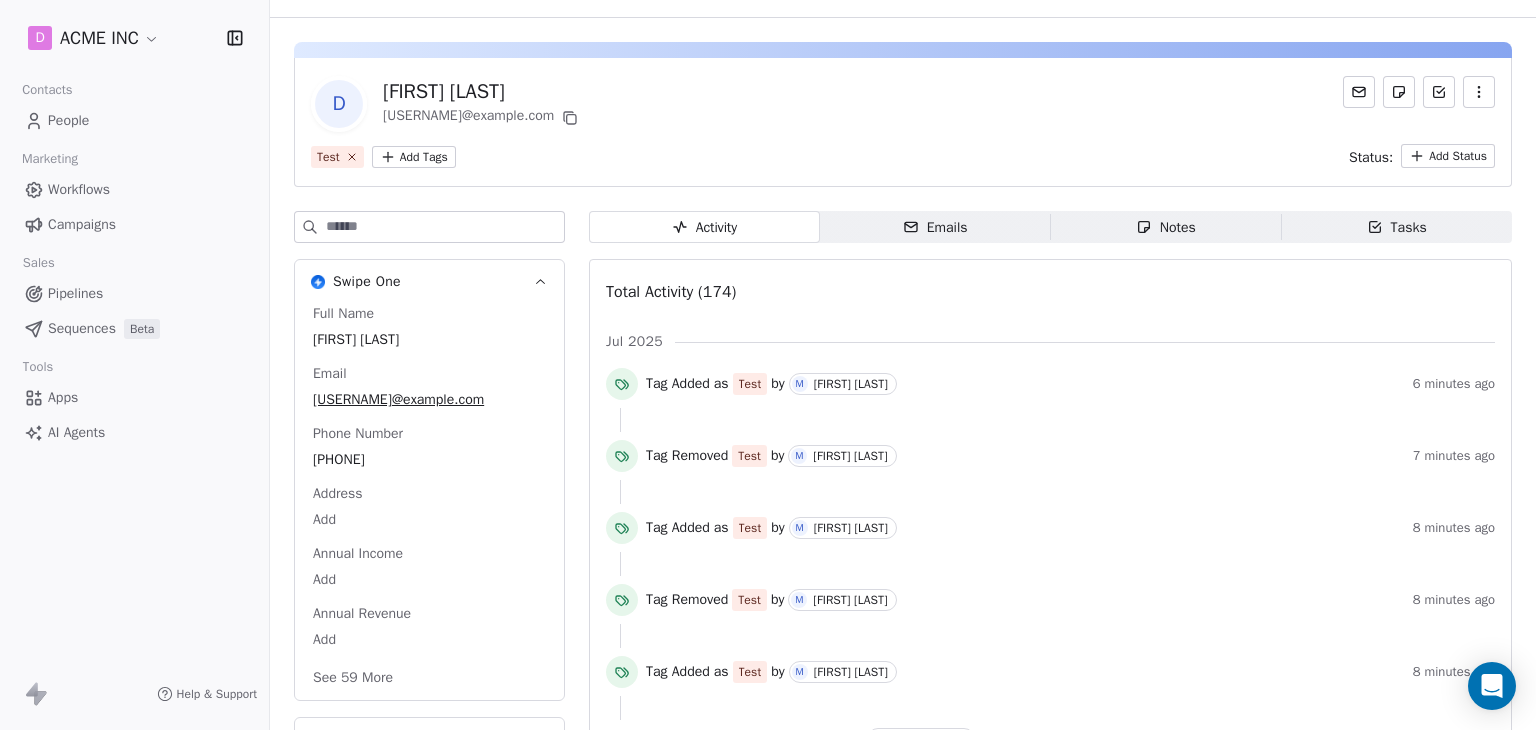 scroll, scrollTop: 0, scrollLeft: 0, axis: both 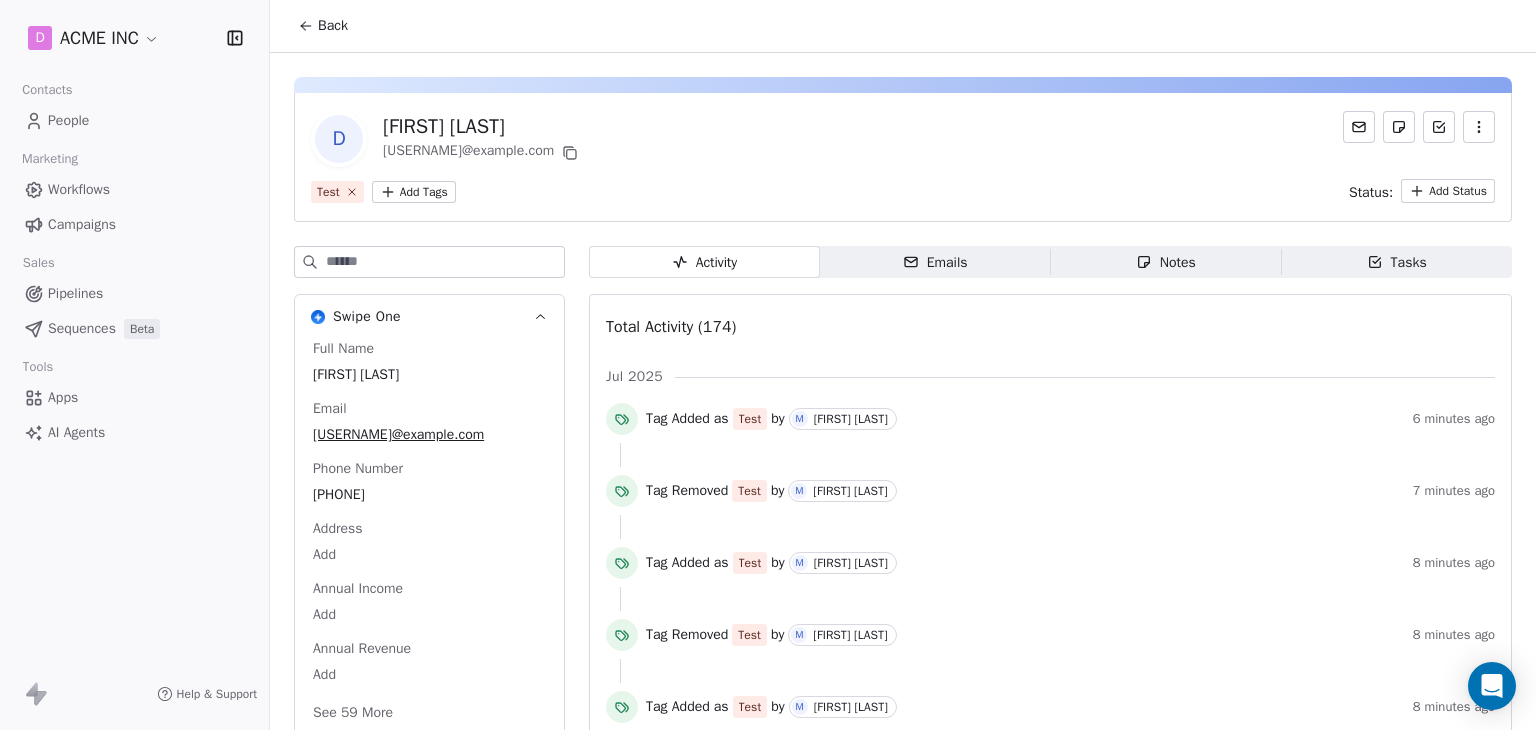 click on "Back" at bounding box center [323, 26] 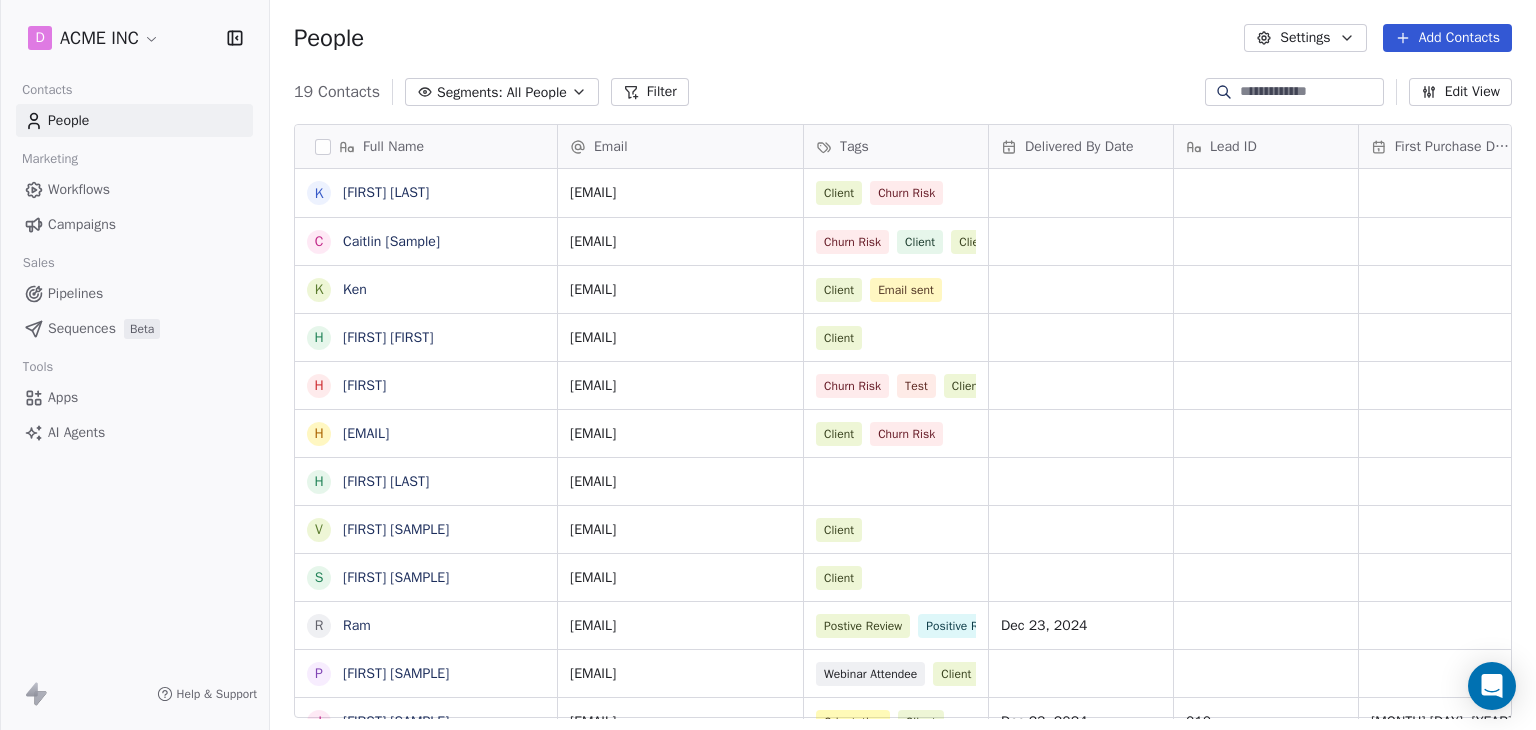 scroll, scrollTop: 361, scrollLeft: 0, axis: vertical 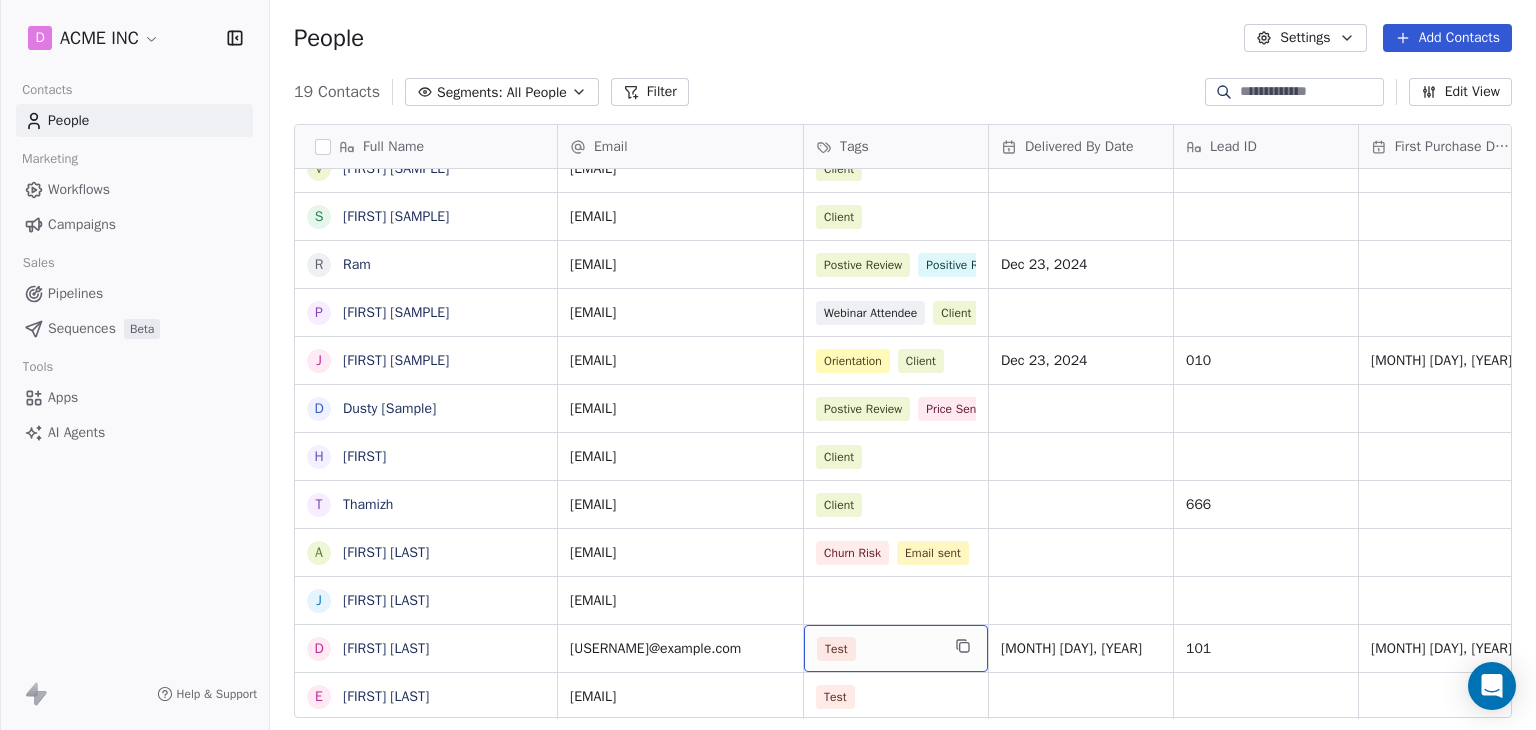 click on "Test" at bounding box center (878, 649) 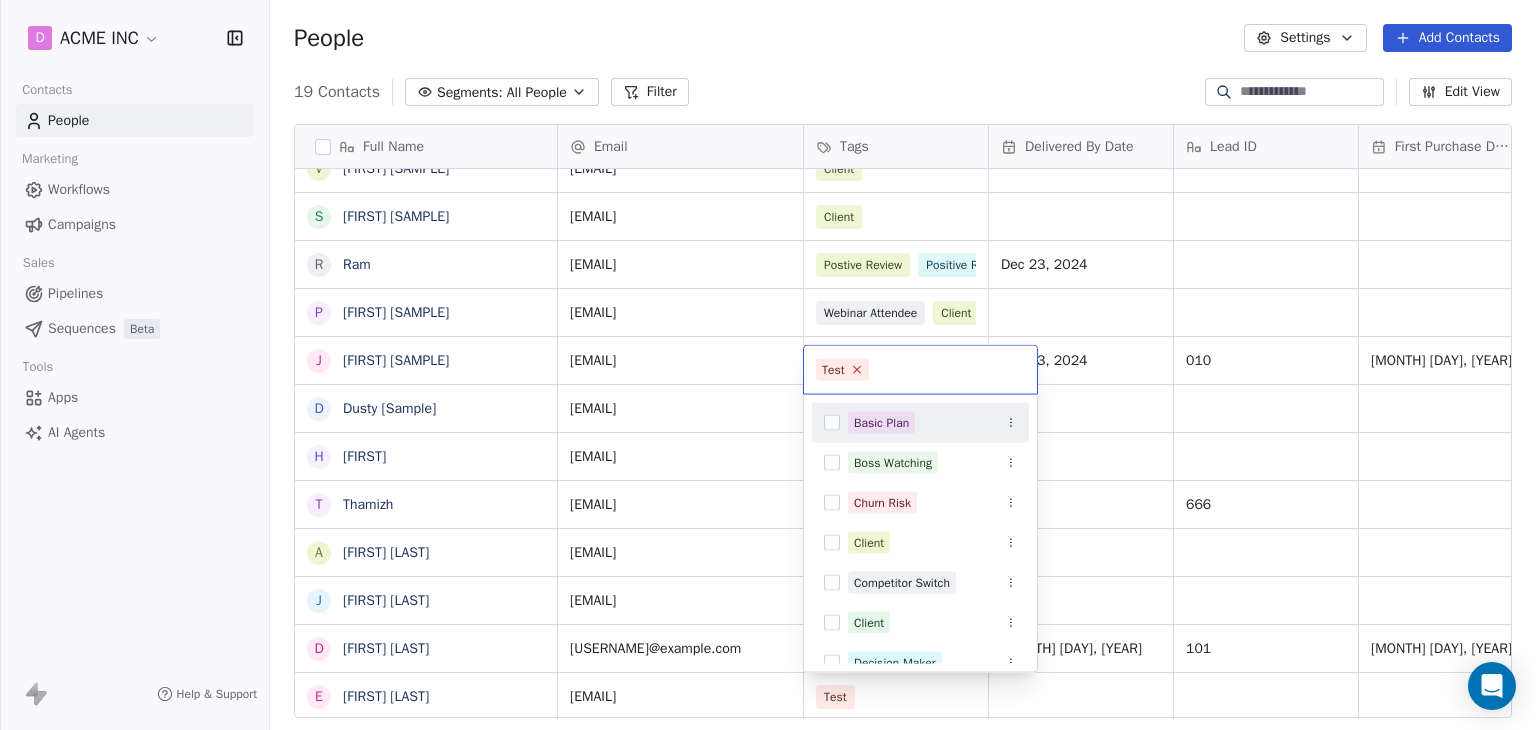 click 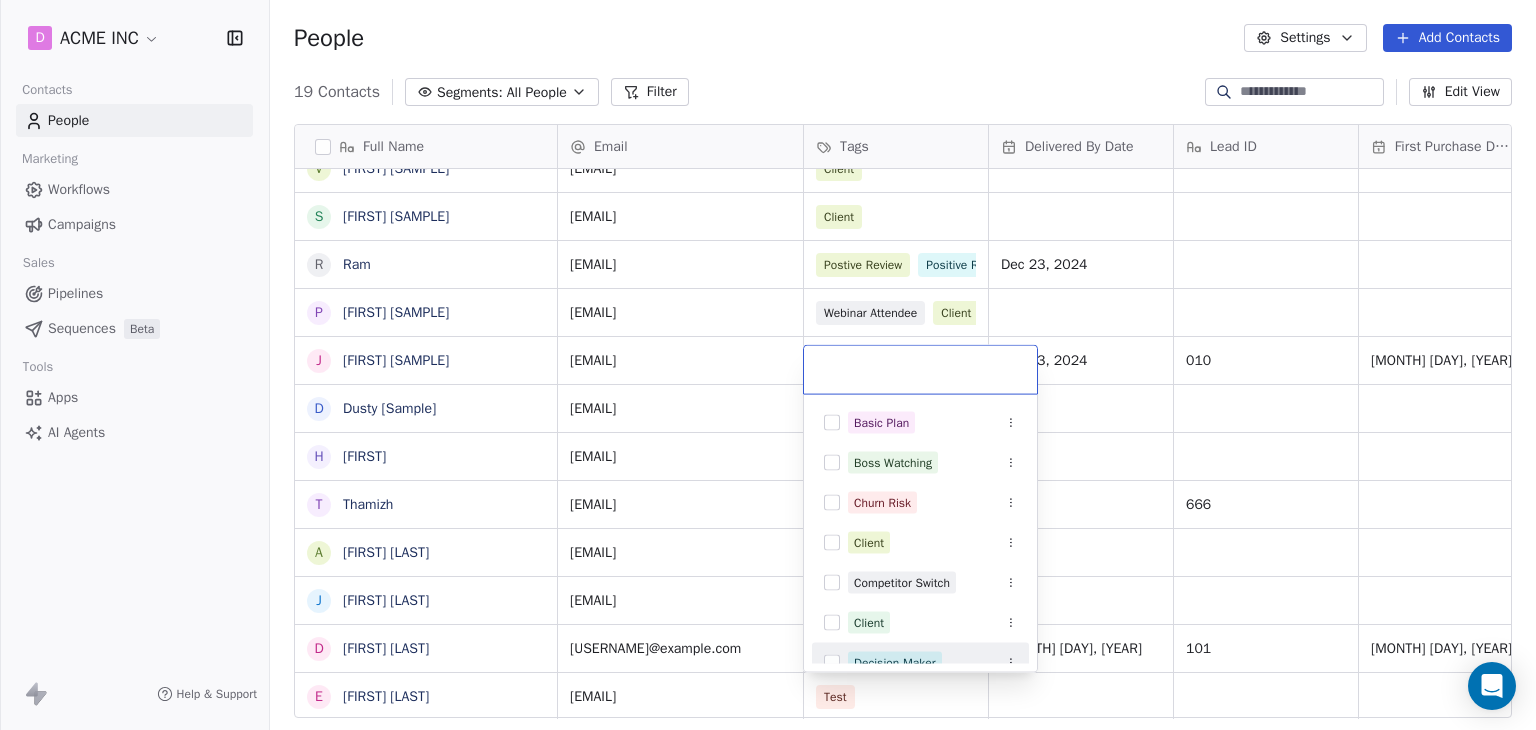 click on "D ACME INC Contacts People Marketing Workflows Campaigns Sales Pipelines Sequences Beta Tools Apps AI Agents Help & Support People Settings  Add Contacts 19 Contacts Segments: All People Filter  Edit View Tag Add to Sequence Export Full Name K Ken Kanade C Caitlin [Sample] K Ken h harry Harry H Harinder h harinder@test.com H Harinder Kaur V Vanessa [Sample] S Swami [Sample] R Ram P Pavithra [Sample] J Jarrett [Sample] D Dusty [Sample] H Harinder T Thamizh A Annie Frank J Joey Frank D Daniel Chester Hawthorne E Ellis Karls Email Tags Delivered By Date Lead ID First Purchase Date IST Website Country Address ken@swipeone.app Client Churn Risk globalventures.co.uk United Kingdom India chempstead@appsumo.com Churn Risk Client Client pacifictrading.com.au United Kingdom aditya.kanade@swipepages.com Client Email sent harinder81.au@gmail.com Client harinder89@ymail.com Churn Risk Test Client harinder@test.com Client Churn Risk harinder@swipepages.com vanessa@appsumo.com Client fostergroup.com United States Client" at bounding box center [768, 365] 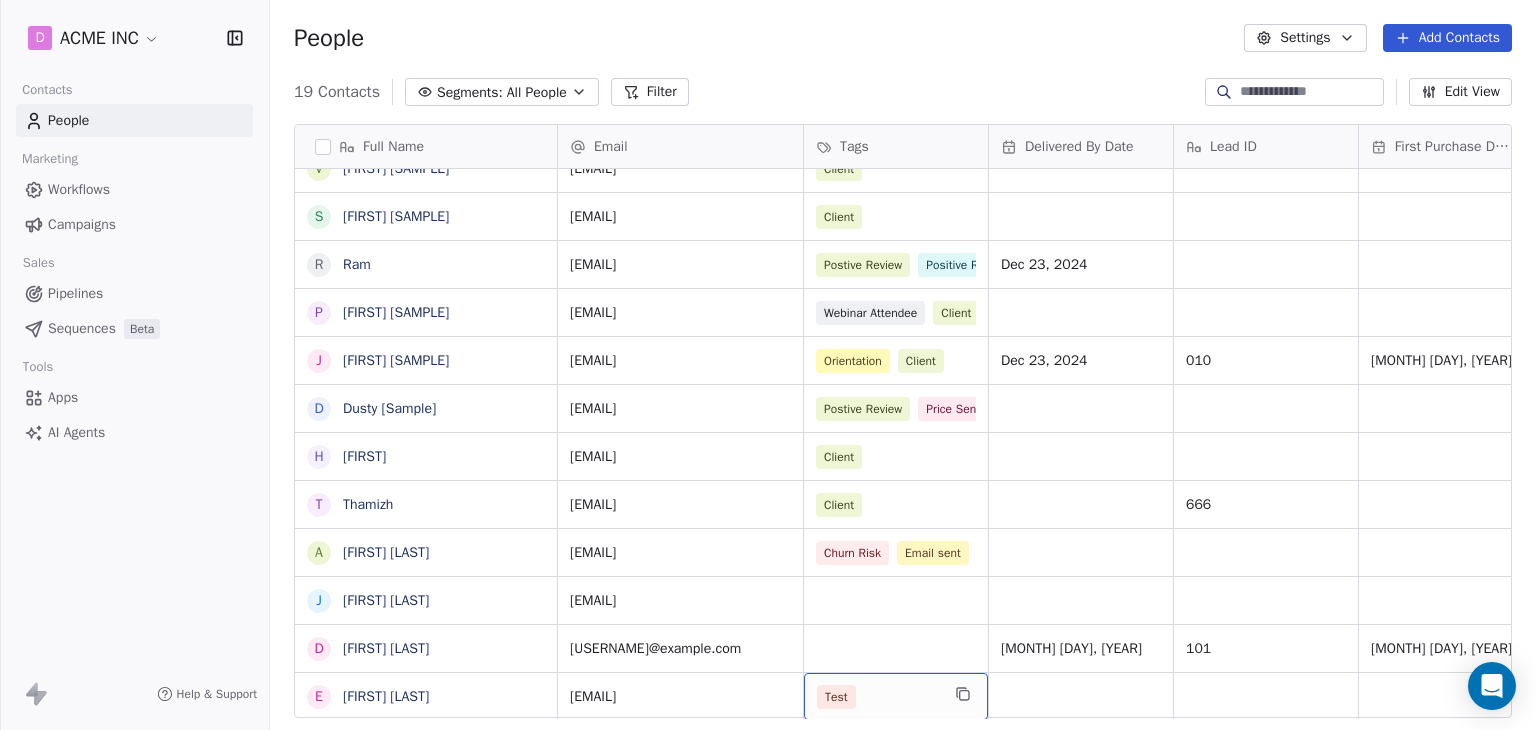 click on "Test" at bounding box center (878, 697) 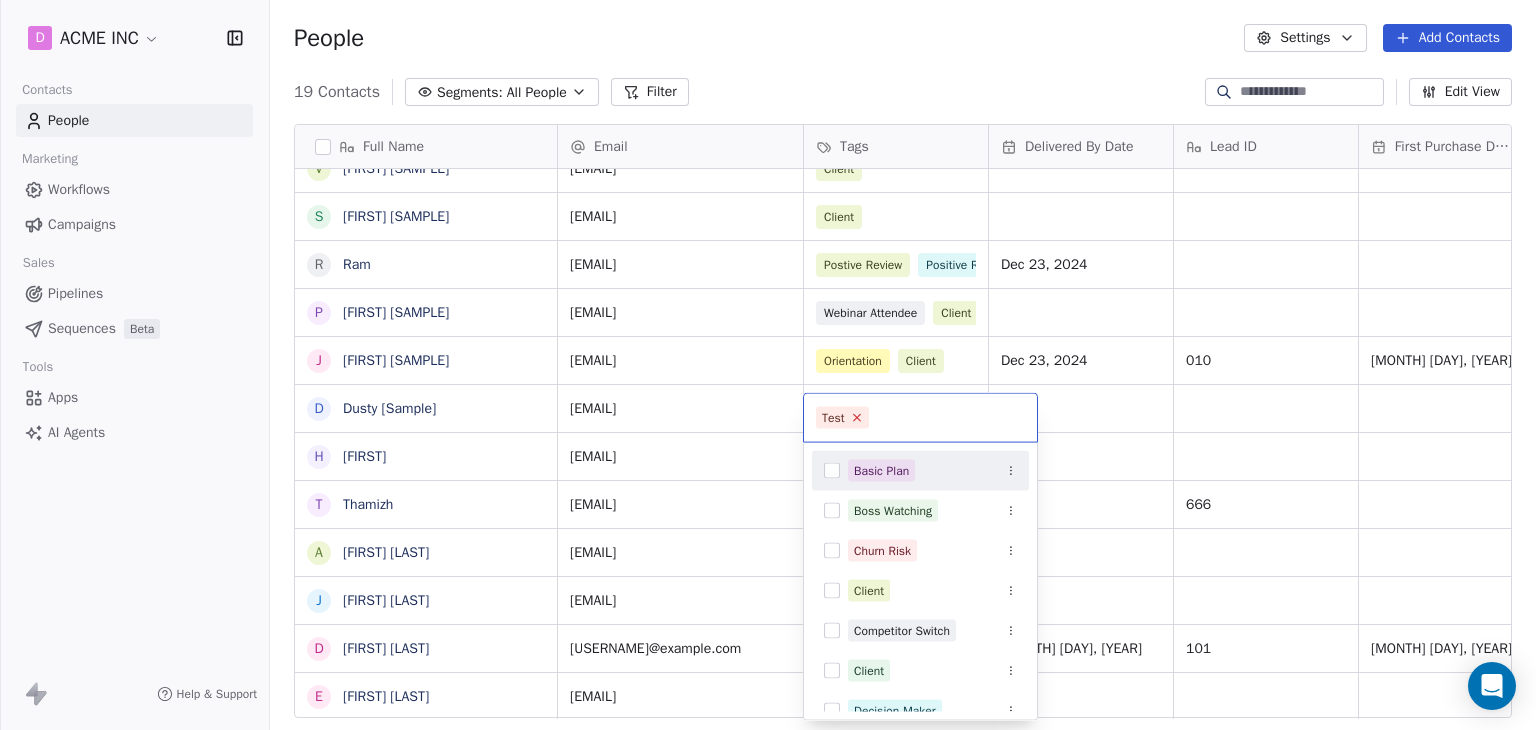 click 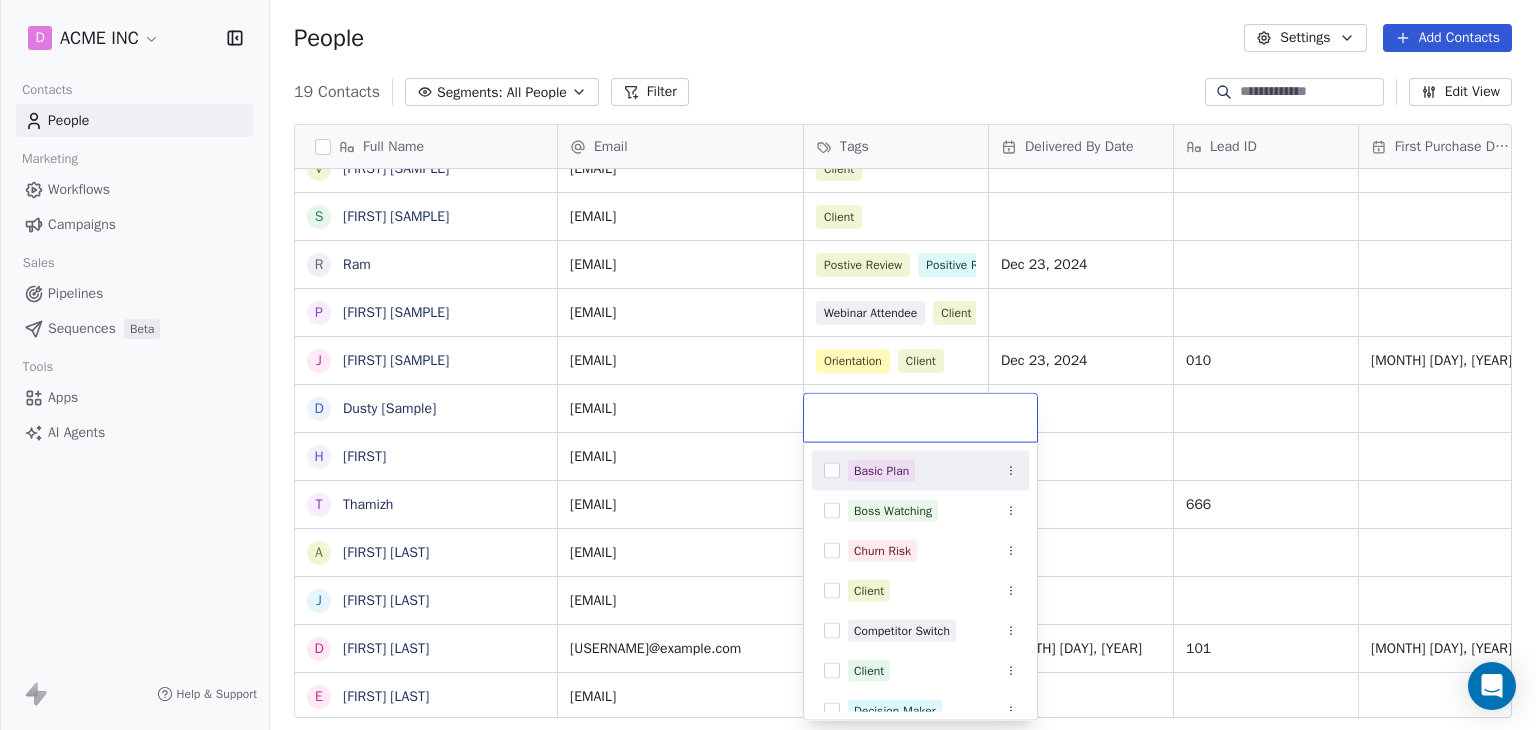 click on "D ACME INC Contacts People Marketing Workflows Campaigns Sales Pipelines Sequences Beta Tools Apps AI Agents Help & Support People Settings  Add Contacts 19 Contacts Segments: All People Filter  Edit View Tag Add to Sequence Export Full Name K Ken Kanade C Caitlin [Sample] K Ken h harry Harry H Harinder h harinder@test.com H Harinder Kaur V Vanessa [Sample] S Swami [Sample] R Ram P Pavithra [Sample] J Jarrett [Sample] D Dusty [Sample] H Harinder T Thamizh A Annie Frank J Joey Frank D Daniel Chester Hawthorne E Ellis Karls Email Tags Delivered By Date Lead ID First Purchase Date IST Website Country Address ken@swipeone.app Client Churn Risk globalventures.co.uk United Kingdom India chempstead@appsumo.com Churn Risk Client Client pacifictrading.com.au United Kingdom aditya.kanade@swipepages.com Client Email sent harinder81.au@gmail.com Client harinder89@ymail.com Churn Risk Test Client harinder@test.com Client Churn Risk harinder@swipepages.com vanessa@appsumo.com Client fostergroup.com United States Client" at bounding box center [768, 365] 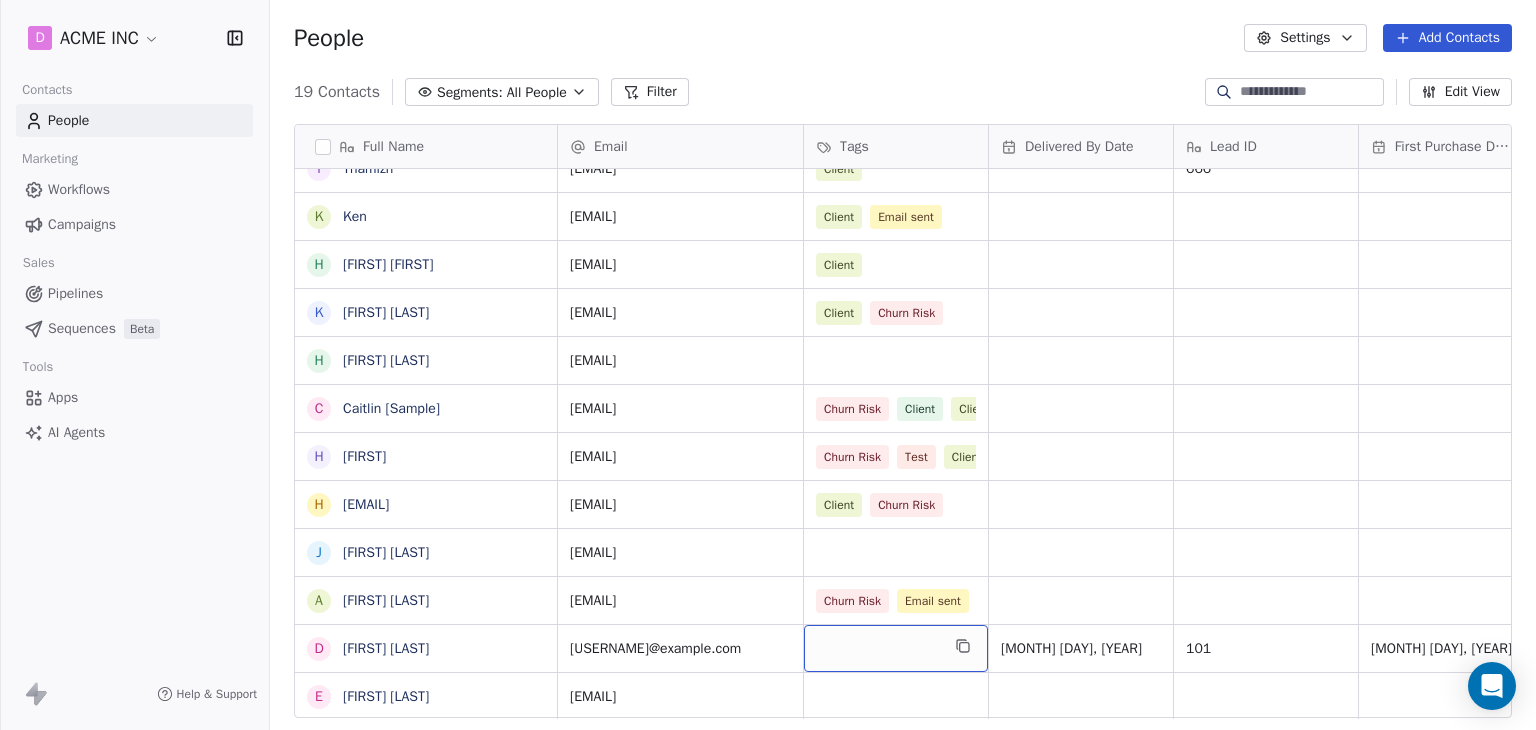 click at bounding box center [896, 648] 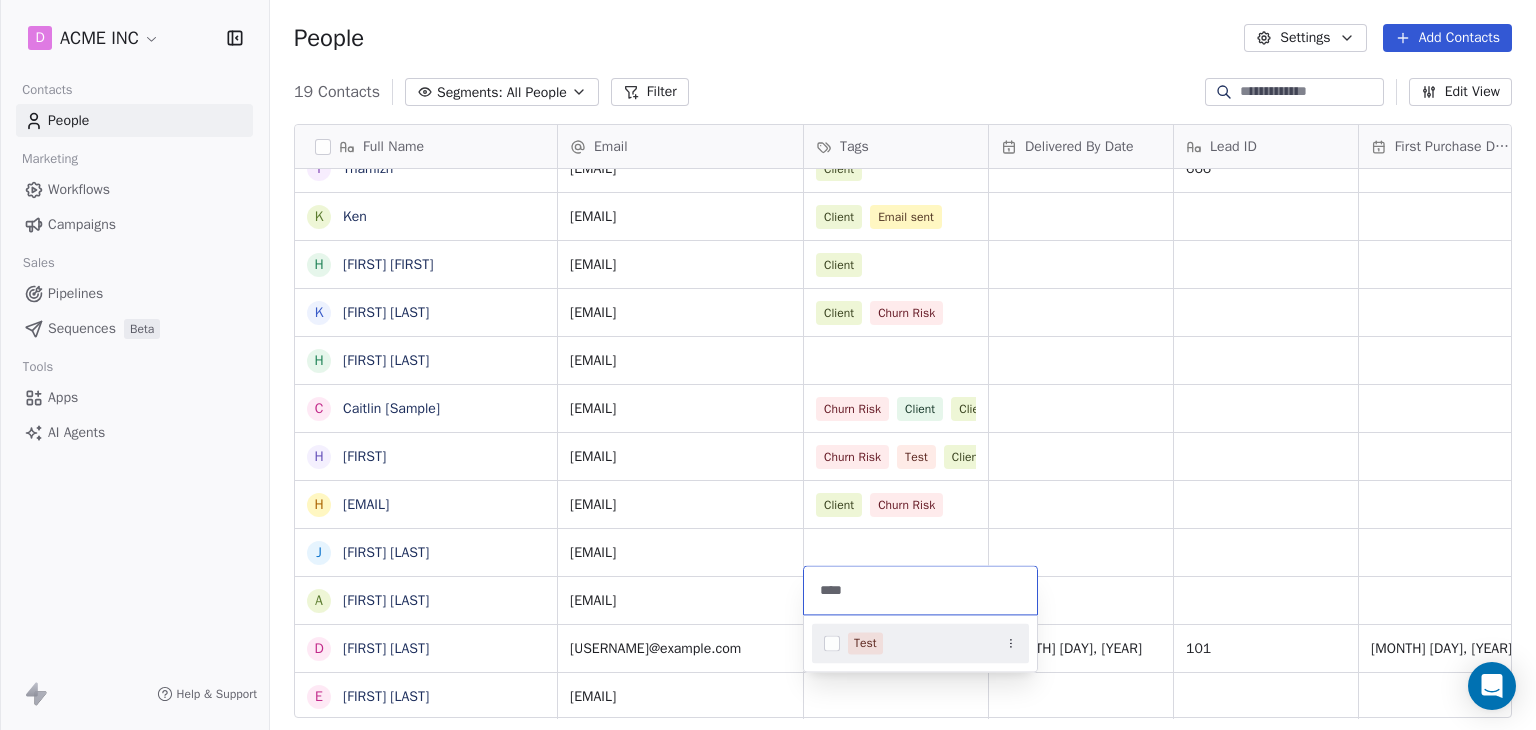 type on "****" 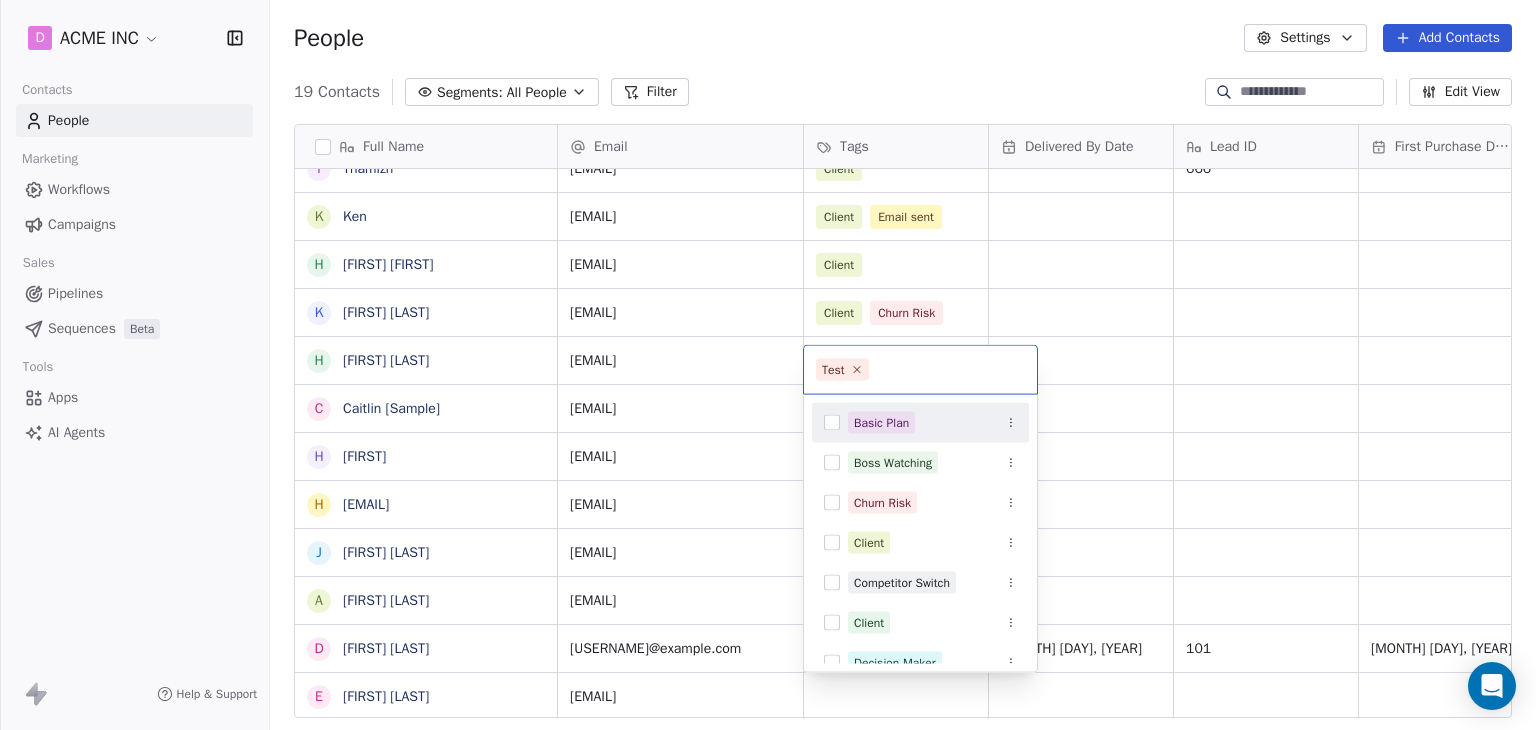 click on "D ACME INC Contacts People Marketing Workflows Campaigns Sales Pipelines Sequences Beta Tools Apps AI Agents Help & Support People Settings  Add Contacts 19 Contacts Segments: All People Filter  Edit View Tag Add to Sequence Export Full Name V Vanessa [Sample] S Swami [Sample] R Ram P Pavithra [Sample] J Jarrett [Sample] D Dusty [Sample] H Harinder T Thamizh K Ken h harry Harry K Ken Kanade H Harinder Kaur C Caitlin [Sample] H Harinder h harinder@test.com J Joey Frank A Annie Frank D Daniel Chester Hawthorne E Ellis Karls Email Tags Delivered By Date Lead ID First Purchase Date IST Website Country Address vanessa@appsumo.com Client fostergroup.com United States swami@swipeone.com Client millerindustries.com Germany ram@swipeone.com Postive Review Positive Review Client Dec 23, 2024 greensolutions.pt Antigua and Barbuda pavithra@swipepages.com Webinar Attendee Client techinnovators.in India jarrett@appsumo.com Orientation Client Dec 23, 2024 010 Jun 02, 2025 04:53 PM designworks.de Germany dusty@appsumo.com" at bounding box center [768, 365] 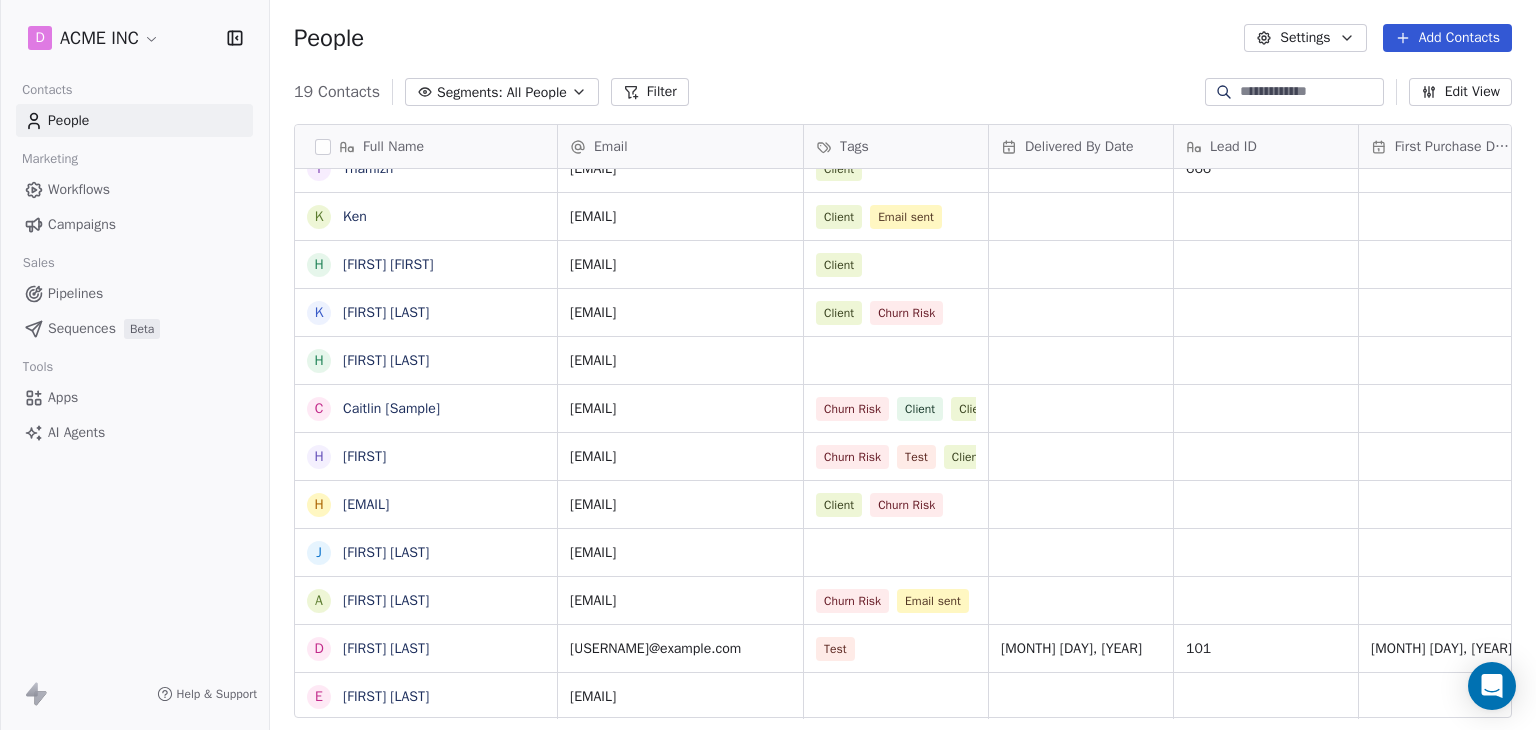 scroll, scrollTop: 15, scrollLeft: 0, axis: vertical 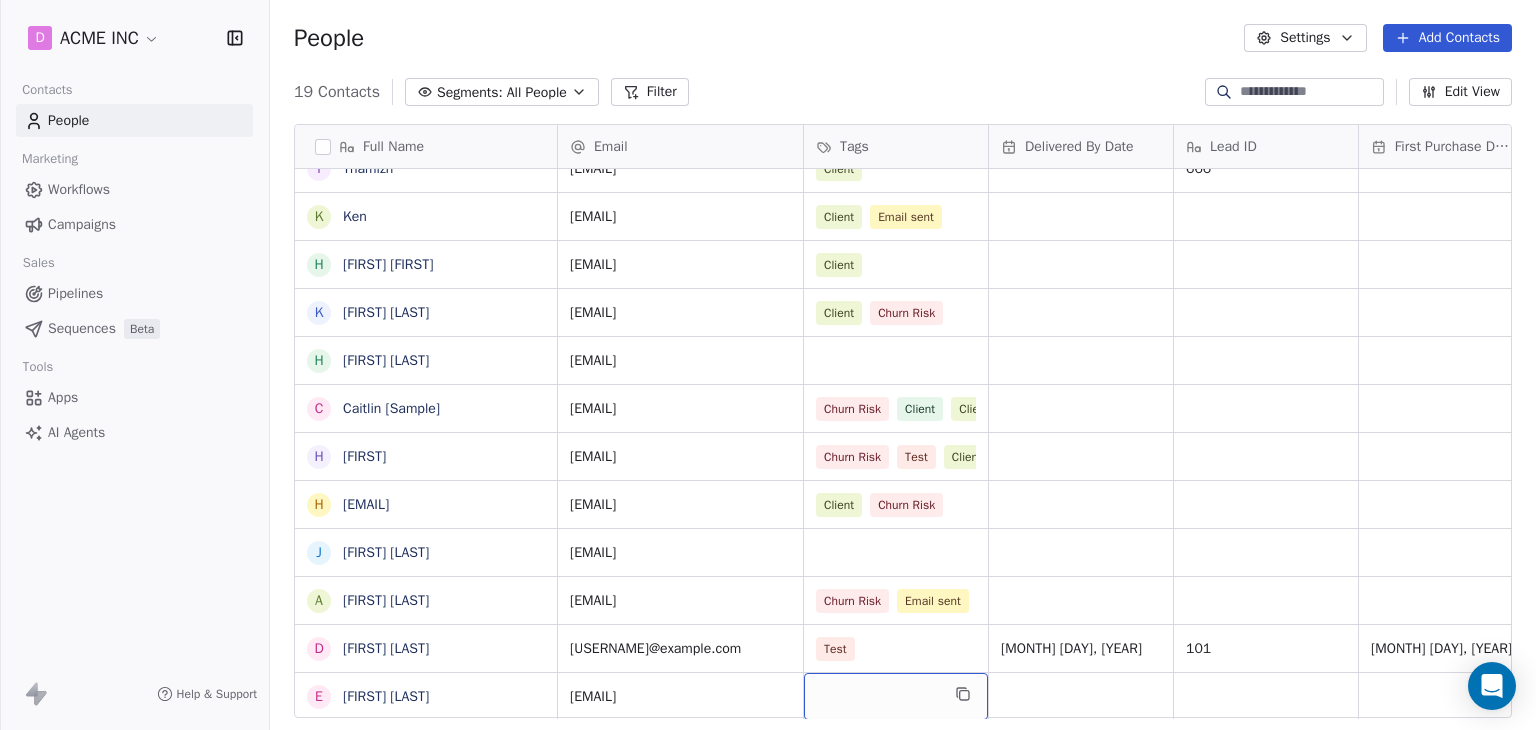 click at bounding box center [896, 696] 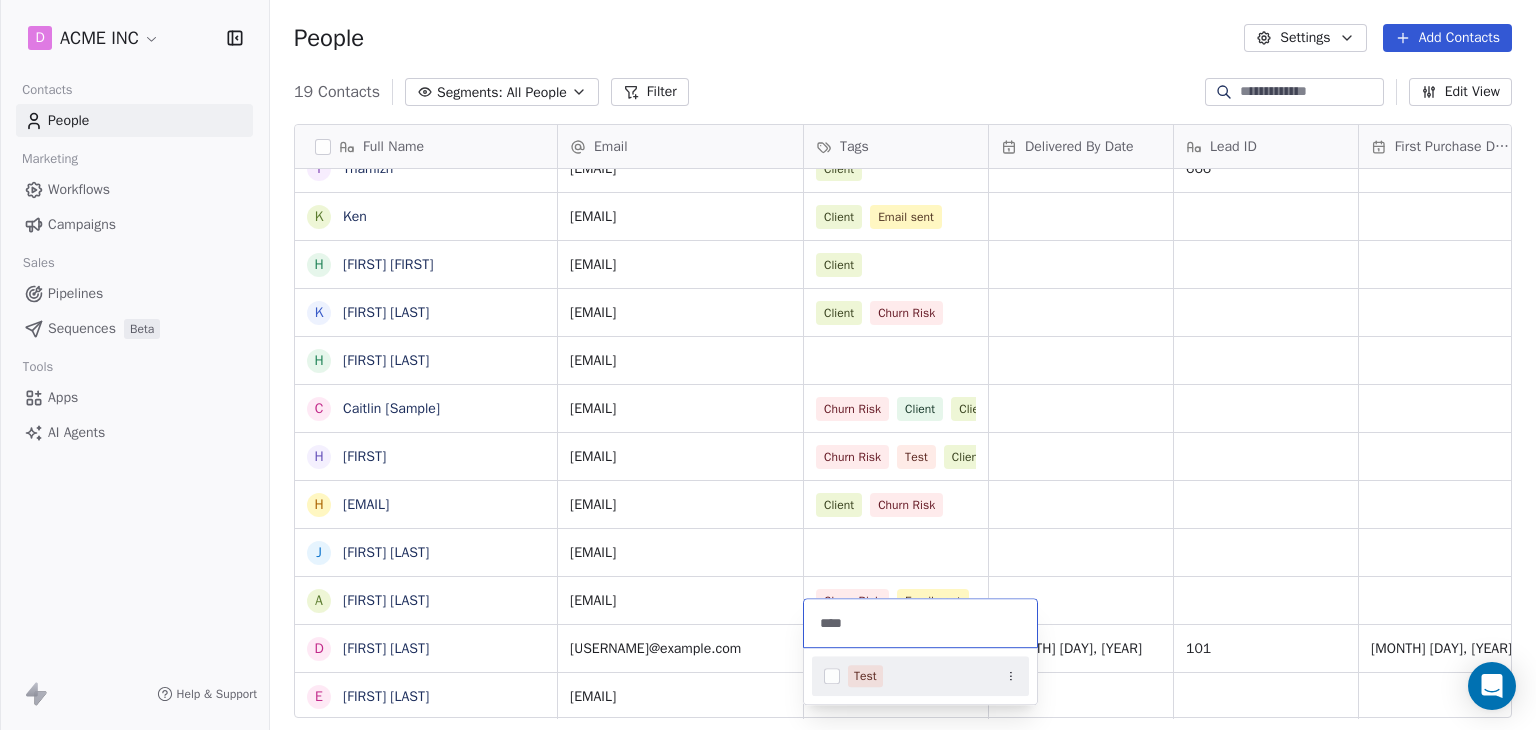 type on "****" 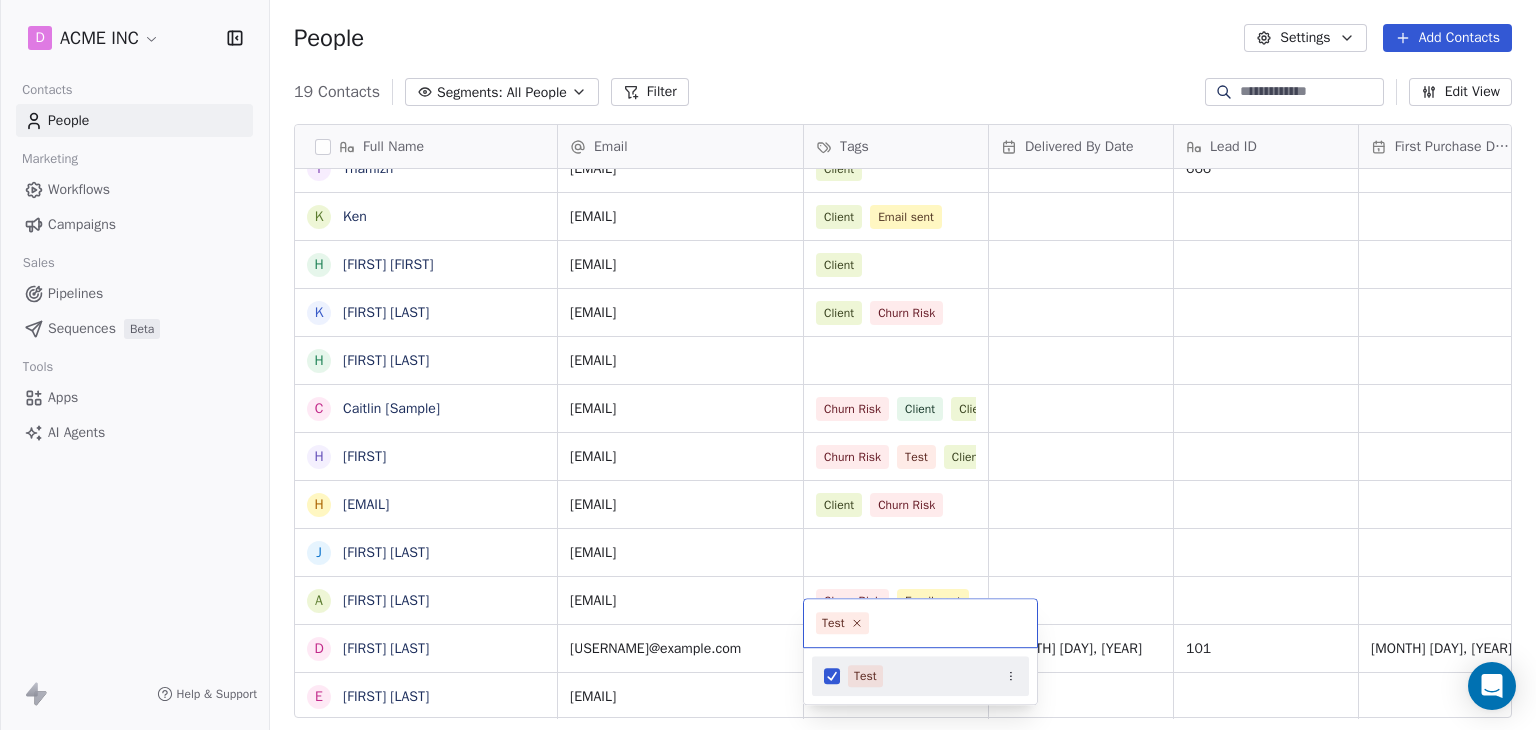 click on "D ACME INC Contacts People Marketing Workflows Campaigns Sales Pipelines Sequences Beta Tools Apps AI Agents Help & Support People Settings  Add Contacts 19 Contacts Segments: All People Filter  Edit View Tag Add to Sequence Export Full Name V Vanessa [Sample] S Swami [Sample] R Ram P Pavithra [Sample] J Jarrett [Sample] D Dusty [Sample] H Harinder T Thamizh K Ken h harry Harry K Ken Kanade H Harinder Kaur C Caitlin [Sample] H Harinder h harinder@test.com J Joey Frank A Annie Frank D Daniel Chester Hawthorne E Ellis Karls Email Tags Delivered By Date Lead ID First Purchase Date IST Website Country Address vanessa@appsumo.com Client fostergroup.com United States swami@swipeone.com Client millerindustries.com Germany ram@swipeone.com Postive Review Positive Review Client Dec 23, 2024 greensolutions.pt Antigua and Barbuda pavithra@swipepages.com Webinar Attendee Client techinnovators.in India jarrett@appsumo.com Orientation Client Dec 23, 2024 010 Jun 02, 2025 04:53 PM designworks.de Germany dusty@appsumo.com" at bounding box center (768, 365) 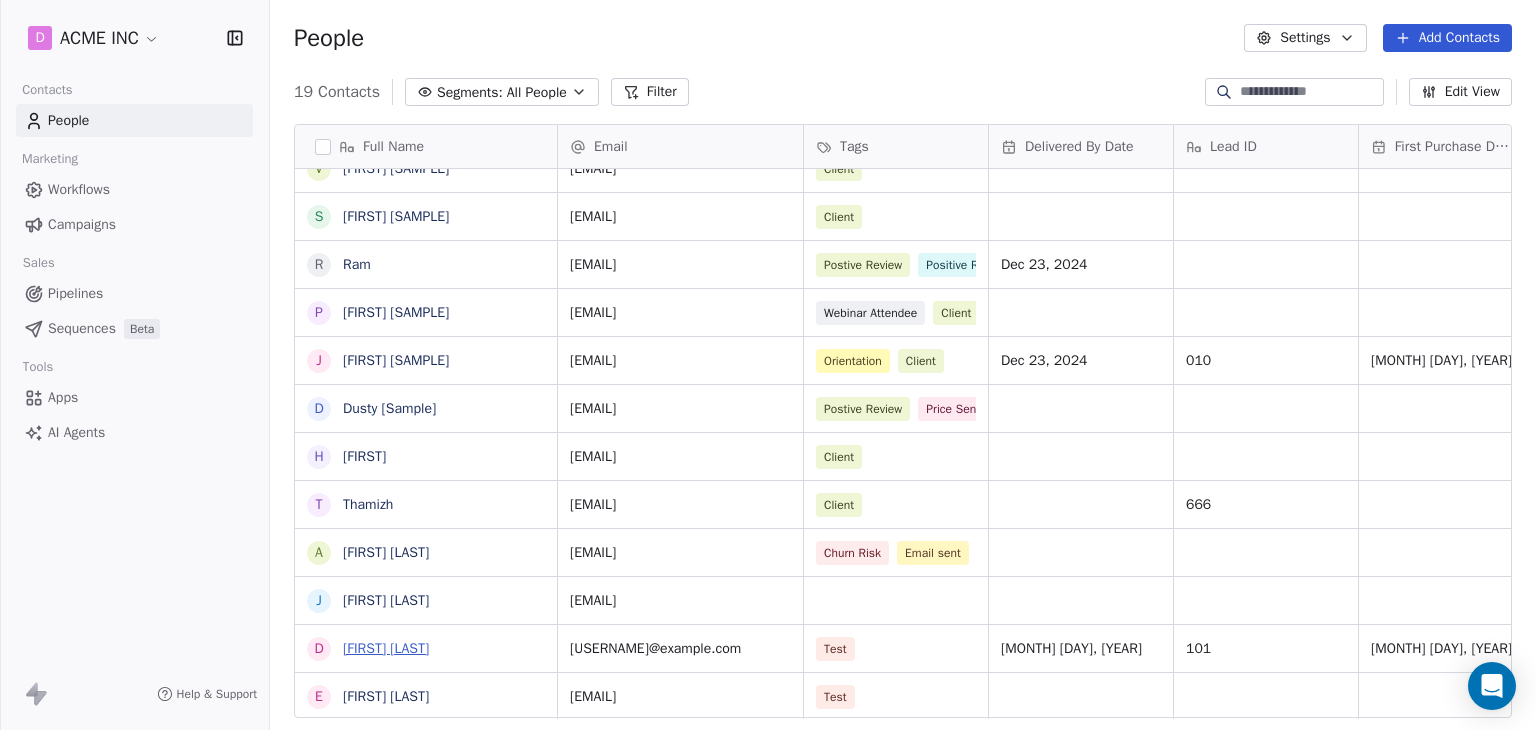 click on "Daniel Chester Hawthorne" at bounding box center (386, 648) 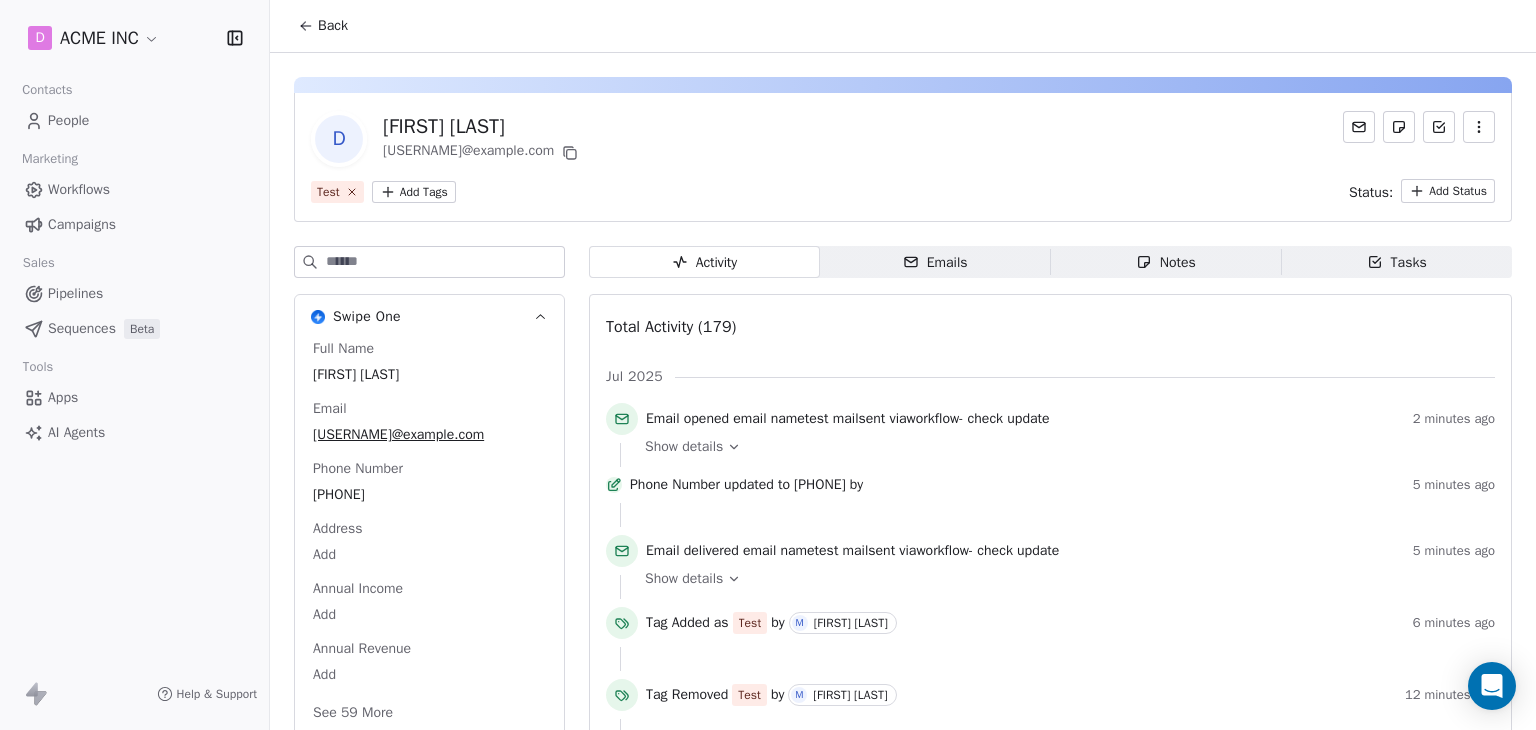 click 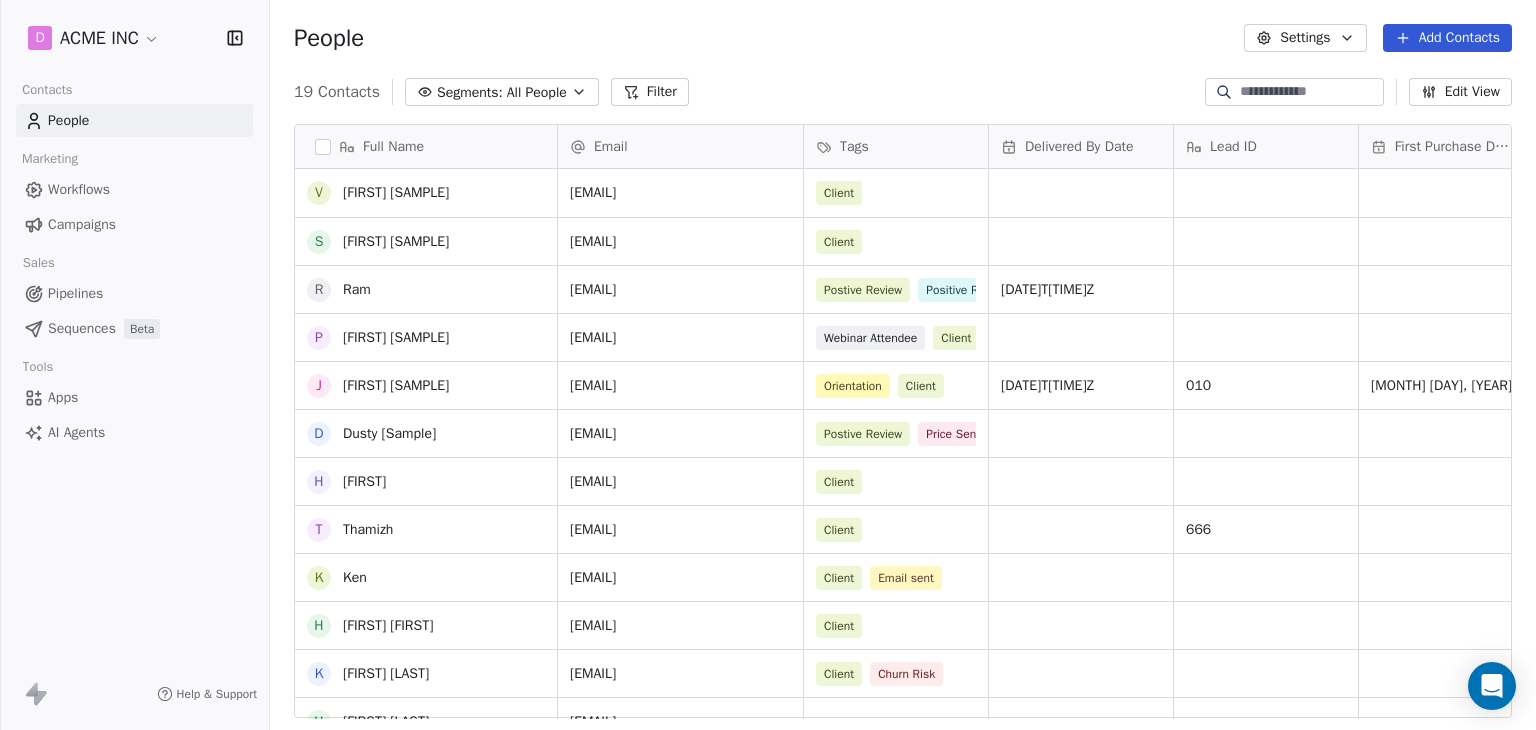 scroll, scrollTop: 361, scrollLeft: 0, axis: vertical 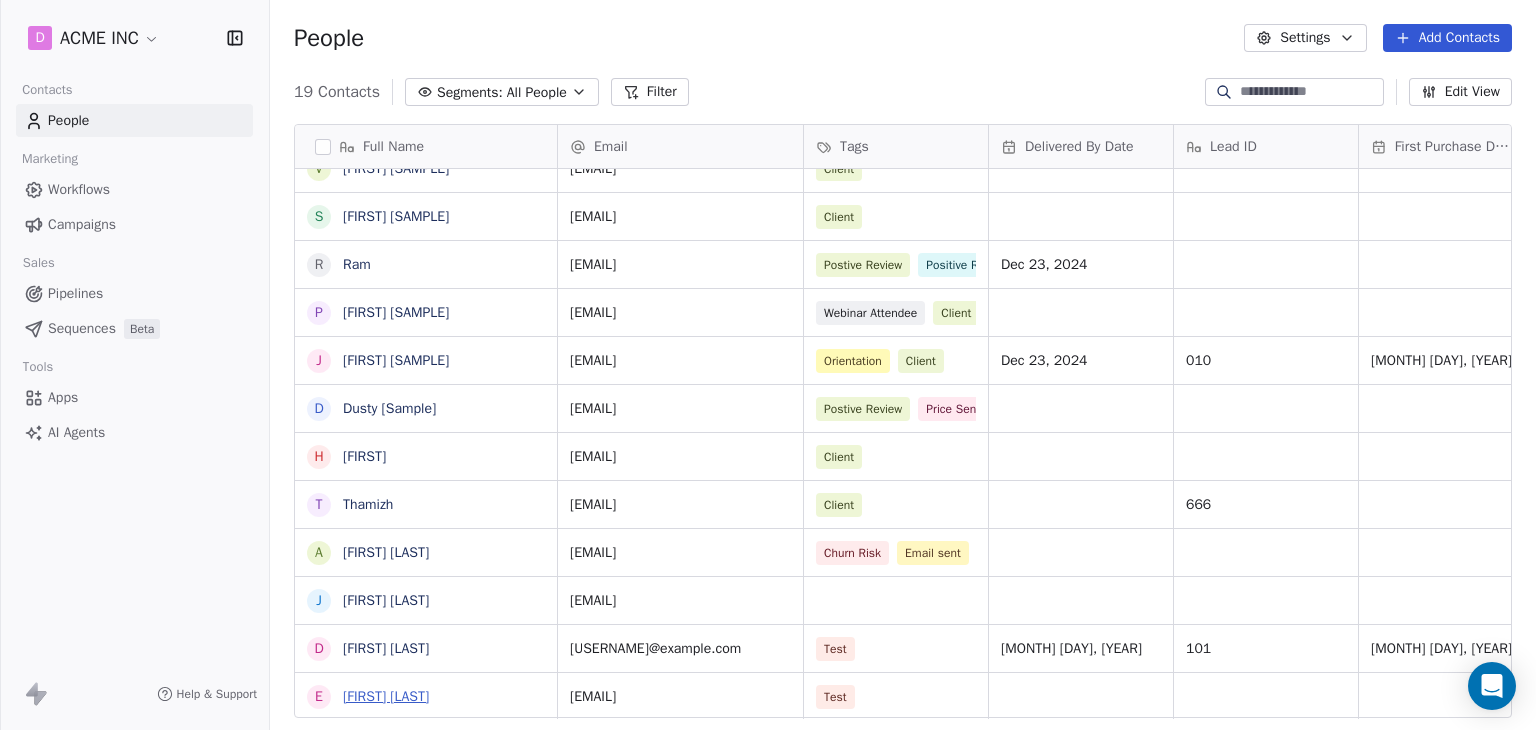 click on "Ellis Karls" at bounding box center [386, 696] 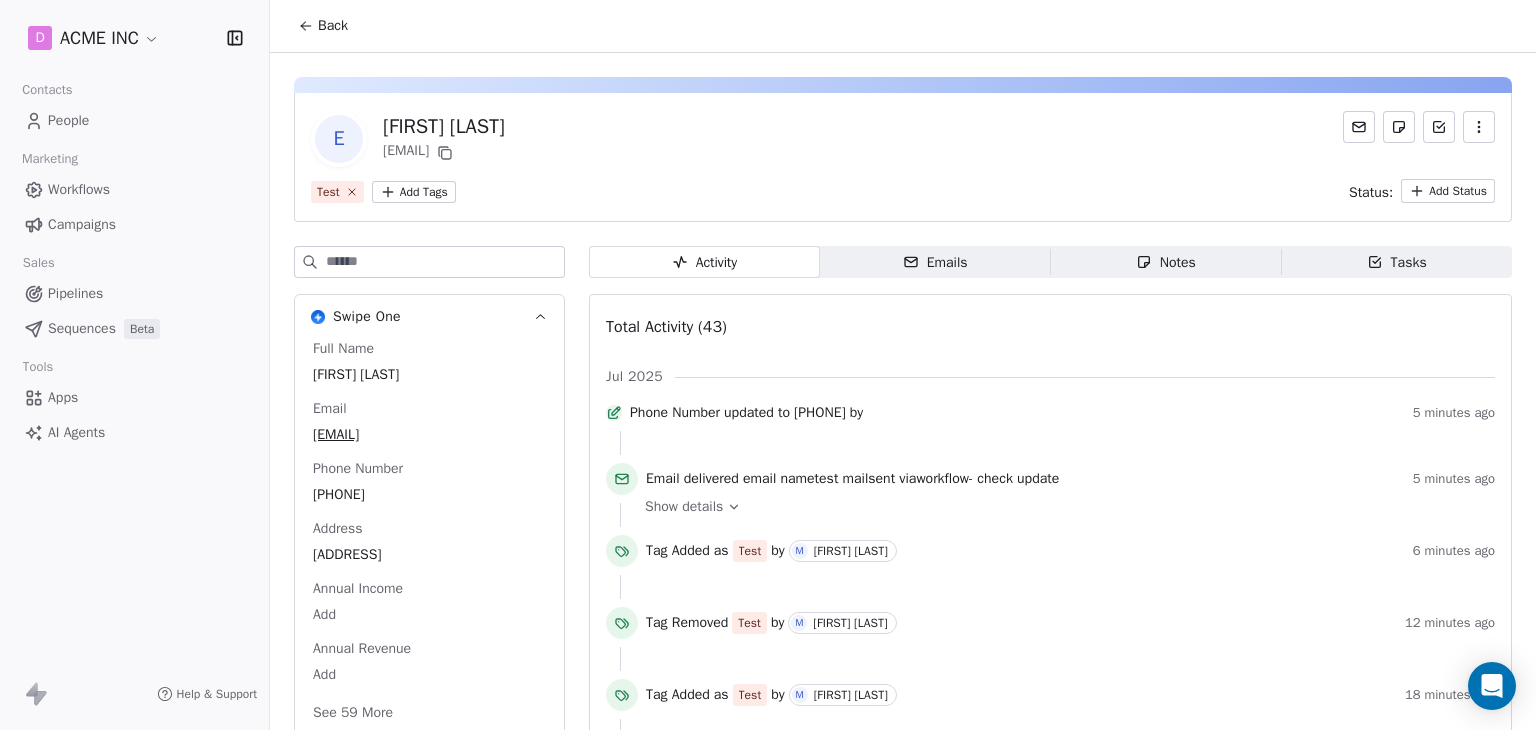 click on "Back" at bounding box center [323, 26] 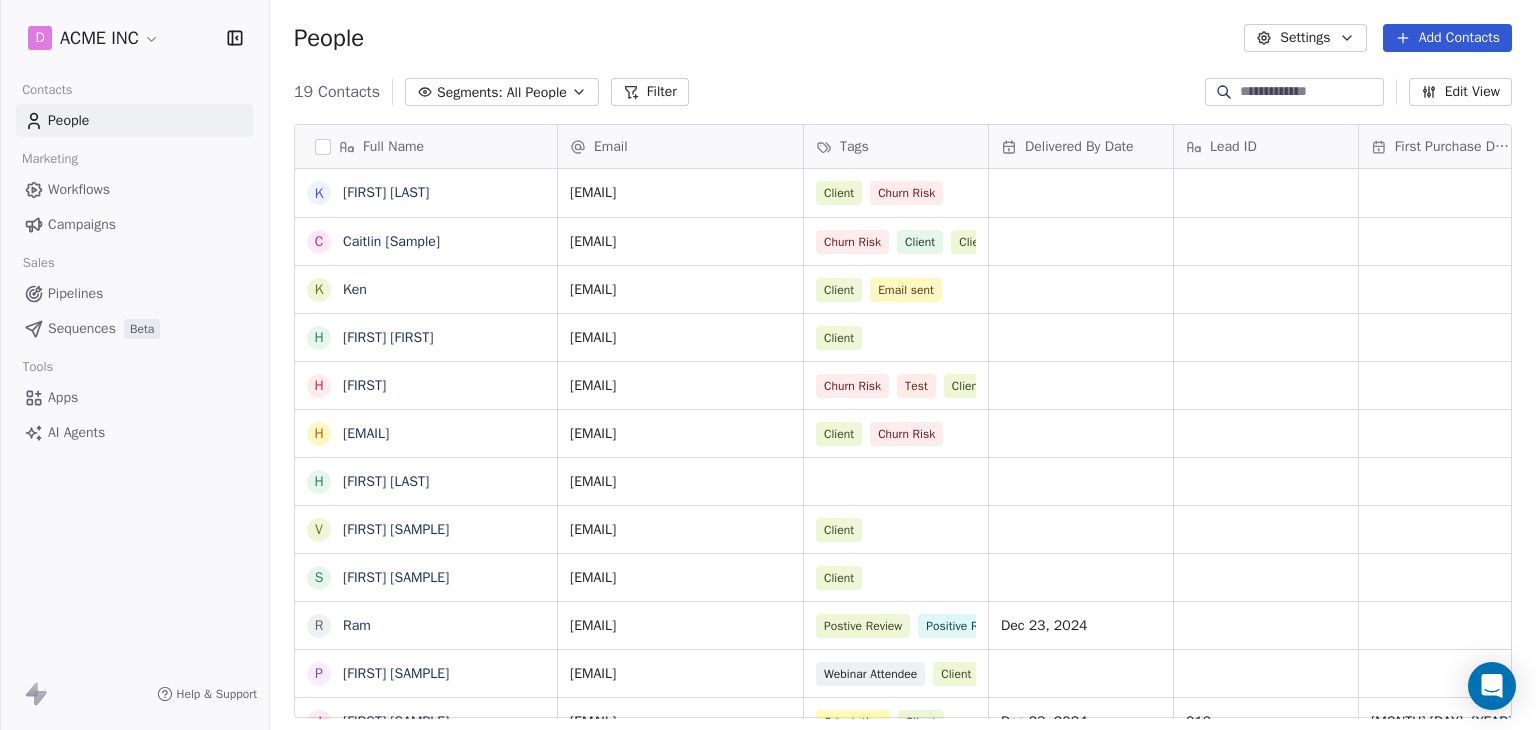 scroll, scrollTop: 361, scrollLeft: 0, axis: vertical 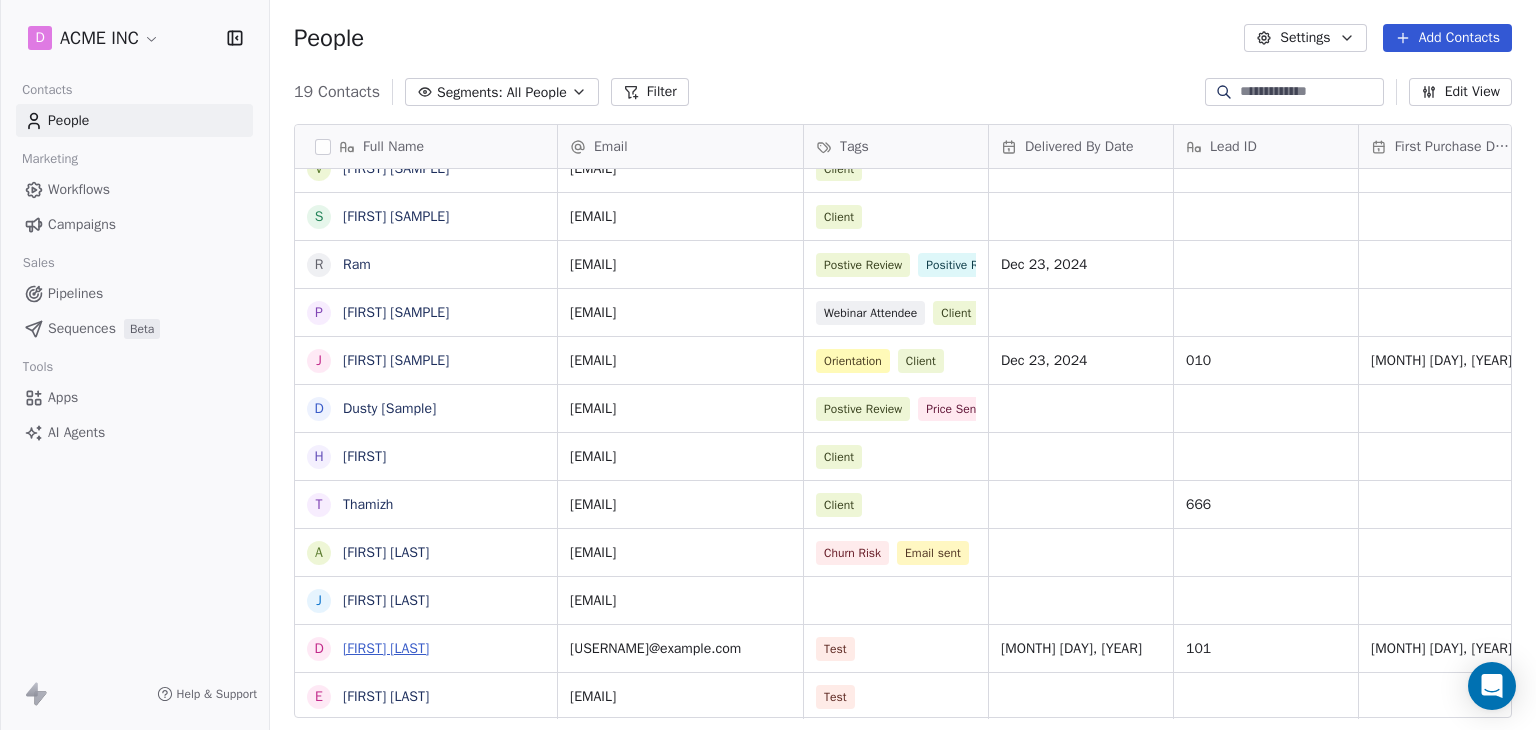 click on "Daniel Chester Hawthorne" at bounding box center (386, 648) 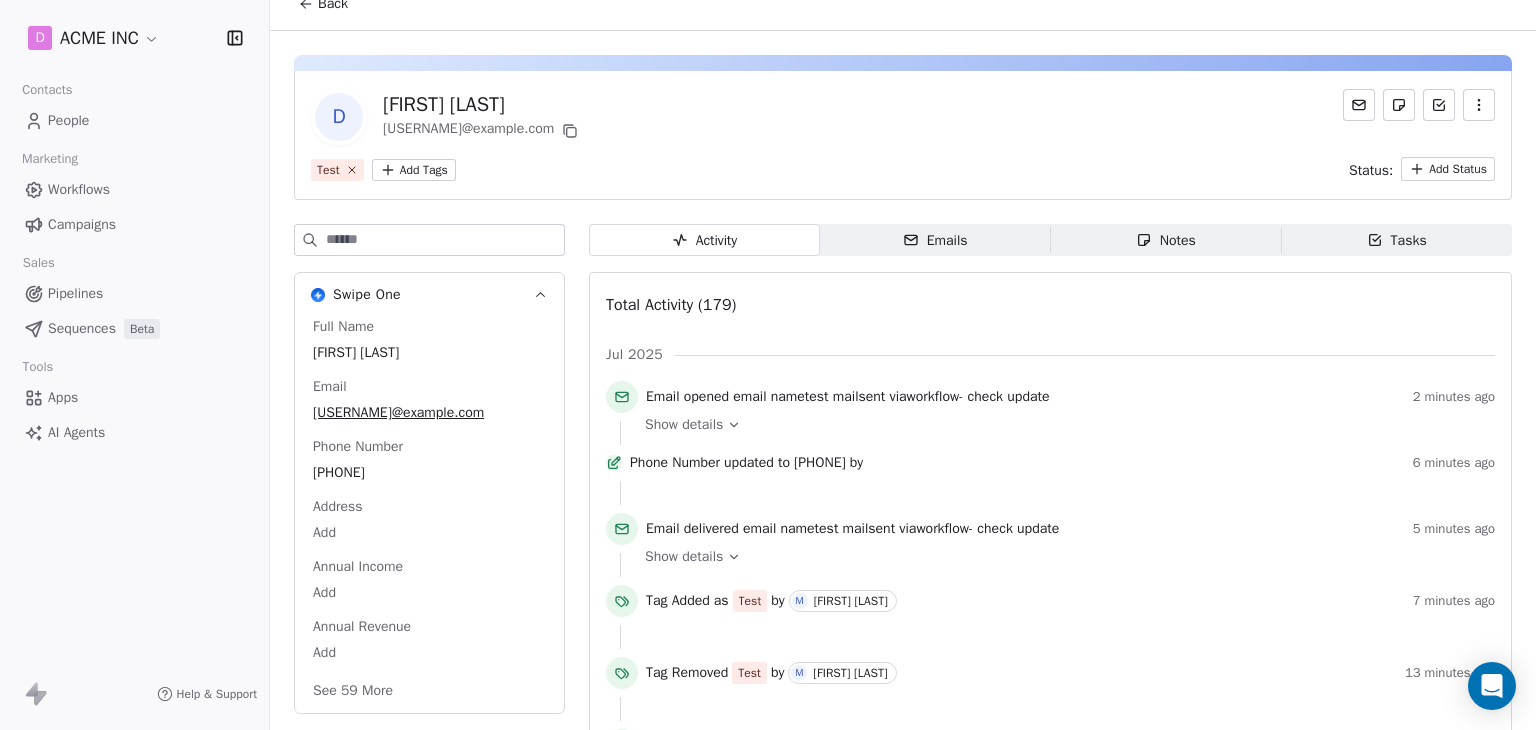 scroll, scrollTop: 0, scrollLeft: 0, axis: both 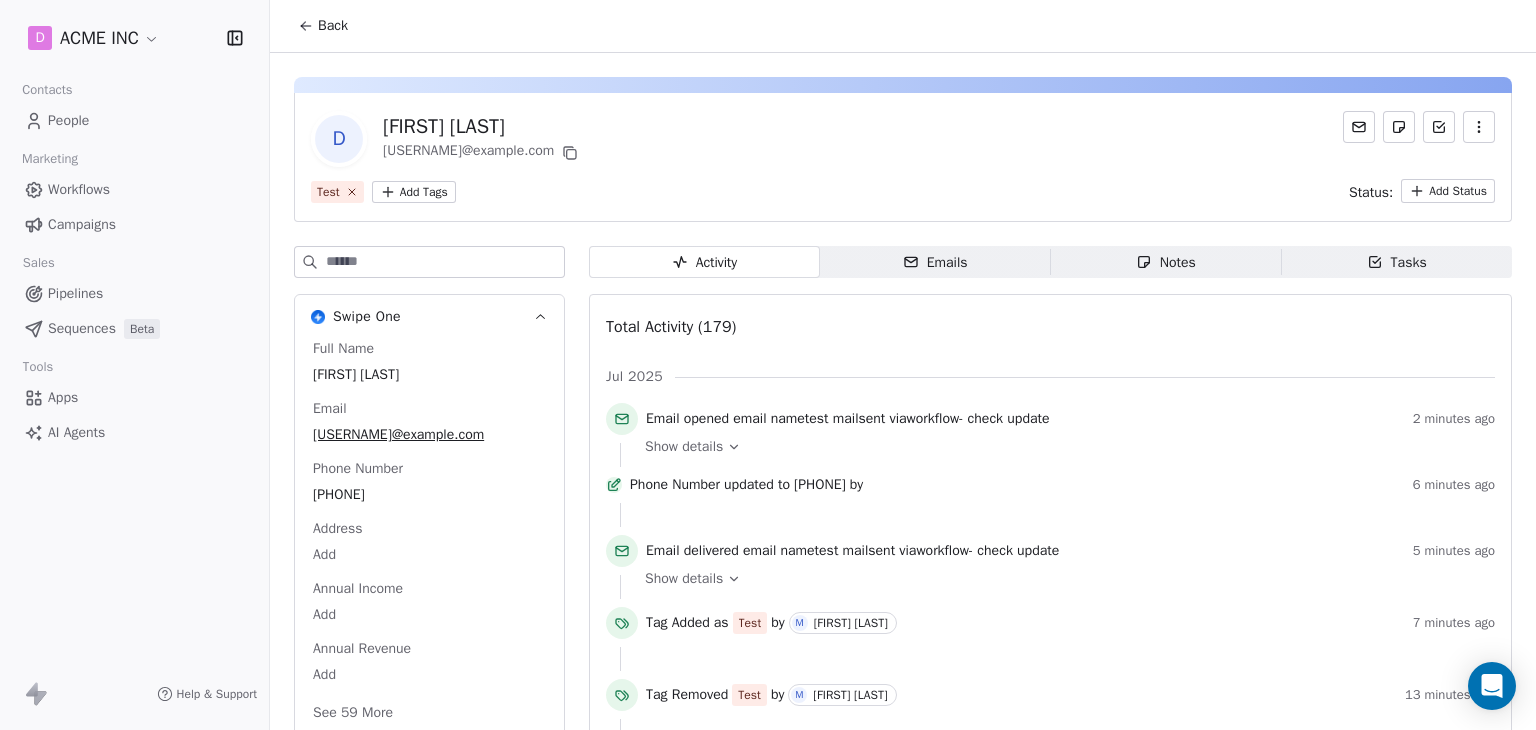 click 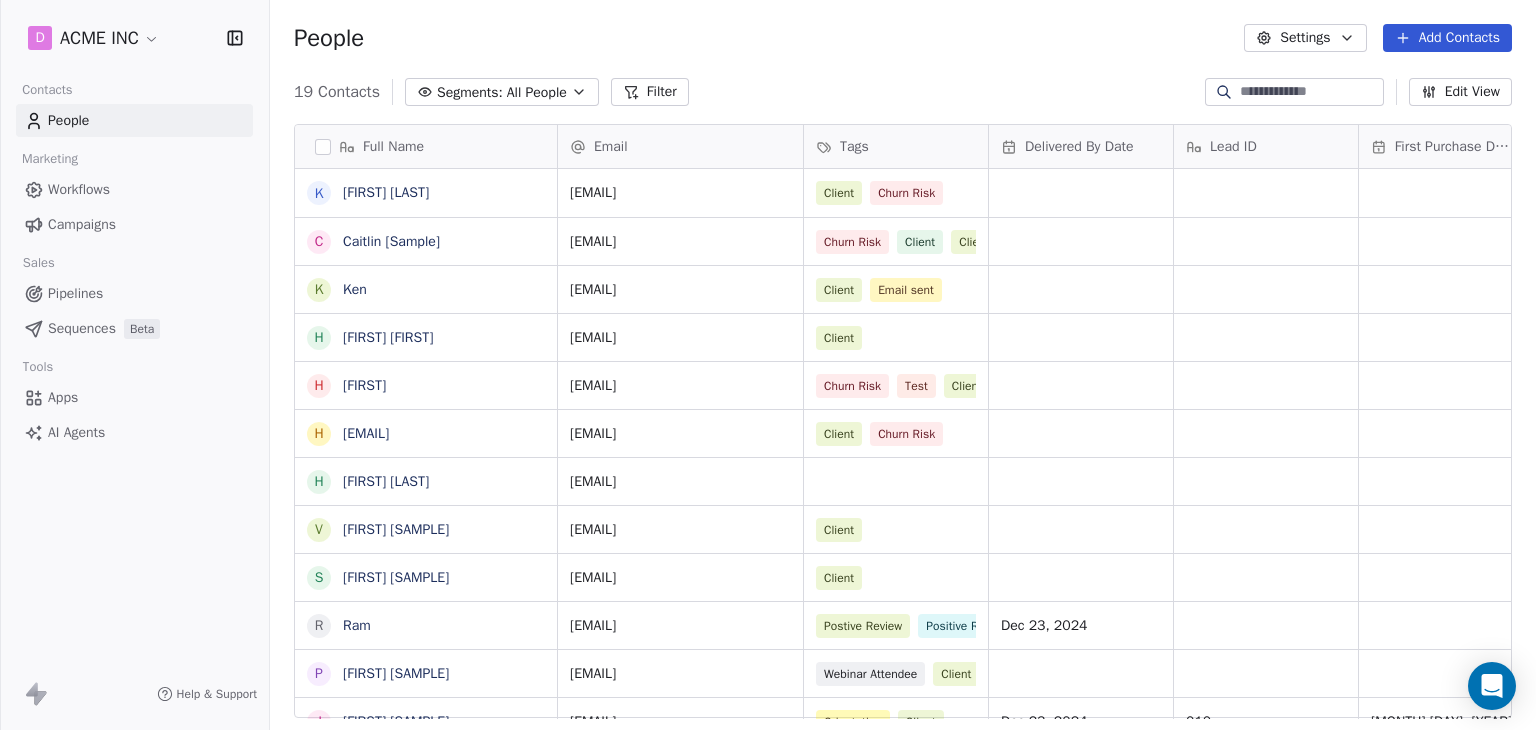 scroll, scrollTop: 361, scrollLeft: 0, axis: vertical 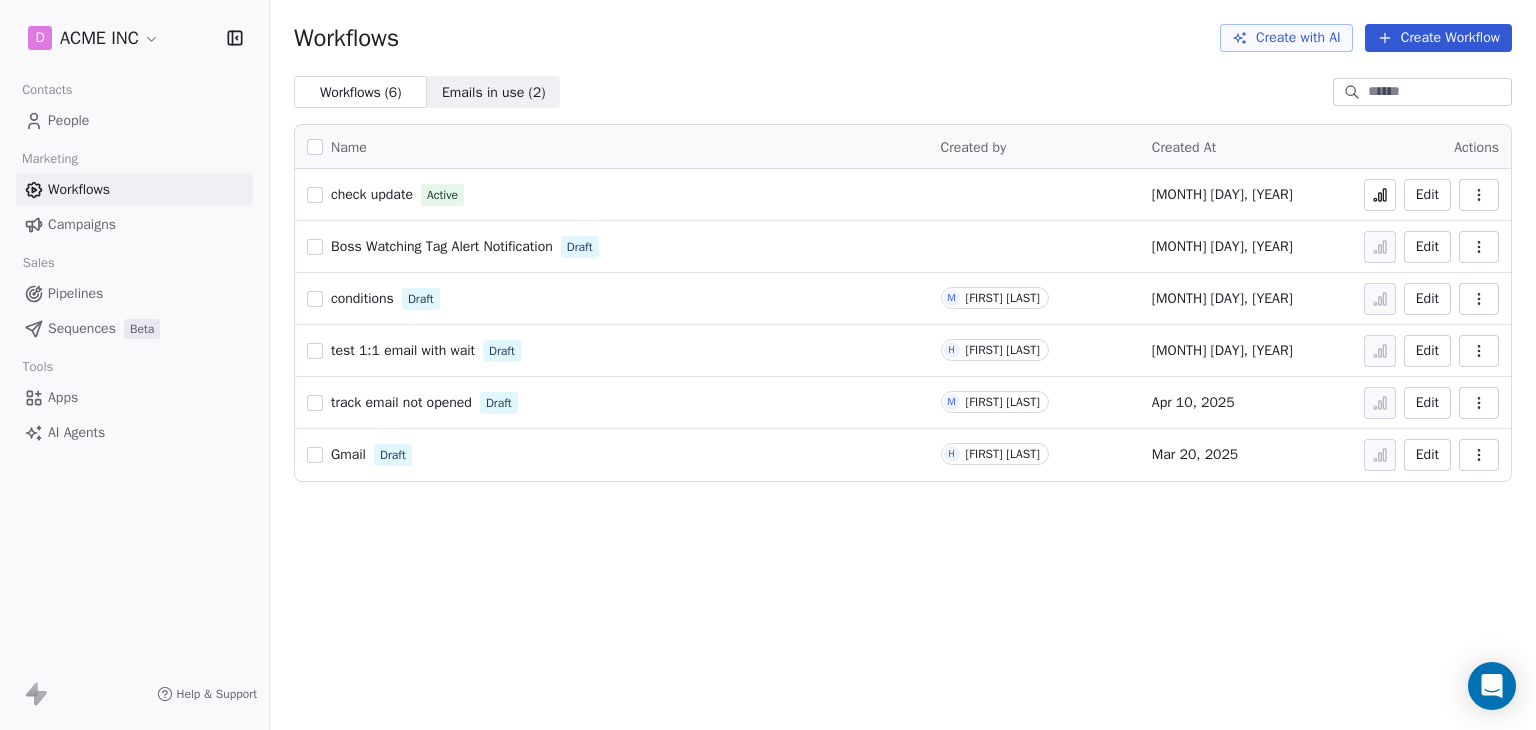 click 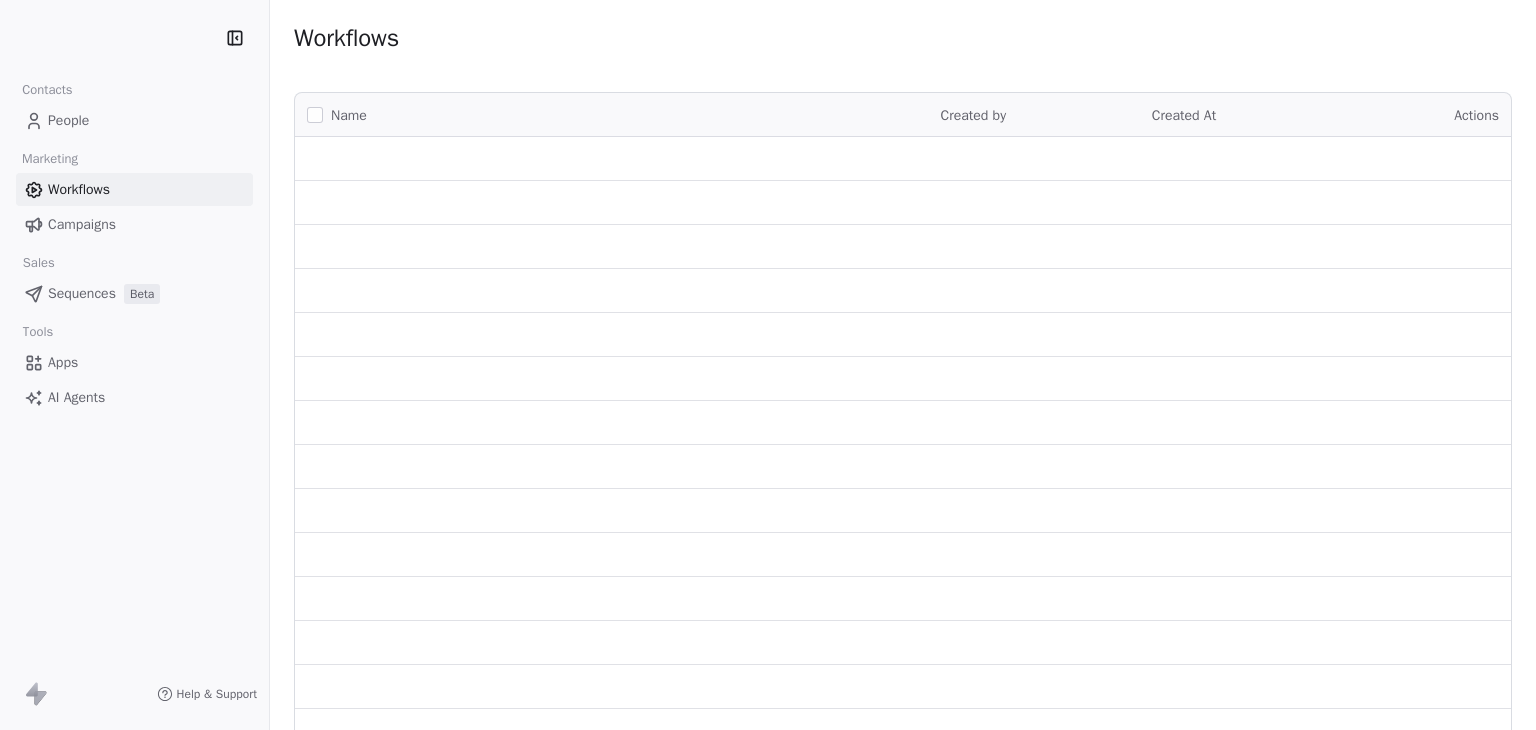 scroll, scrollTop: 0, scrollLeft: 0, axis: both 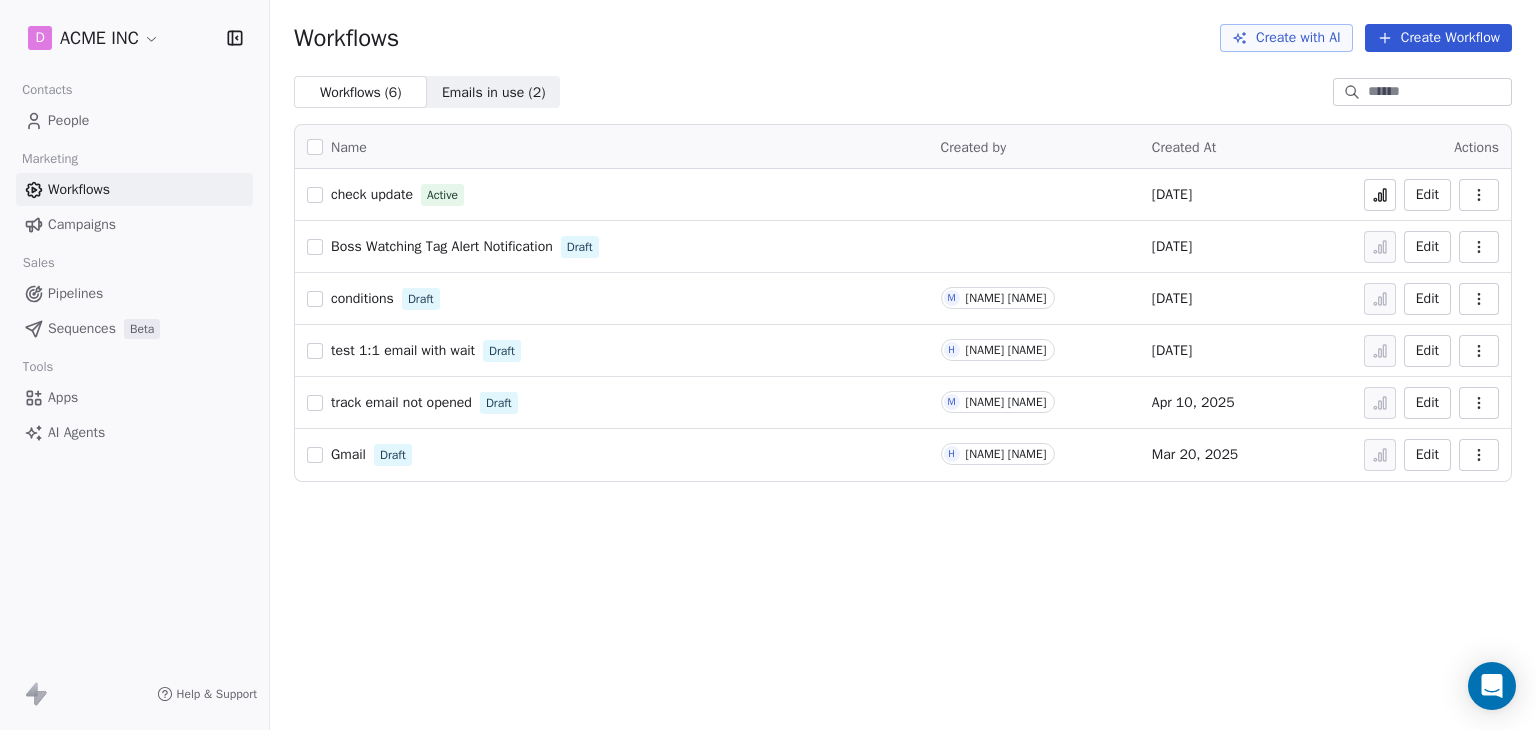 click at bounding box center [1380, 195] 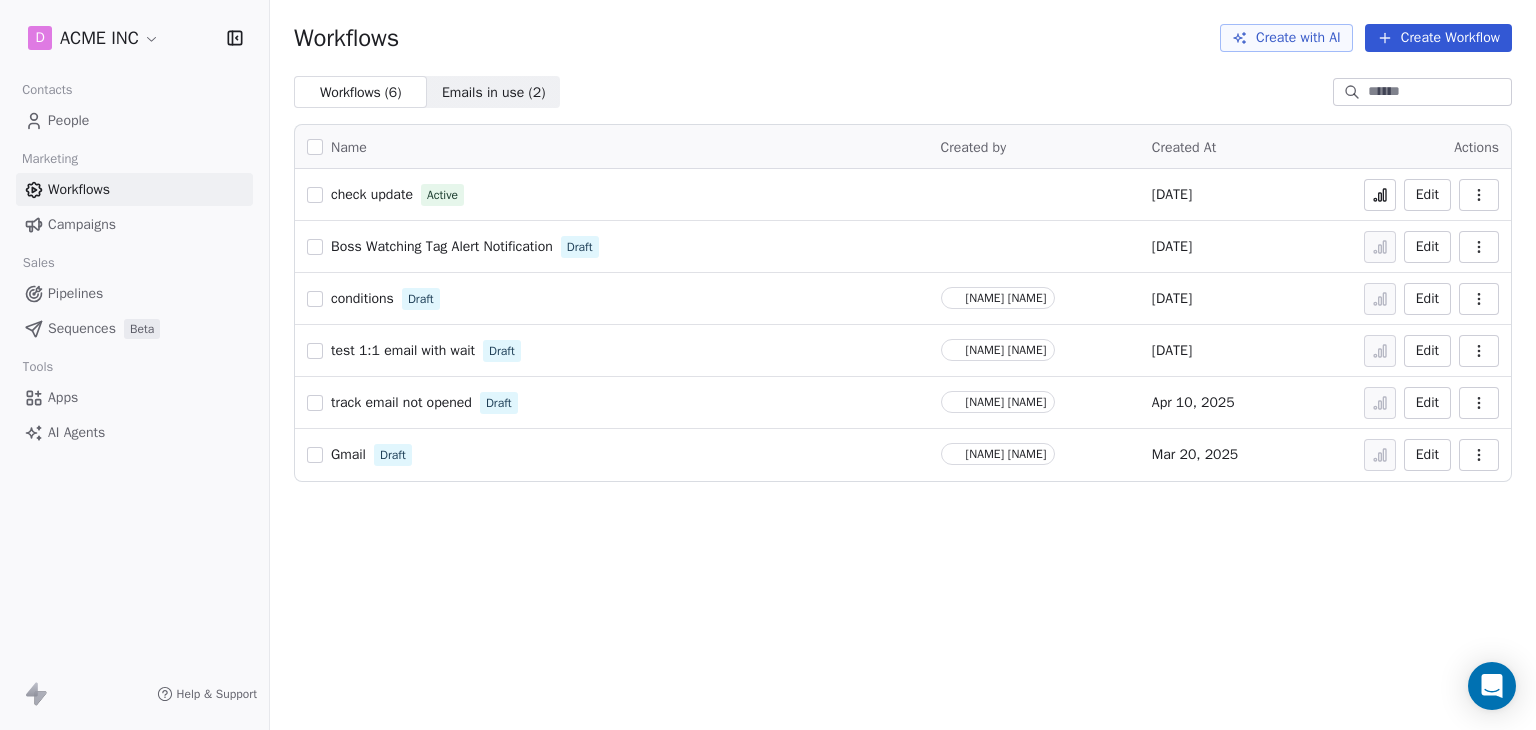 scroll, scrollTop: 0, scrollLeft: 0, axis: both 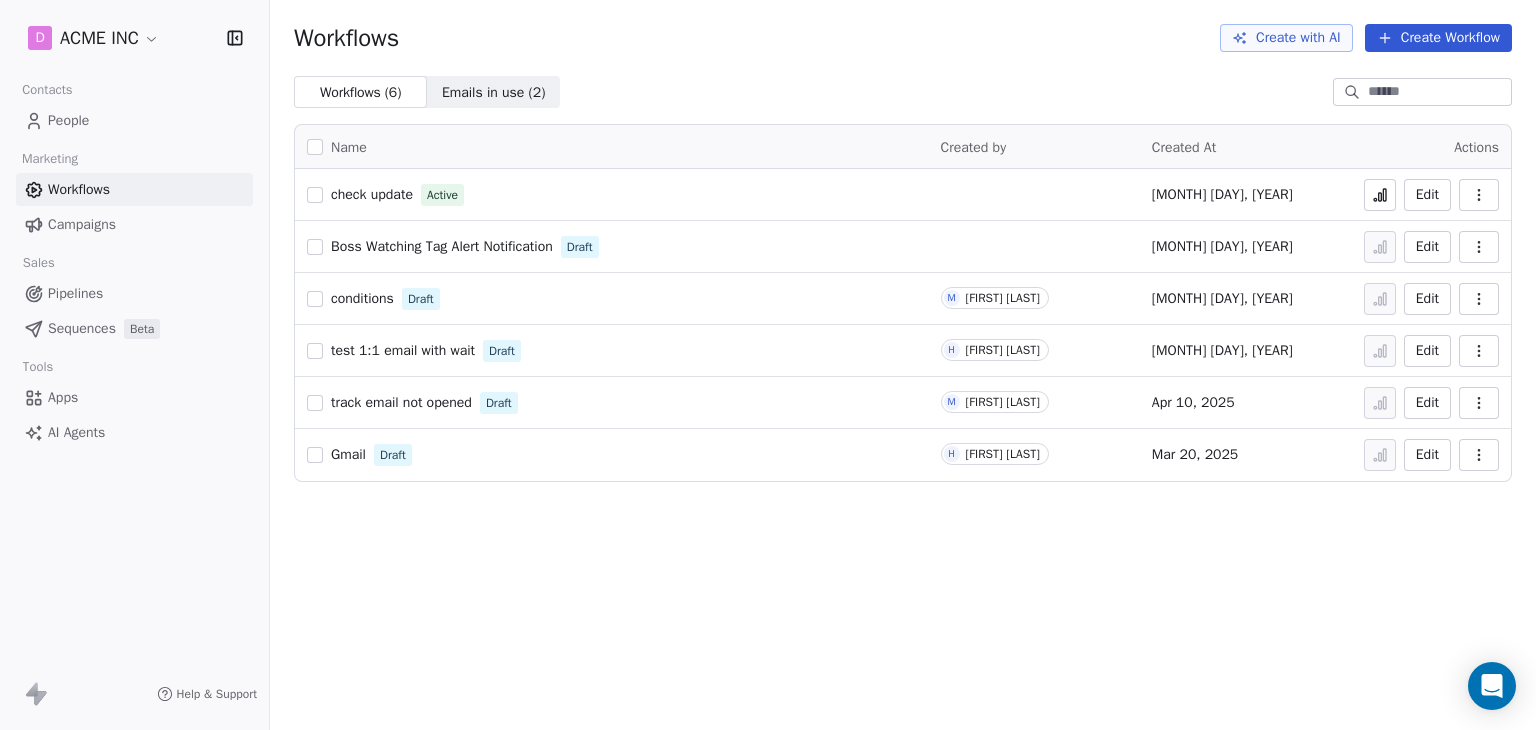 click on "check update" at bounding box center (372, 194) 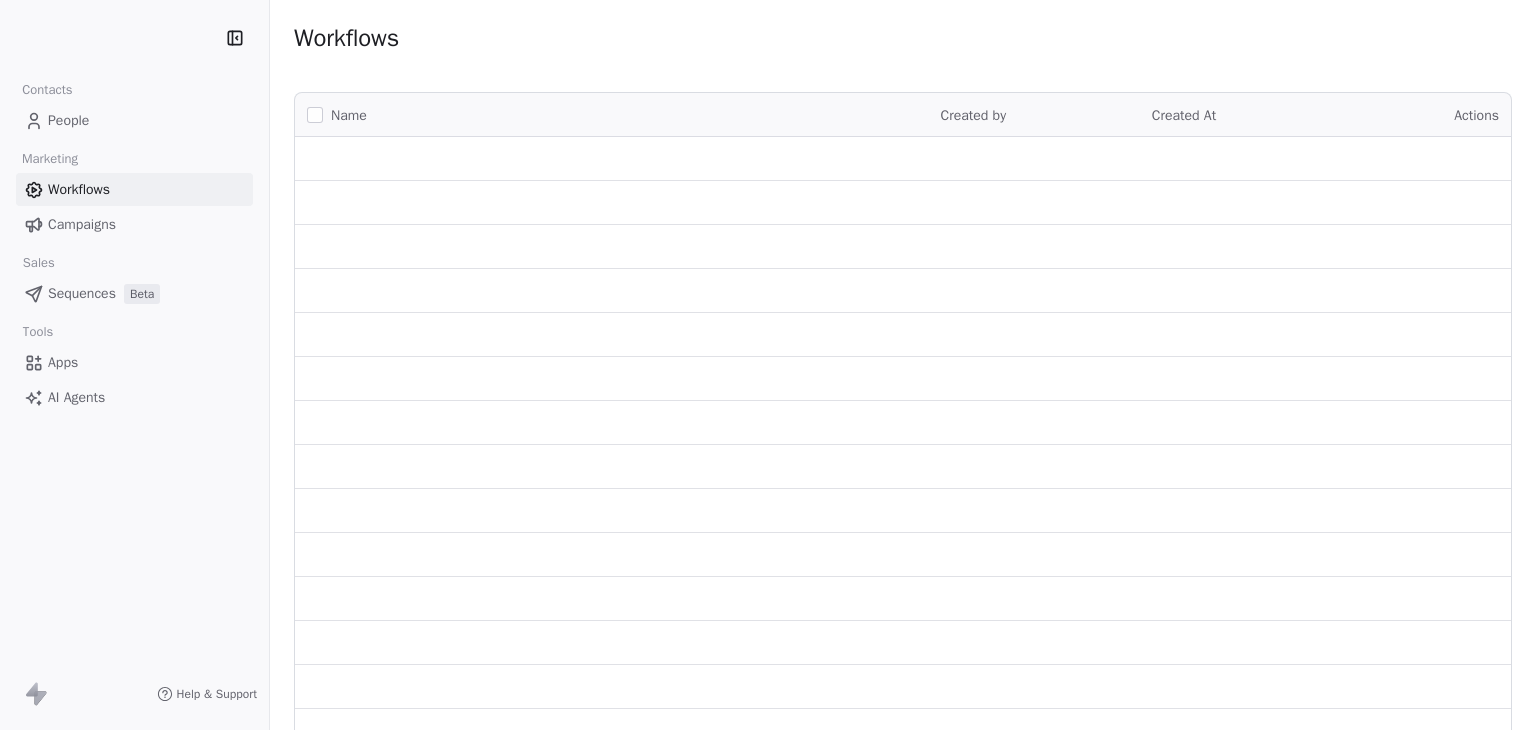 scroll, scrollTop: 0, scrollLeft: 0, axis: both 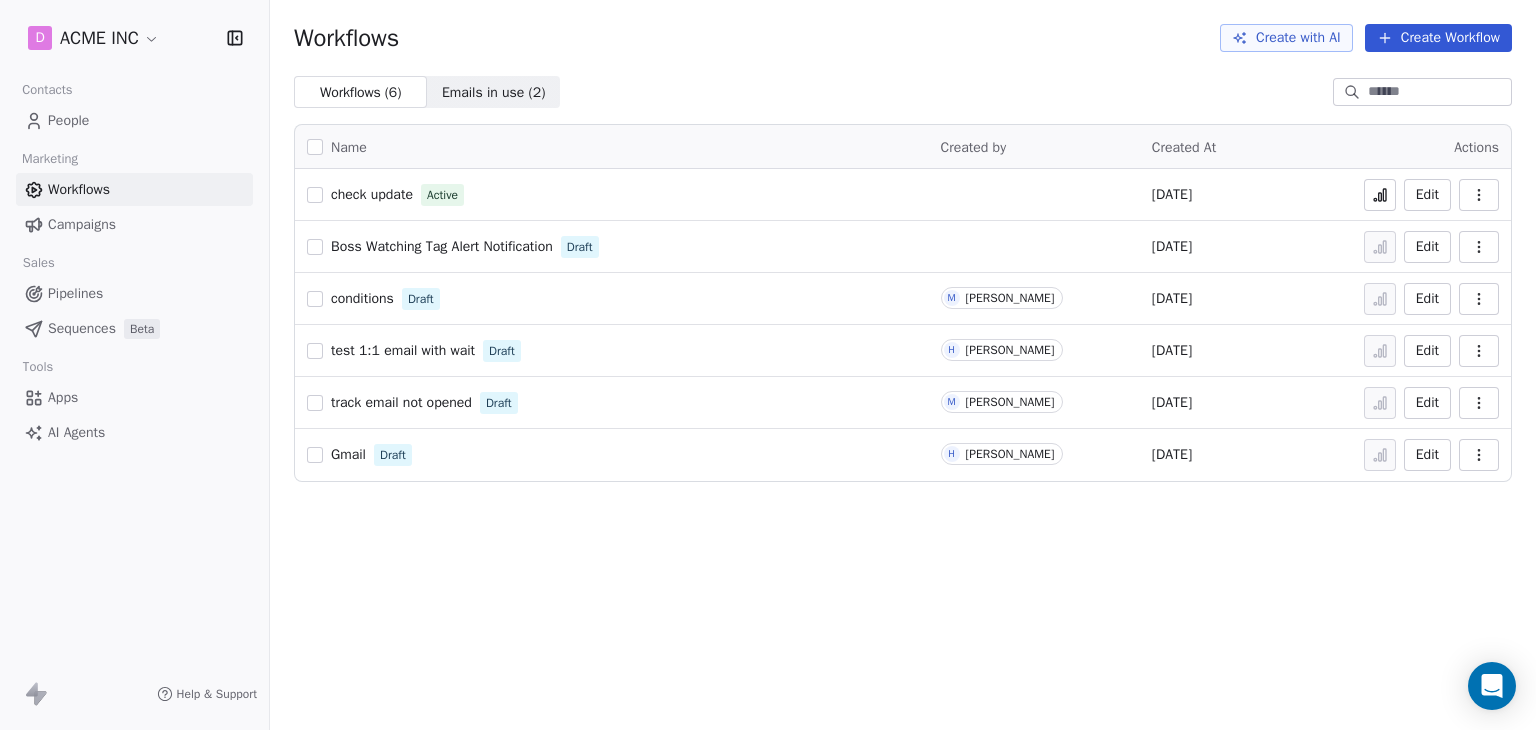 click at bounding box center [1380, 195] 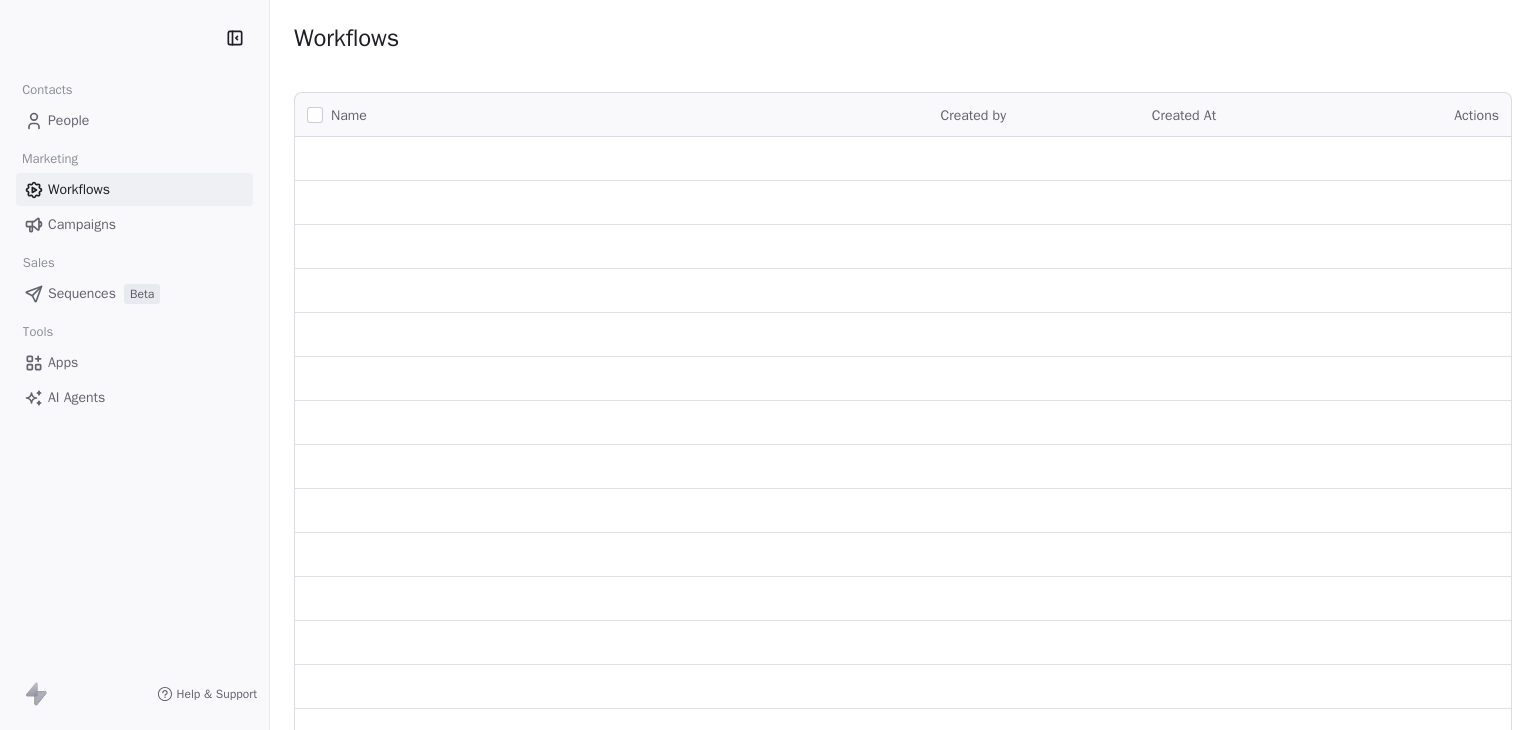 scroll, scrollTop: 0, scrollLeft: 0, axis: both 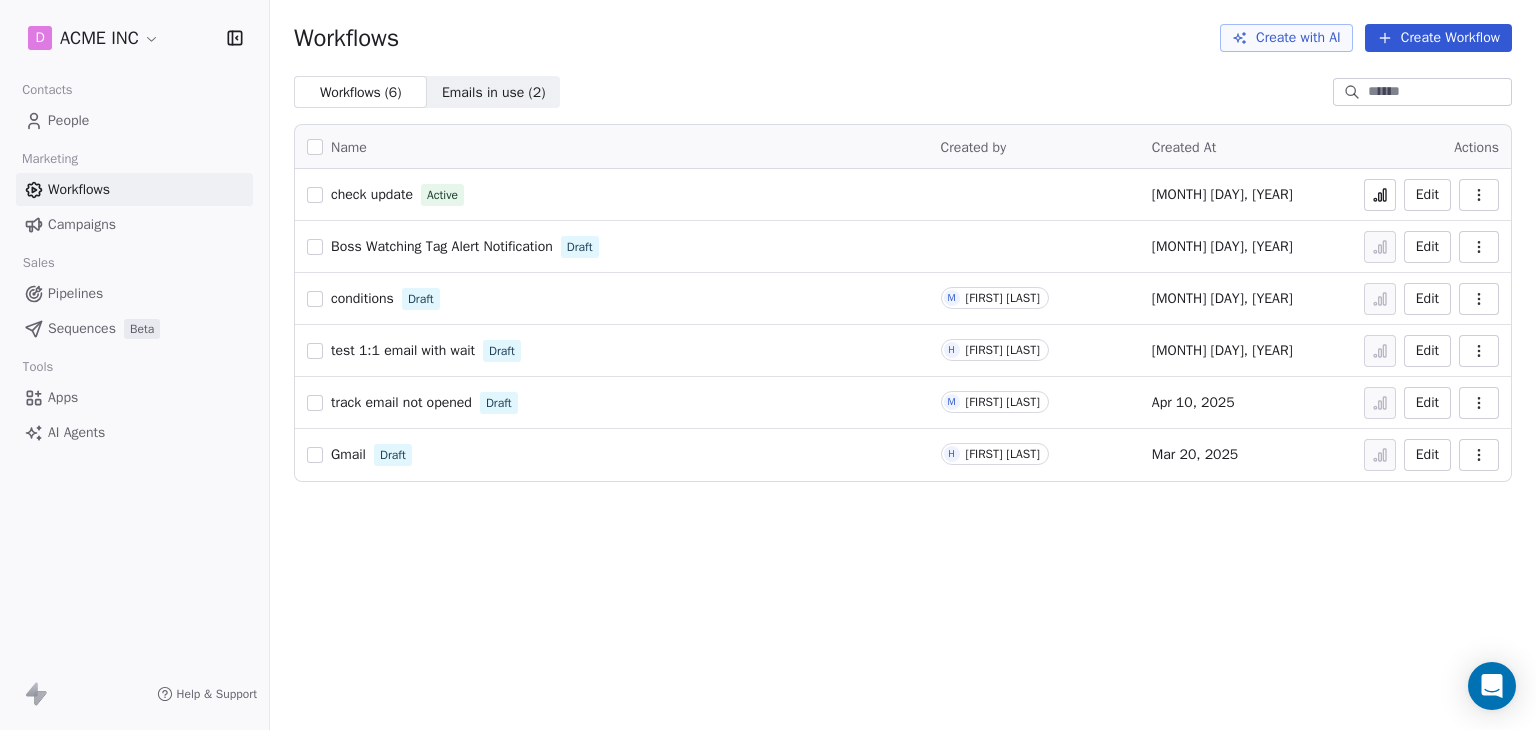 click 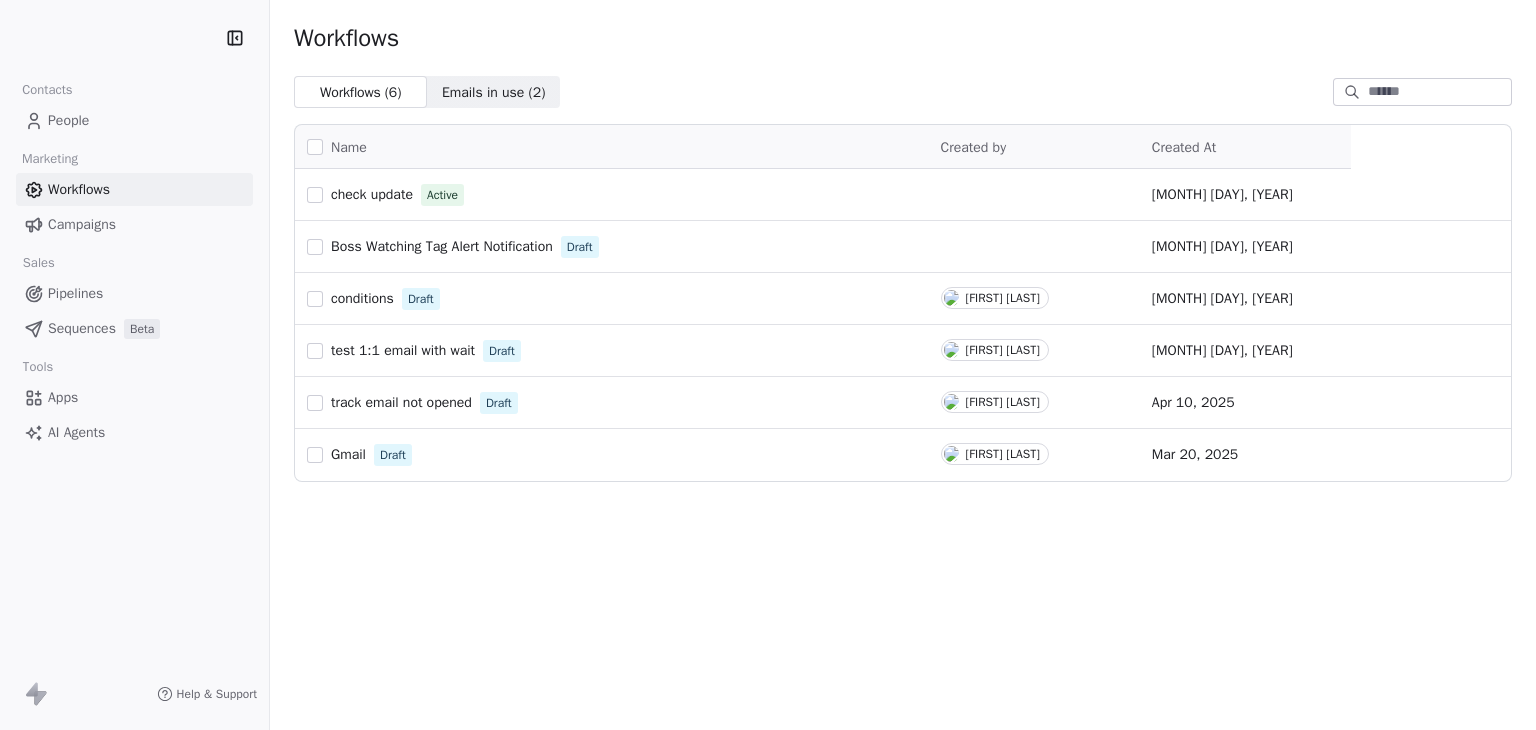 scroll, scrollTop: 0, scrollLeft: 0, axis: both 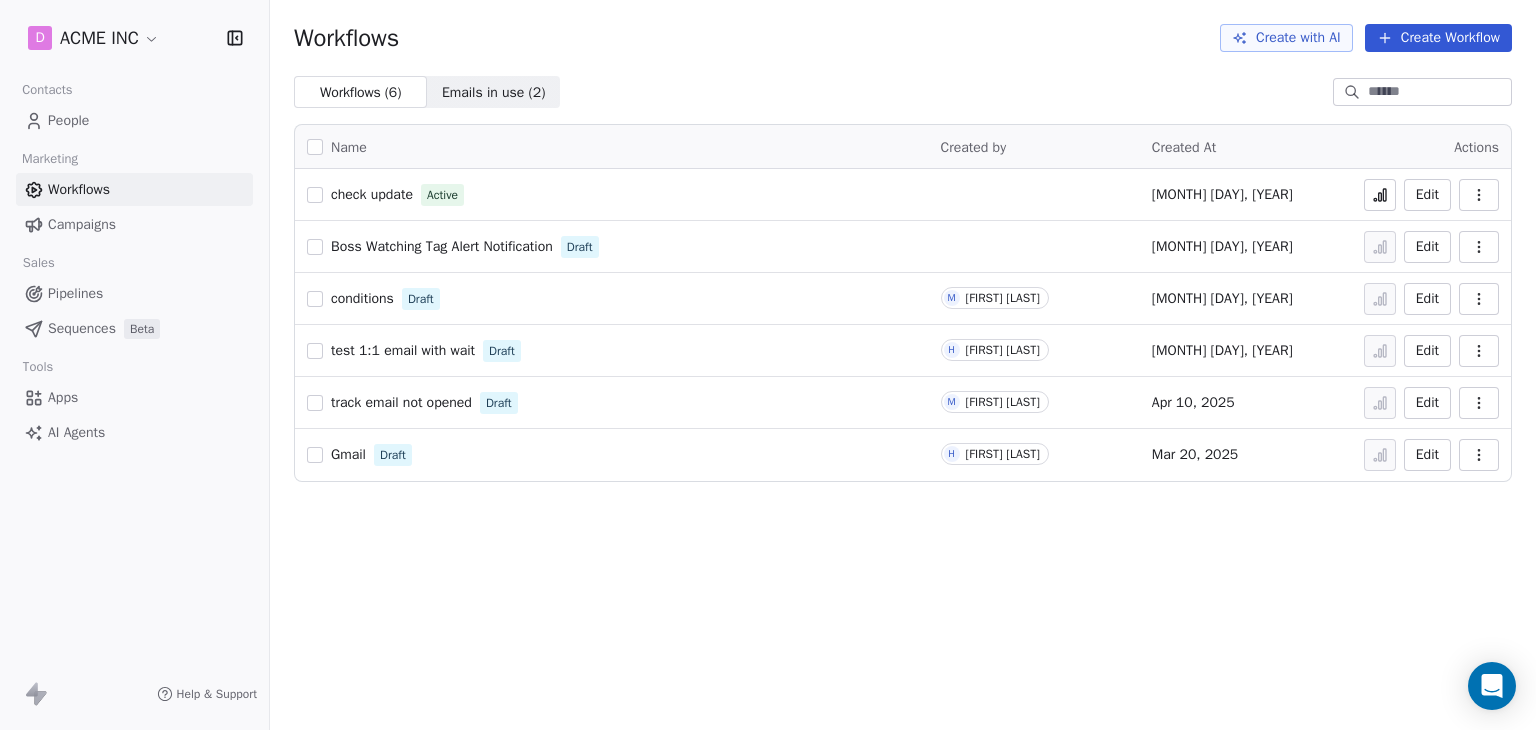 click 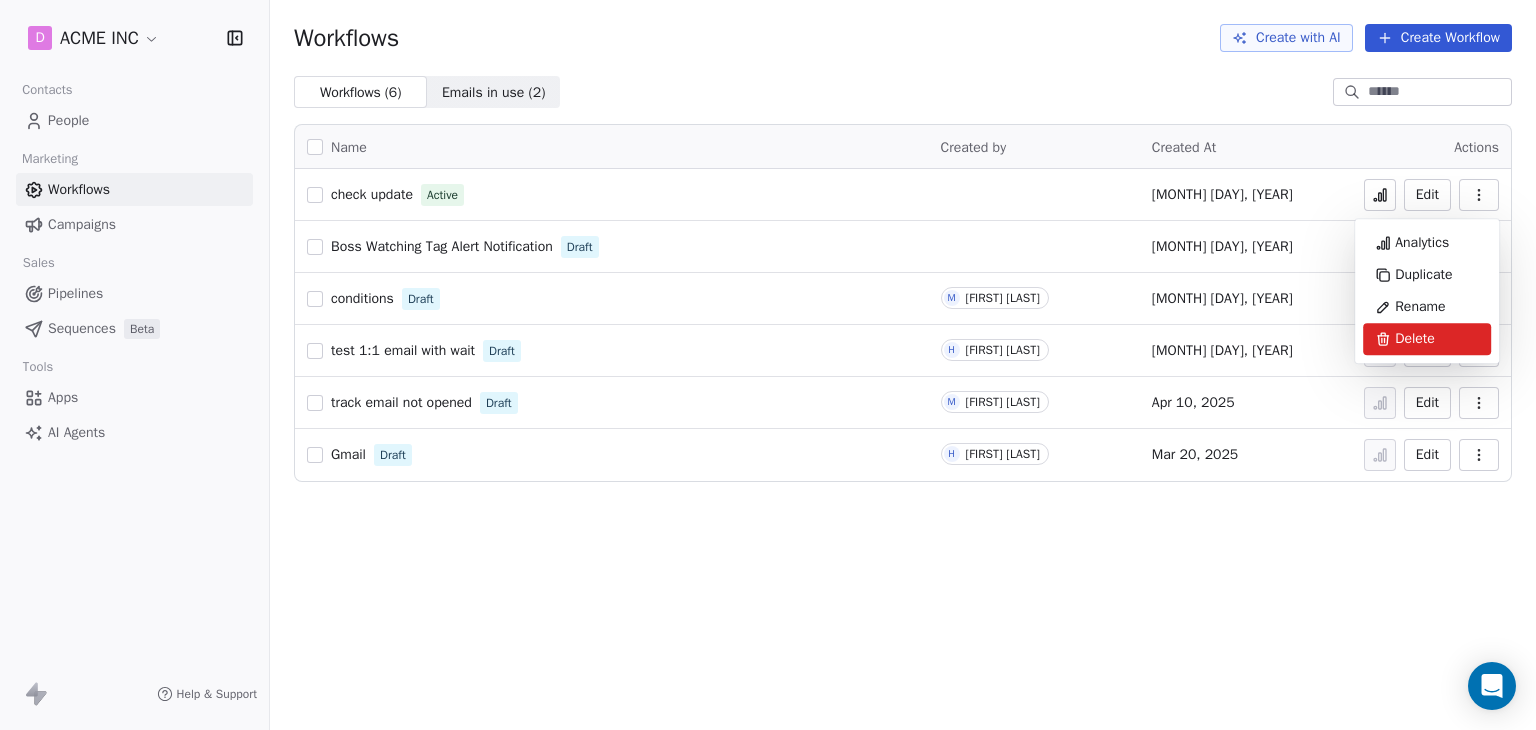 click on "Delete" at bounding box center (1415, 339) 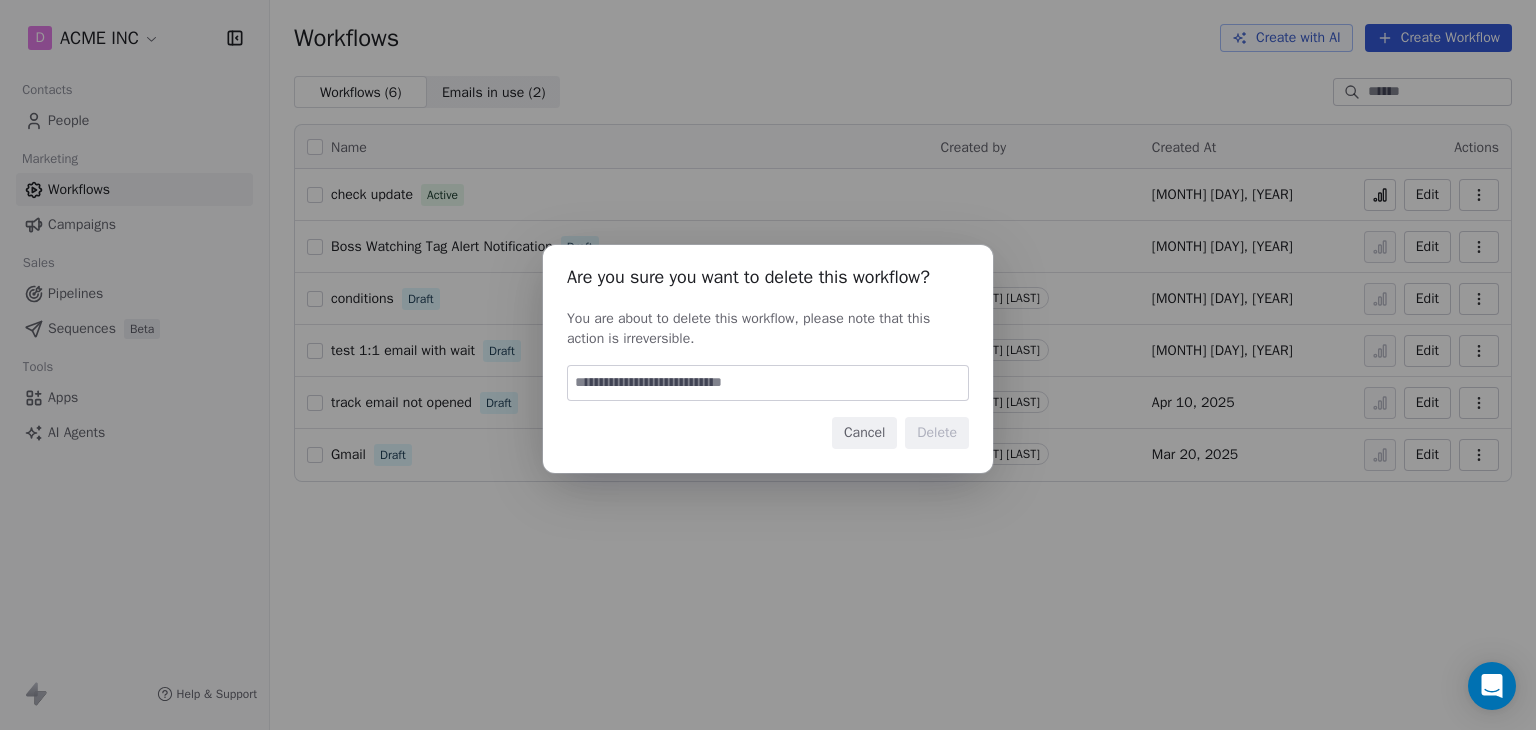 click at bounding box center [768, 383] 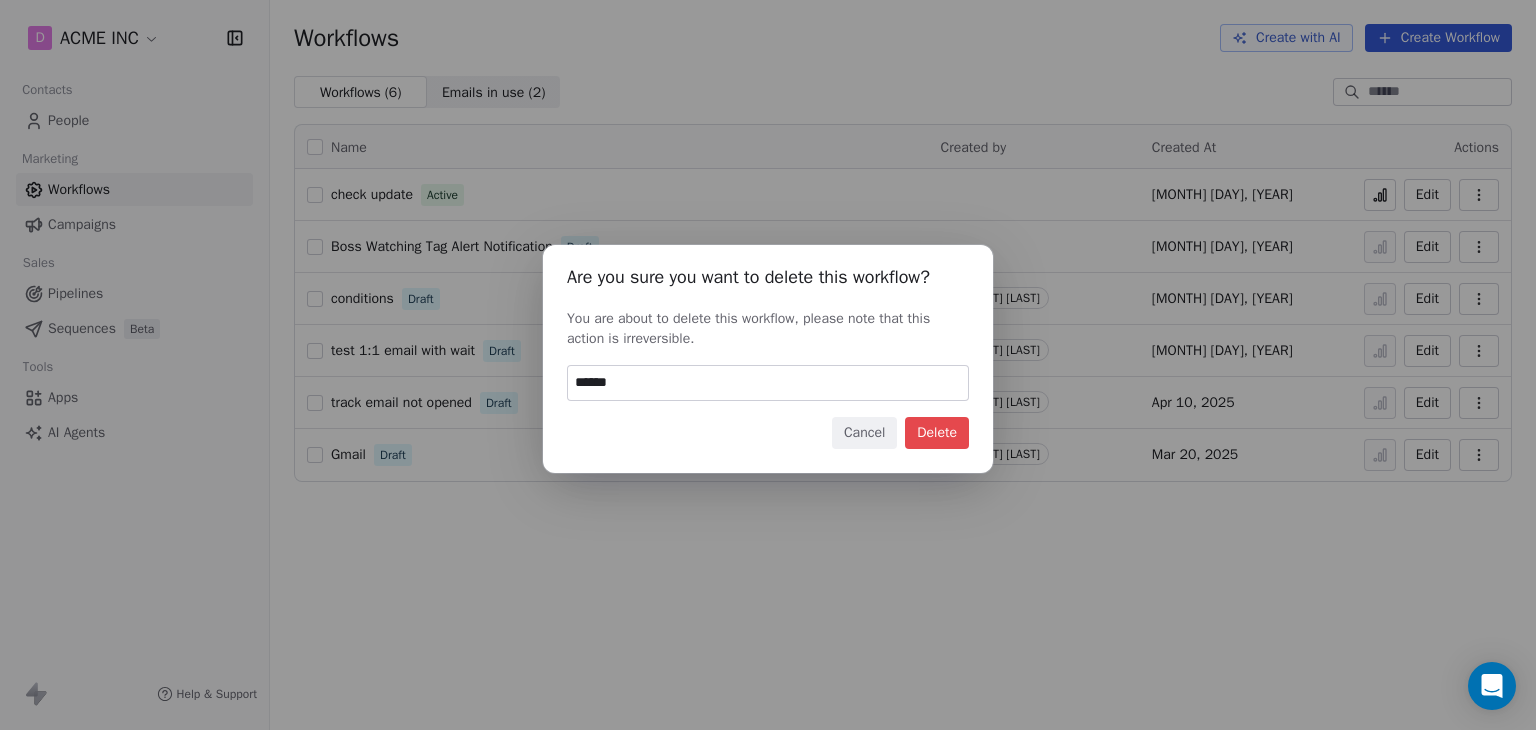 type on "******" 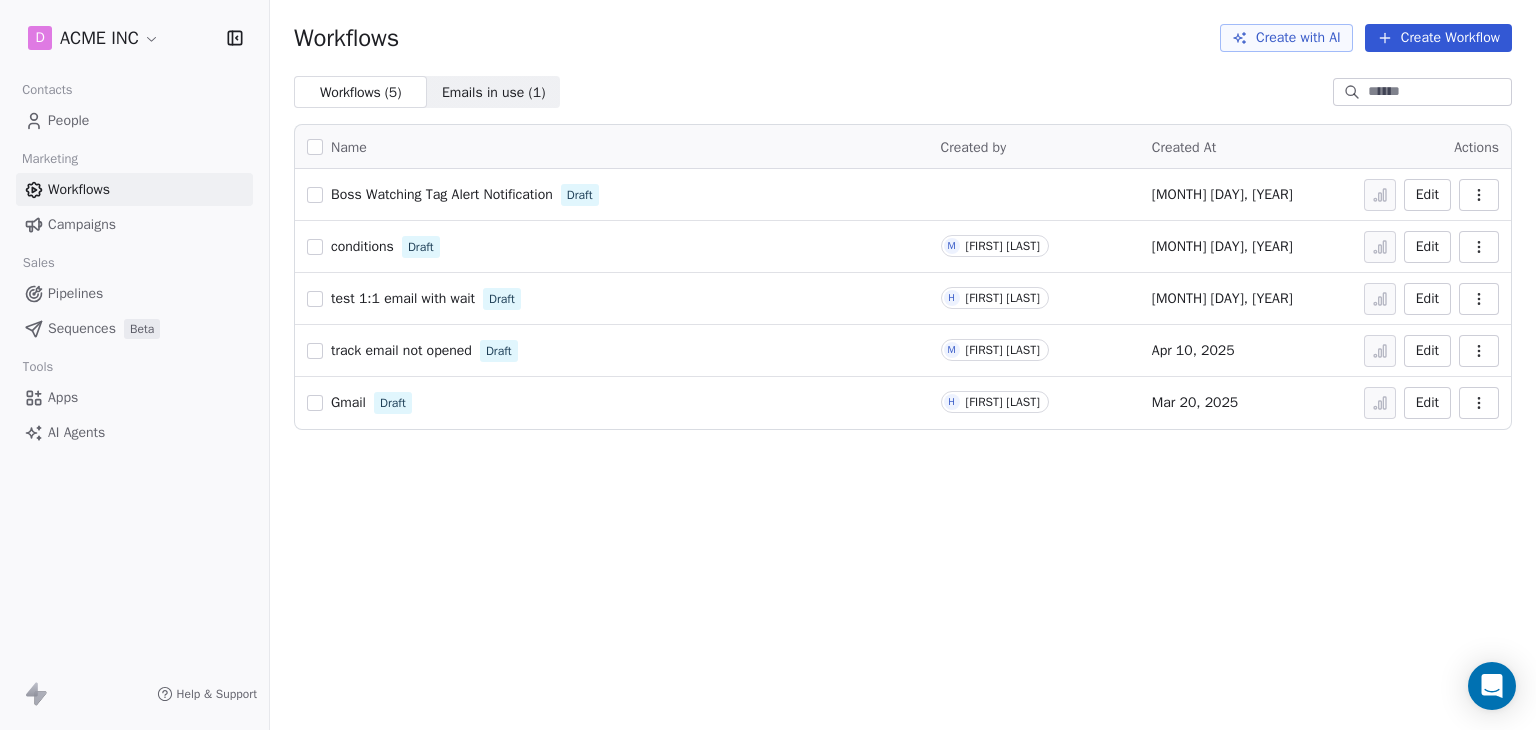 click on "Create Workflow" at bounding box center [1438, 38] 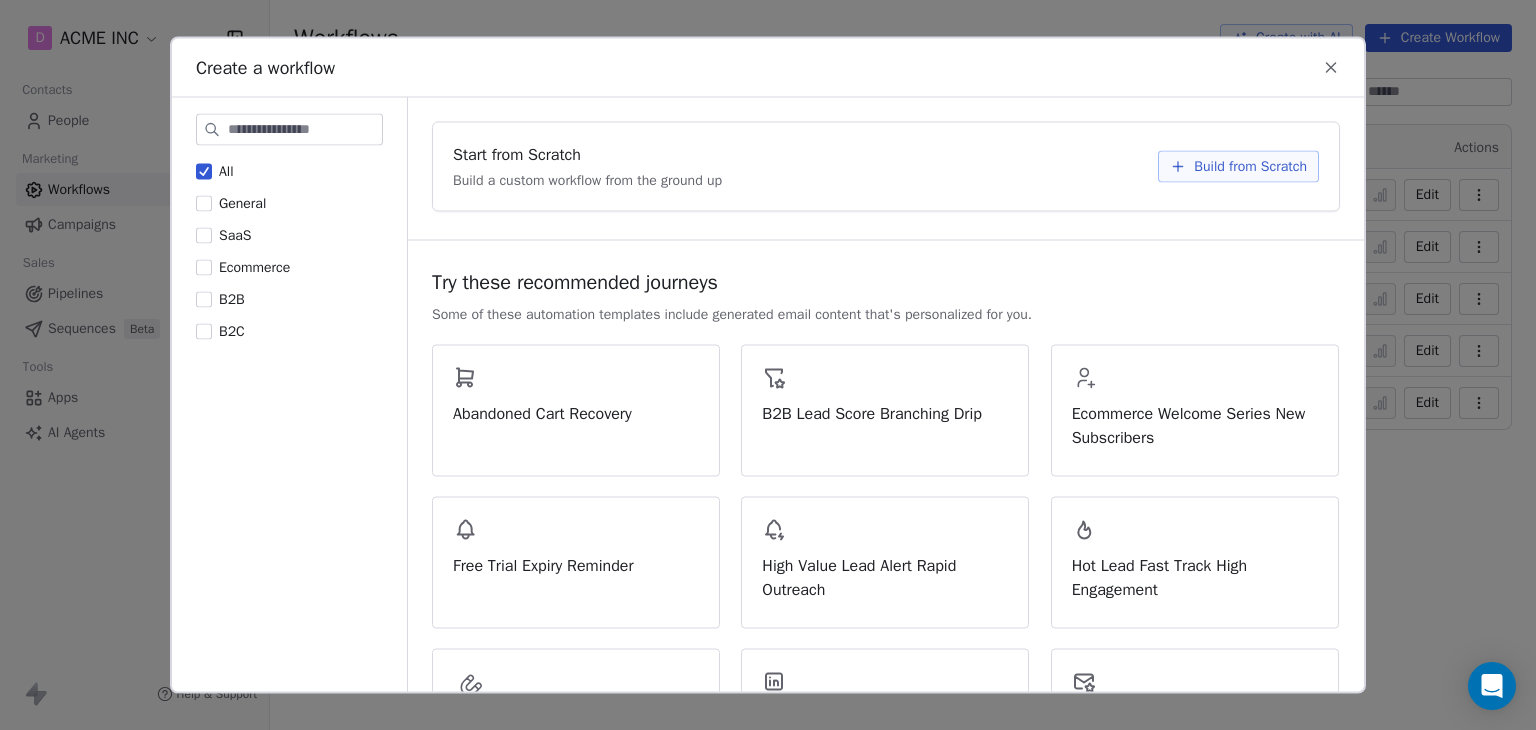 click on "Build from Scratch" at bounding box center (1250, 167) 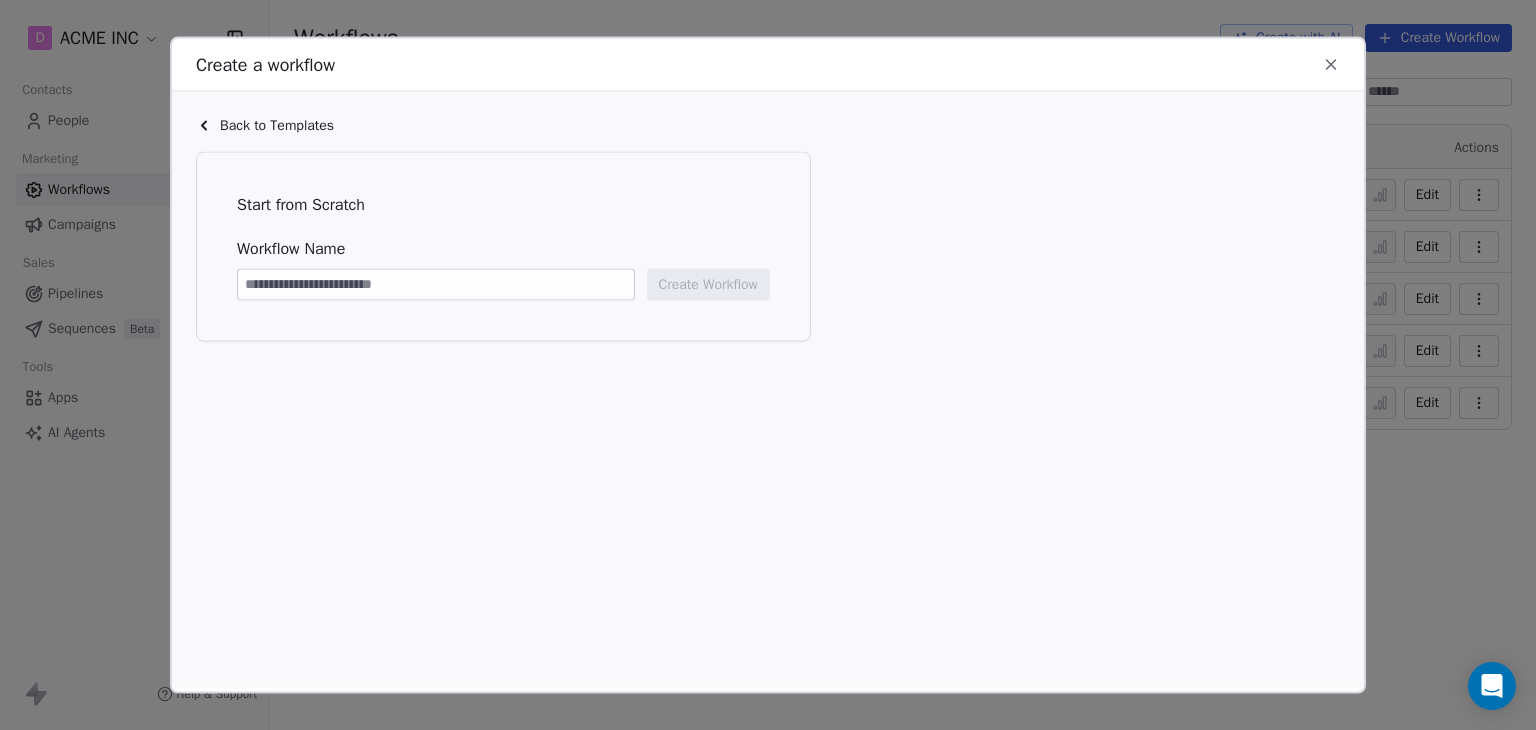 click at bounding box center (436, 285) 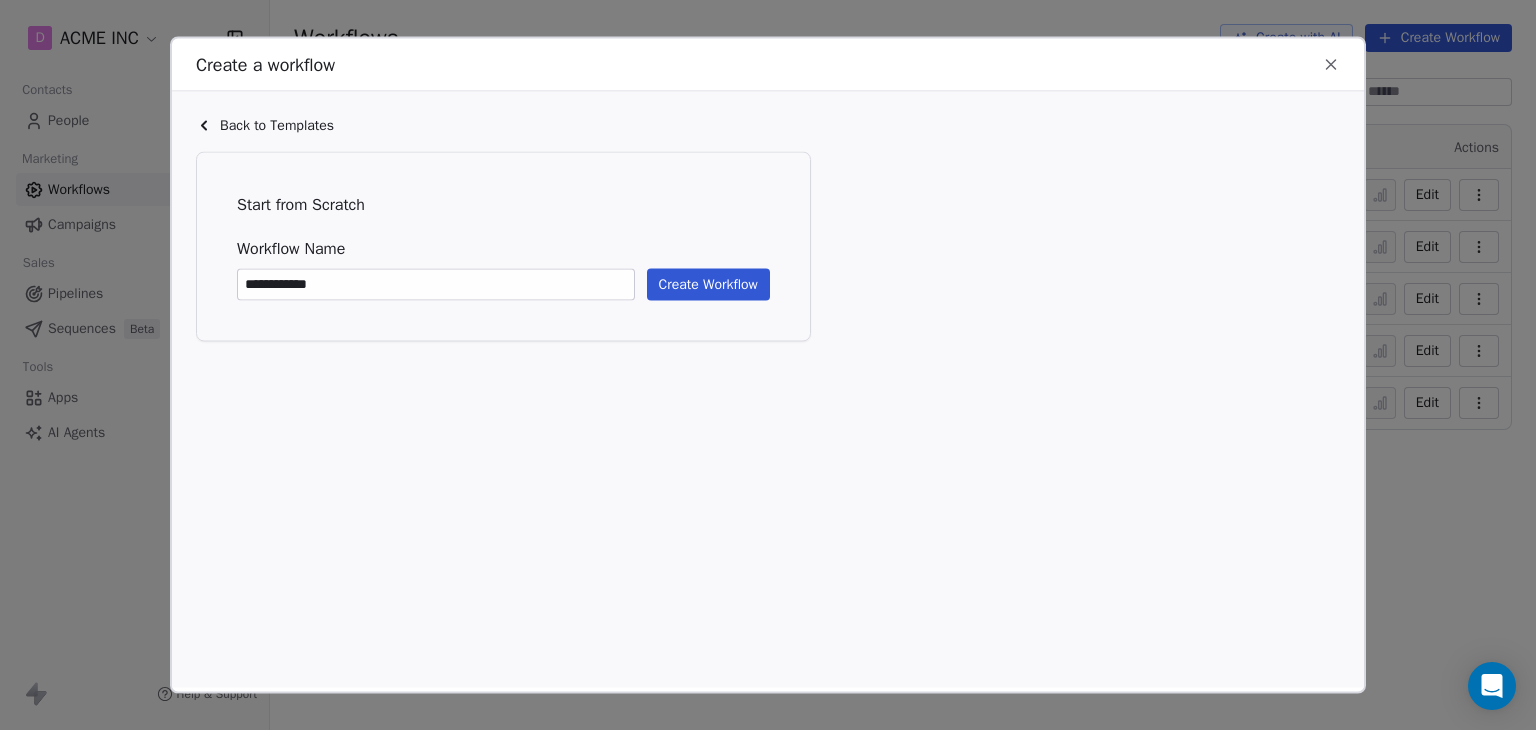 type on "**********" 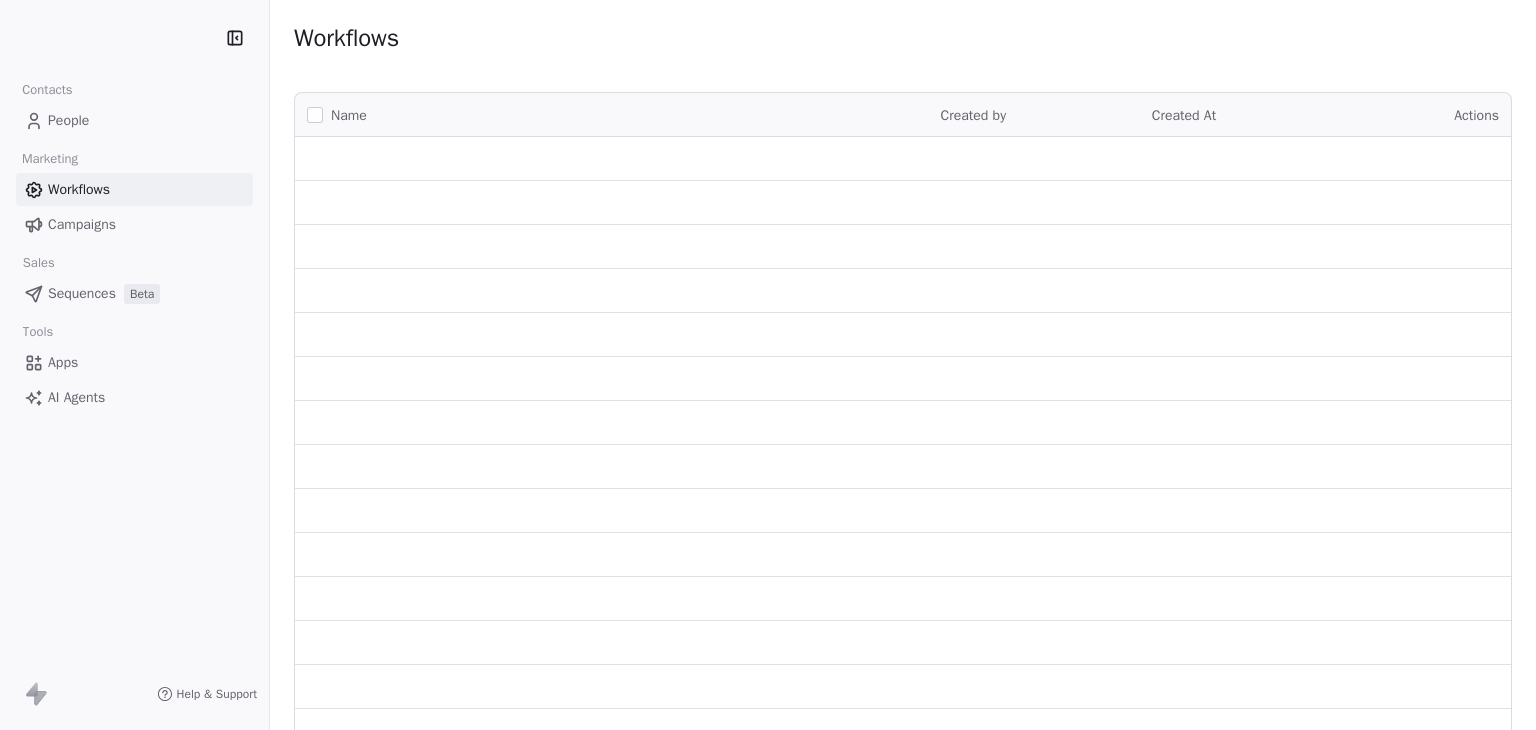 scroll, scrollTop: 0, scrollLeft: 0, axis: both 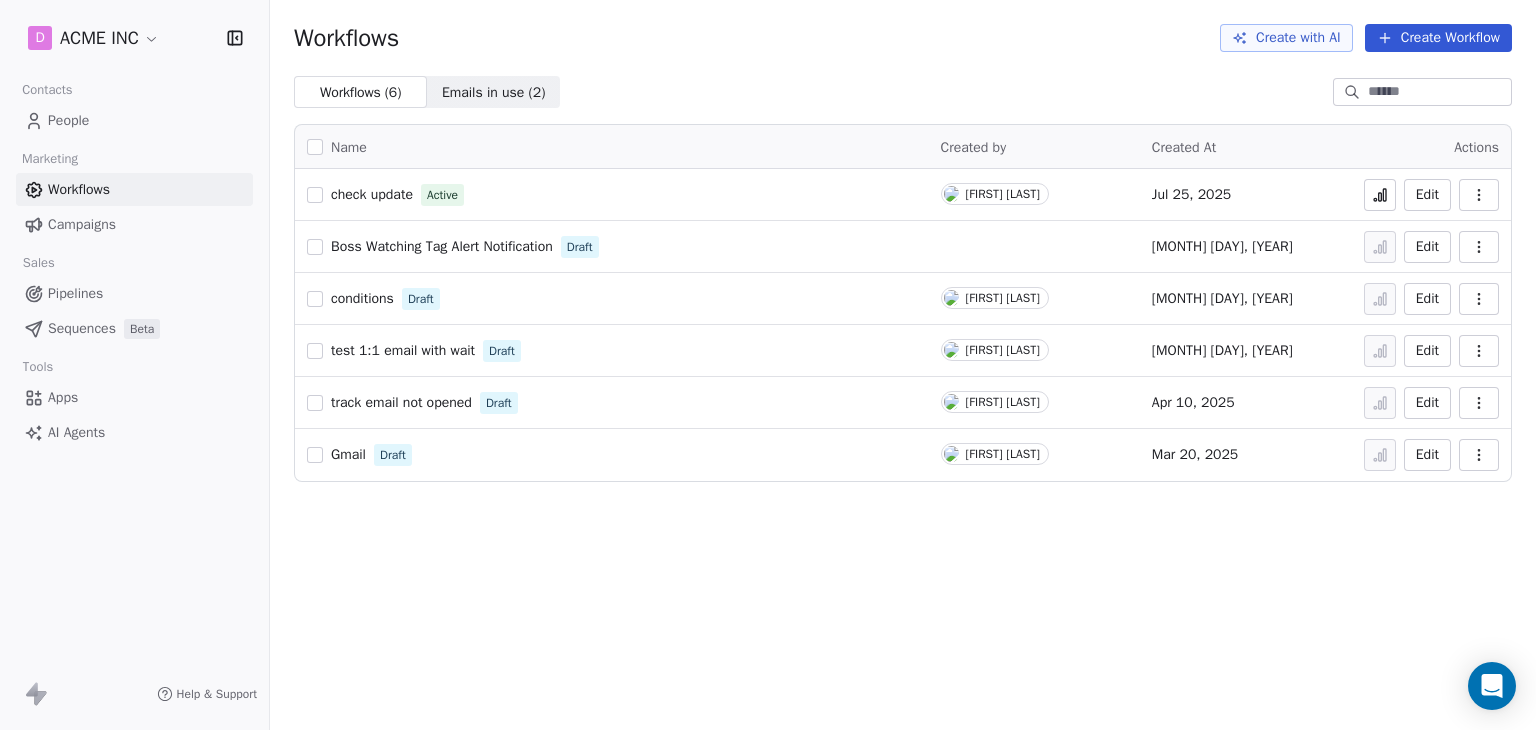 click 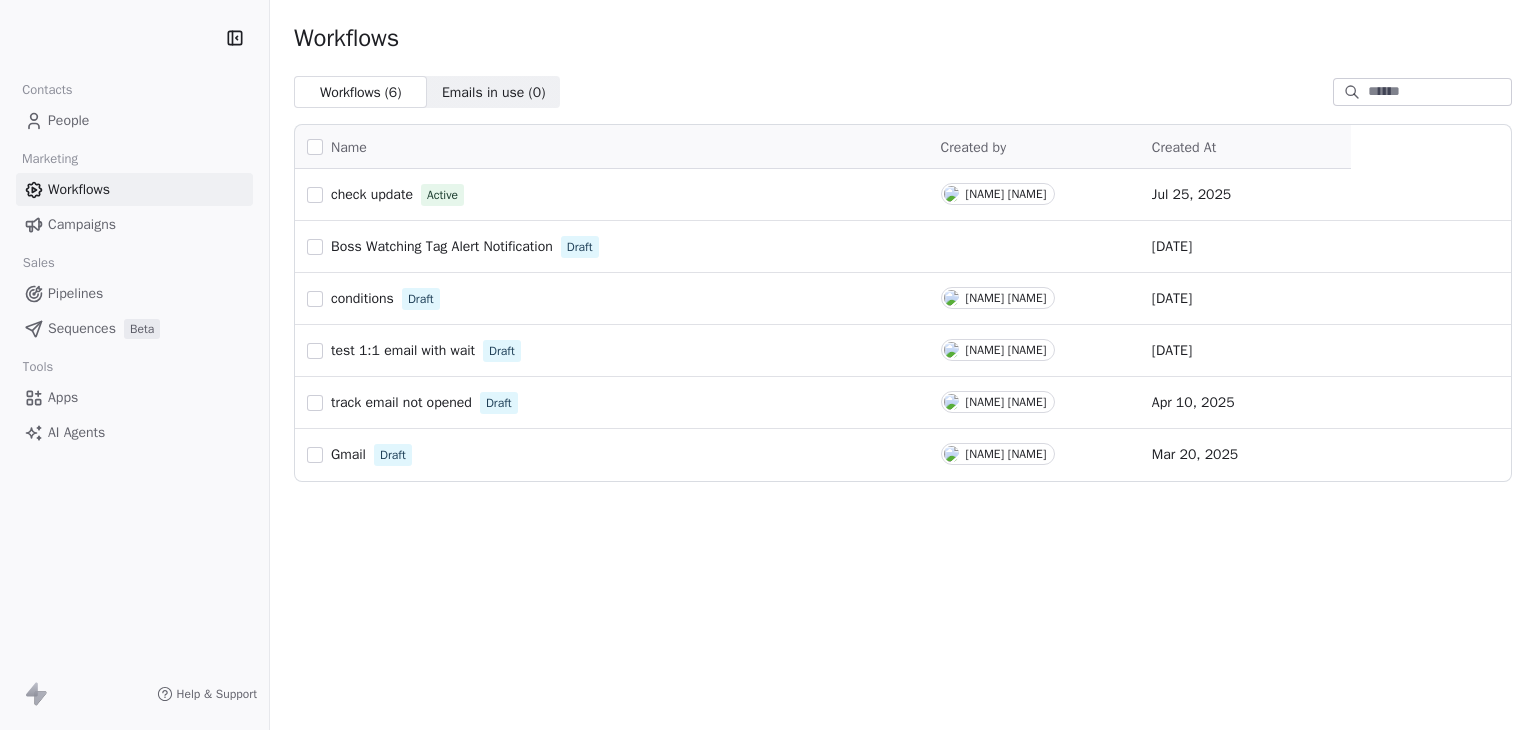 scroll, scrollTop: 0, scrollLeft: 0, axis: both 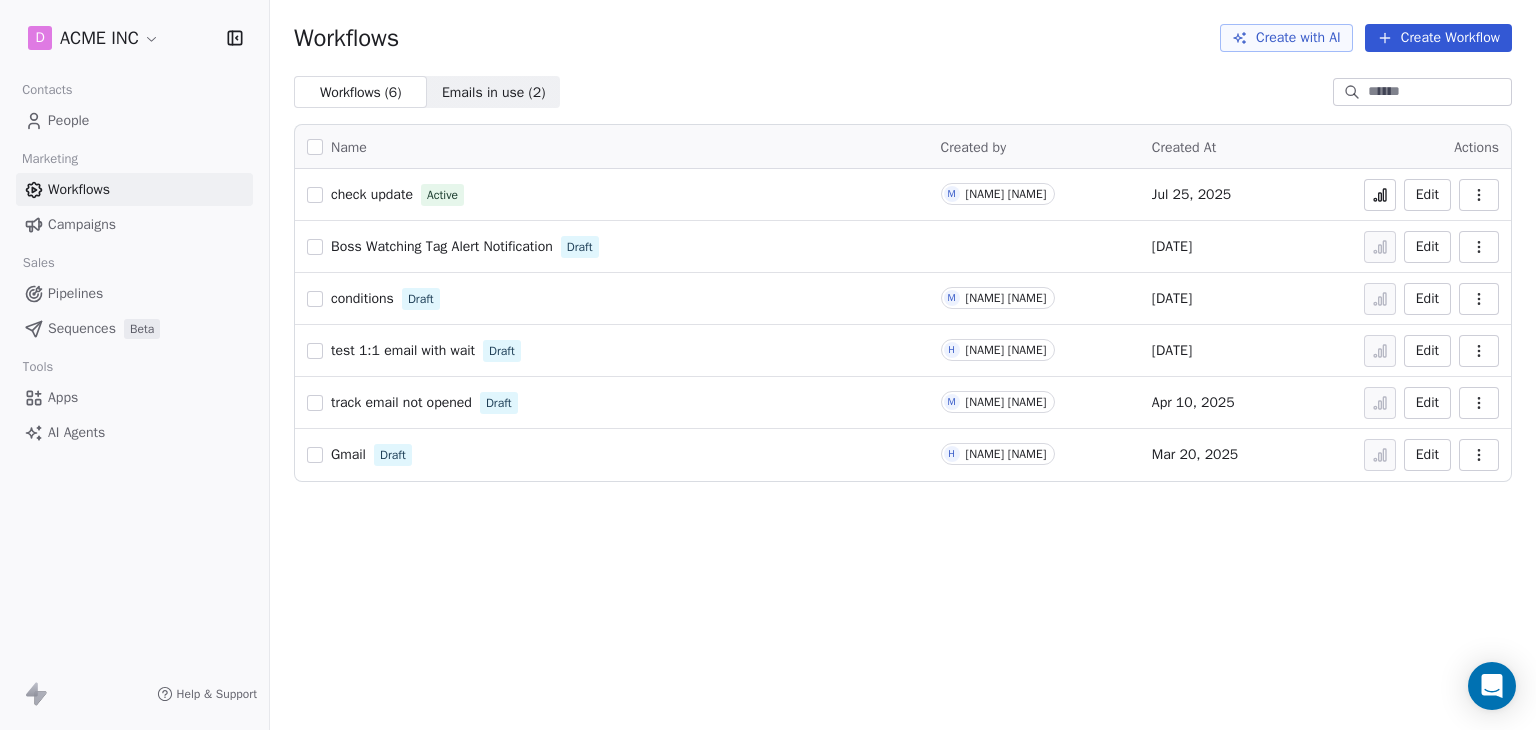 click on "Create Workflow" at bounding box center [1438, 38] 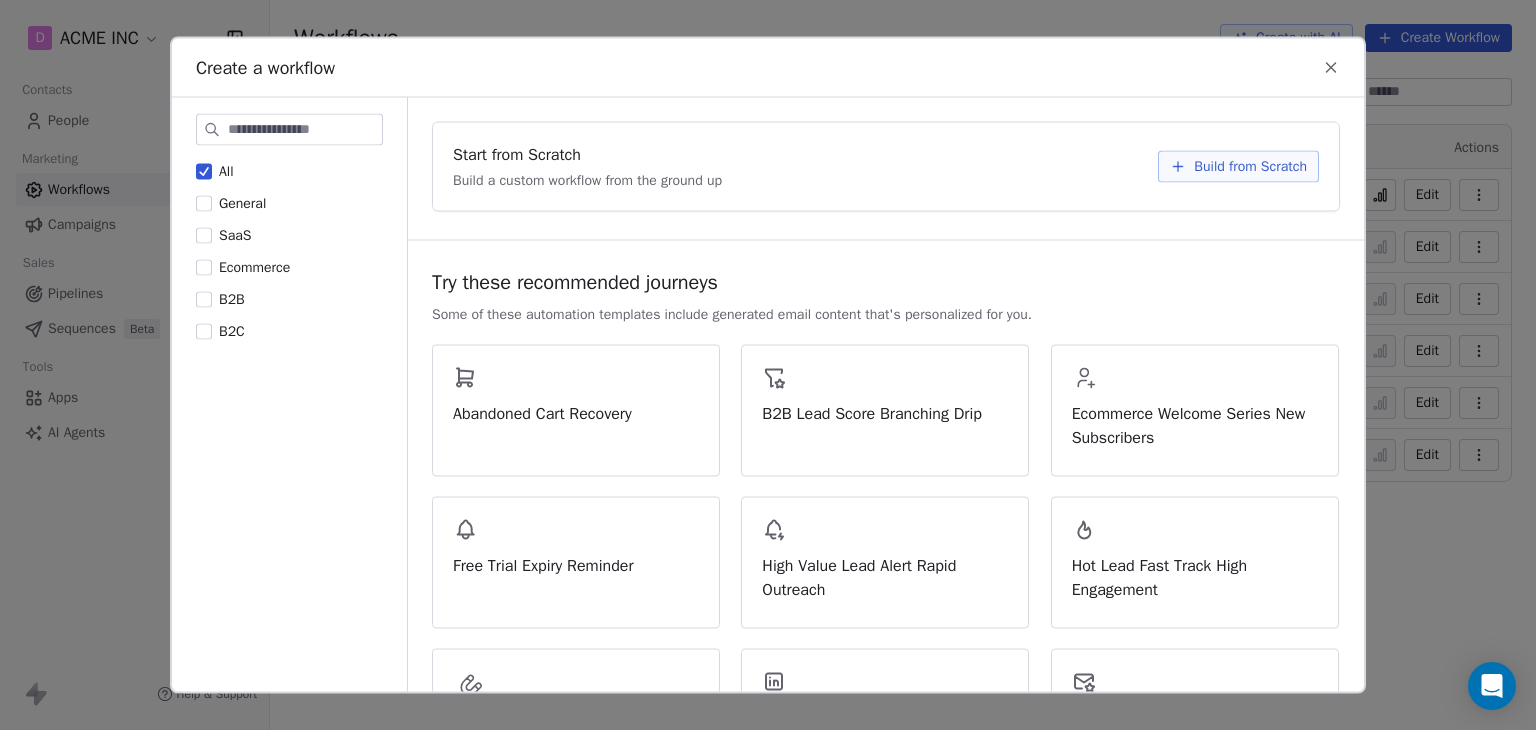 click 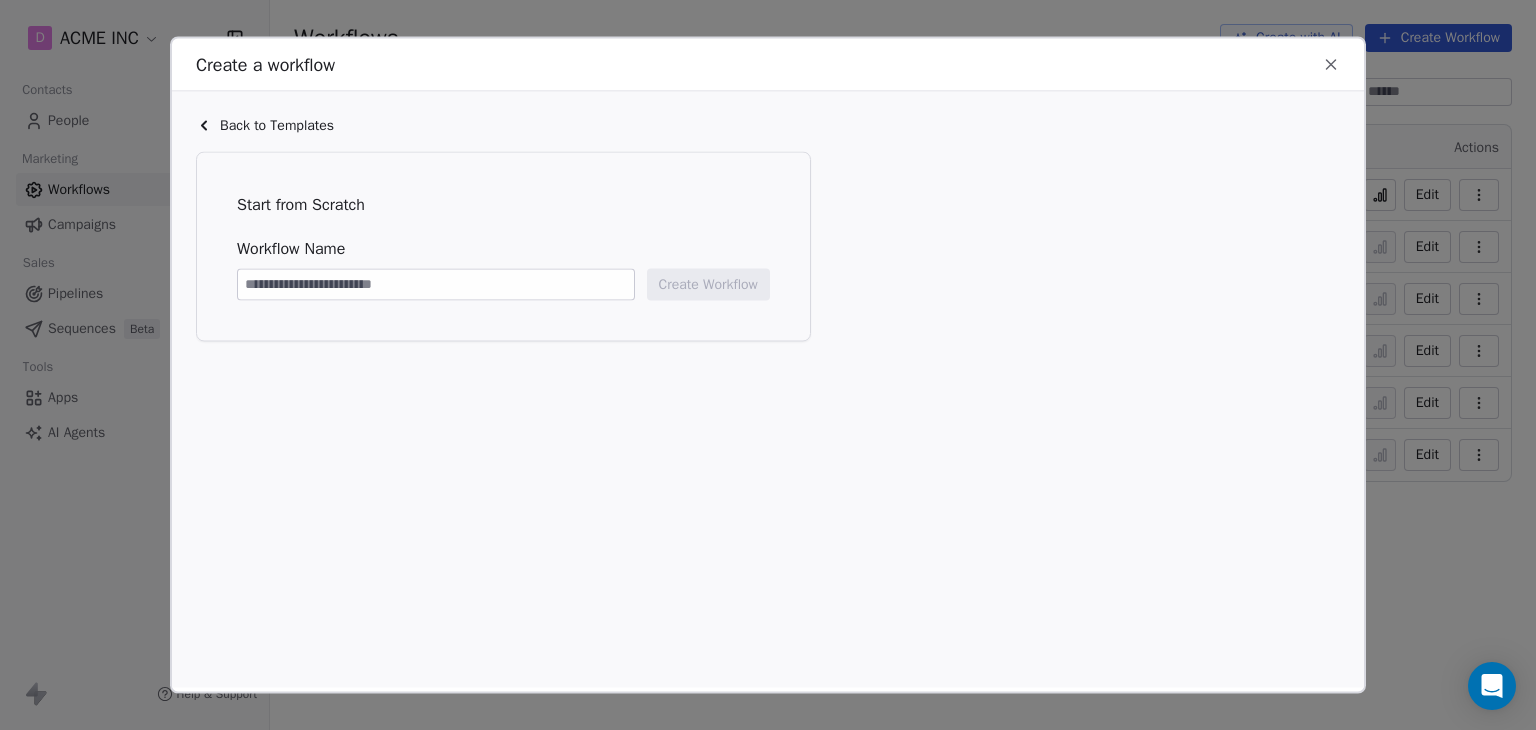 click at bounding box center [436, 285] 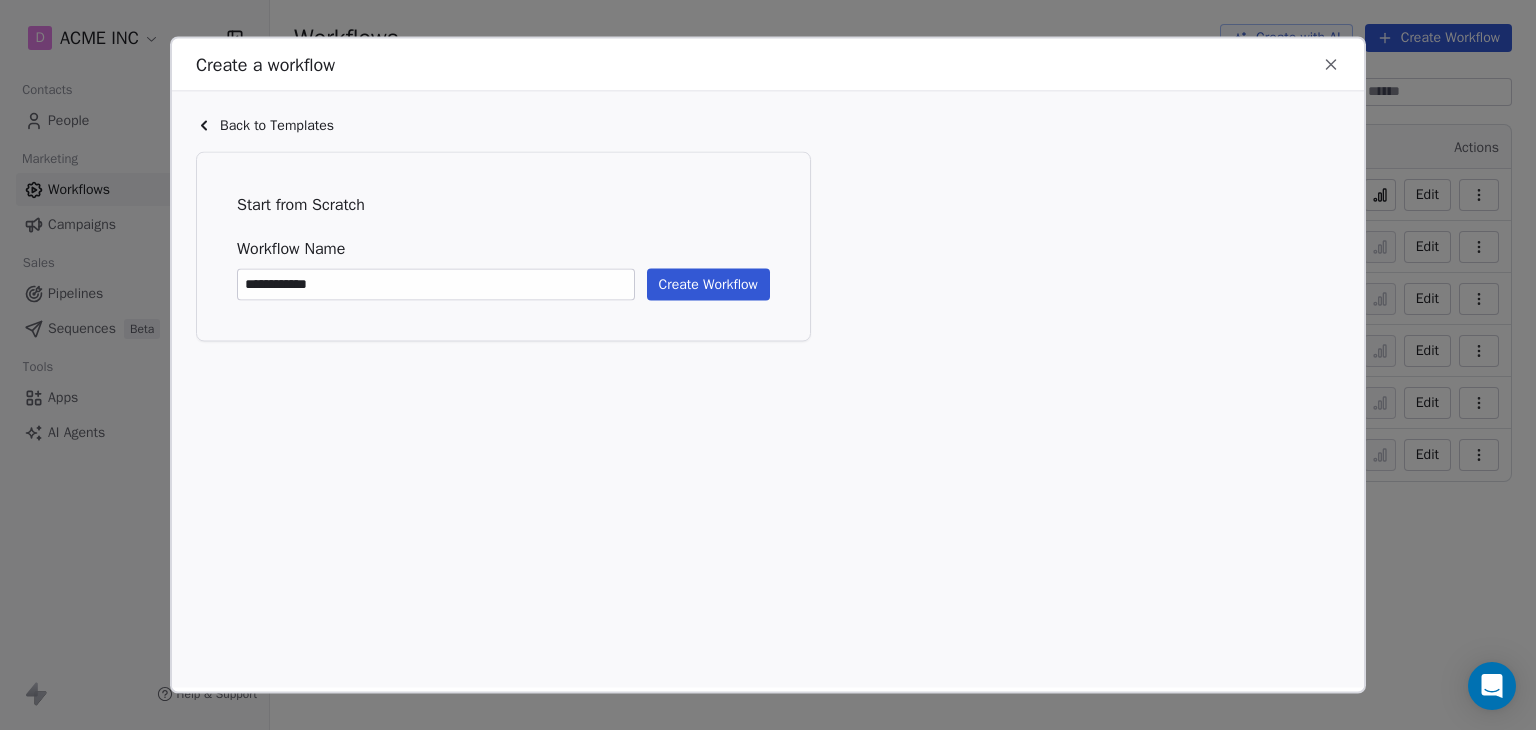 drag, startPoint x: 376, startPoint y: 291, endPoint x: 92, endPoint y: 280, distance: 284.21295 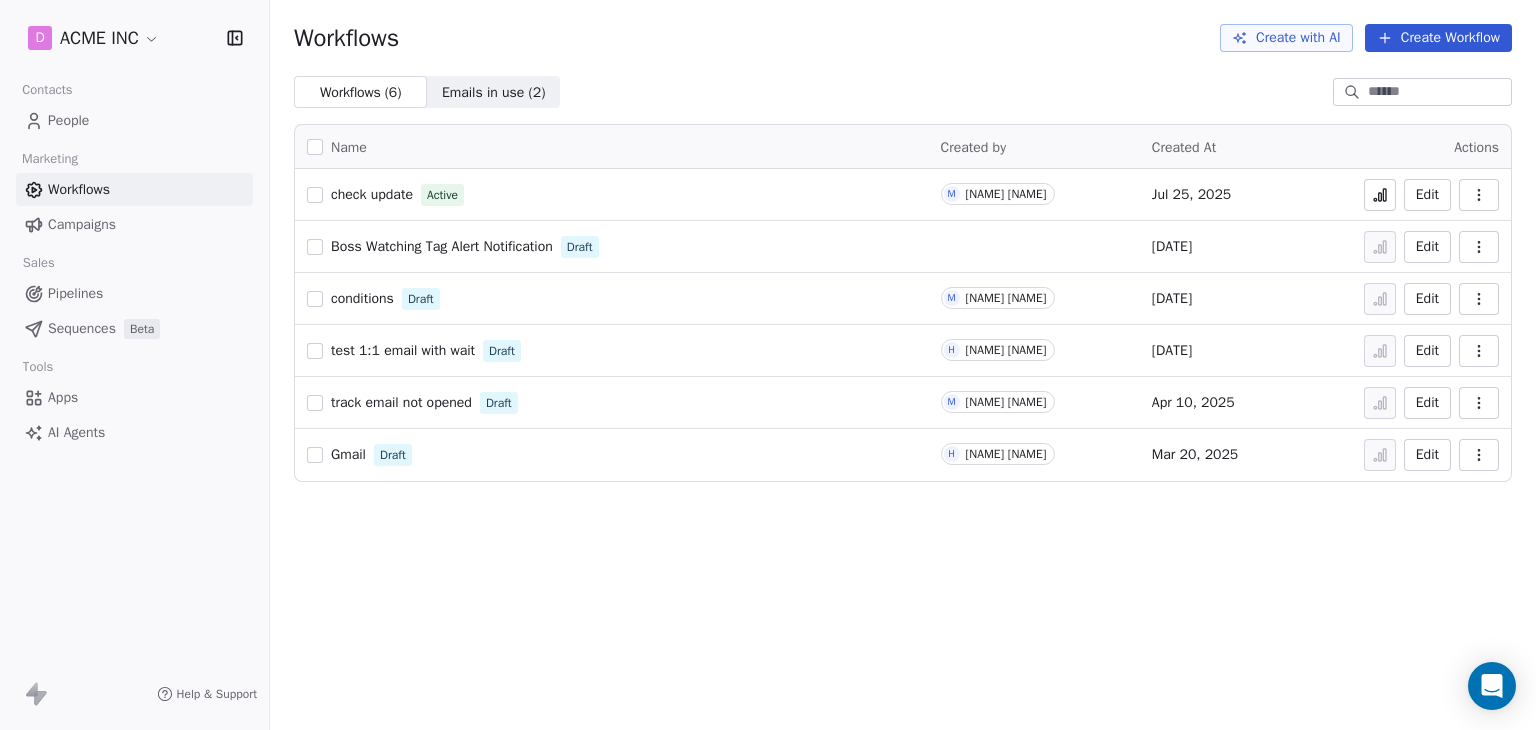 click on "Create Workflow" at bounding box center [1438, 38] 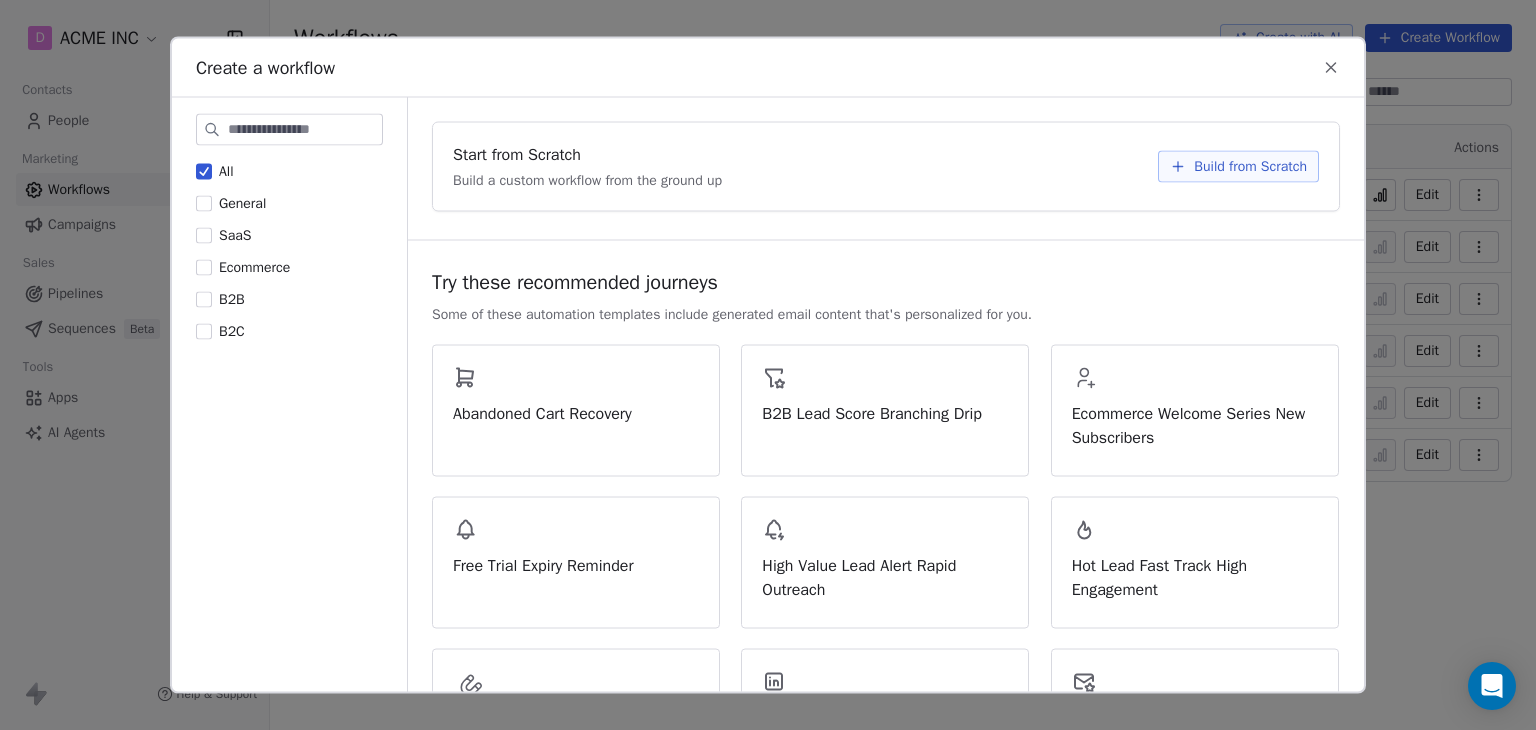 click on "Build from Scratch" at bounding box center (1250, 167) 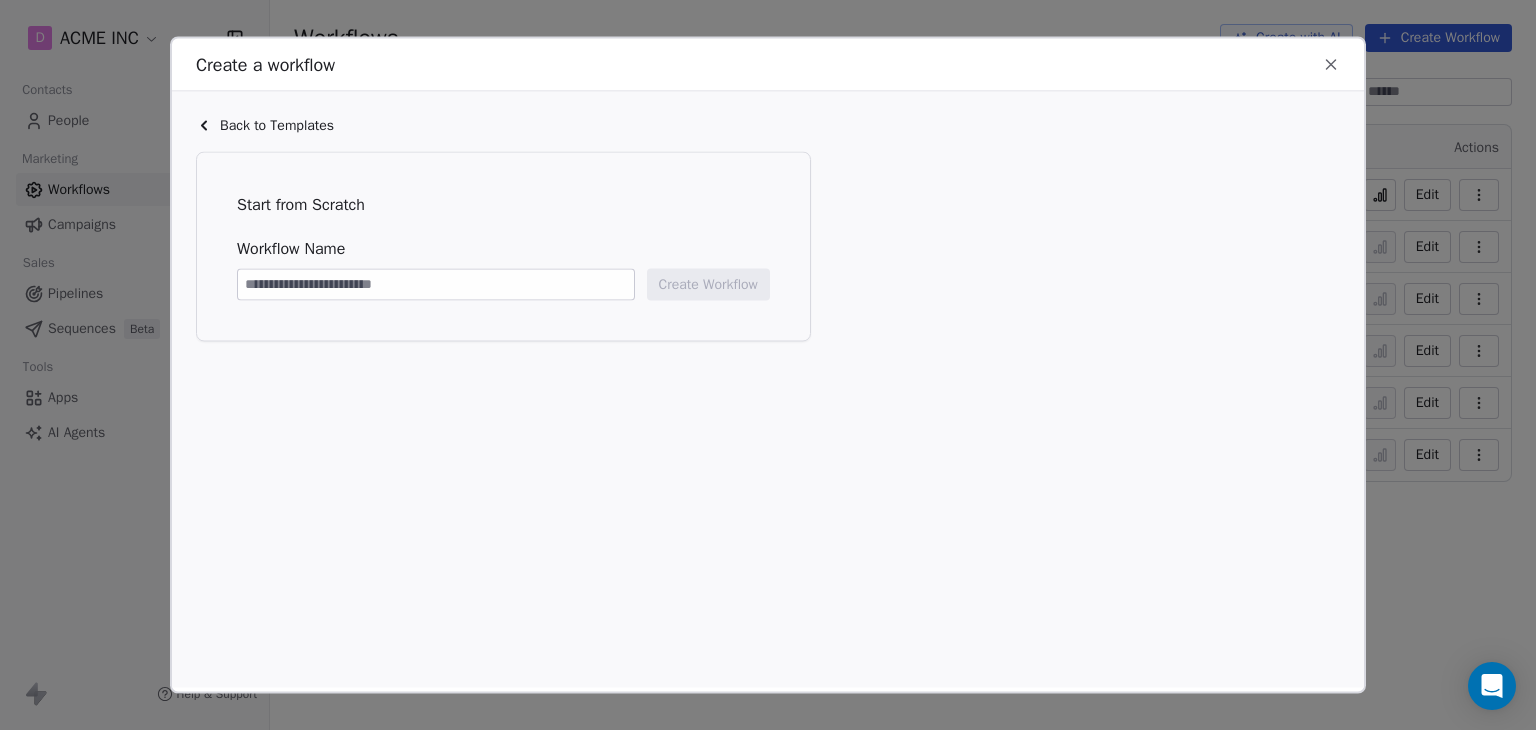 click at bounding box center (436, 285) 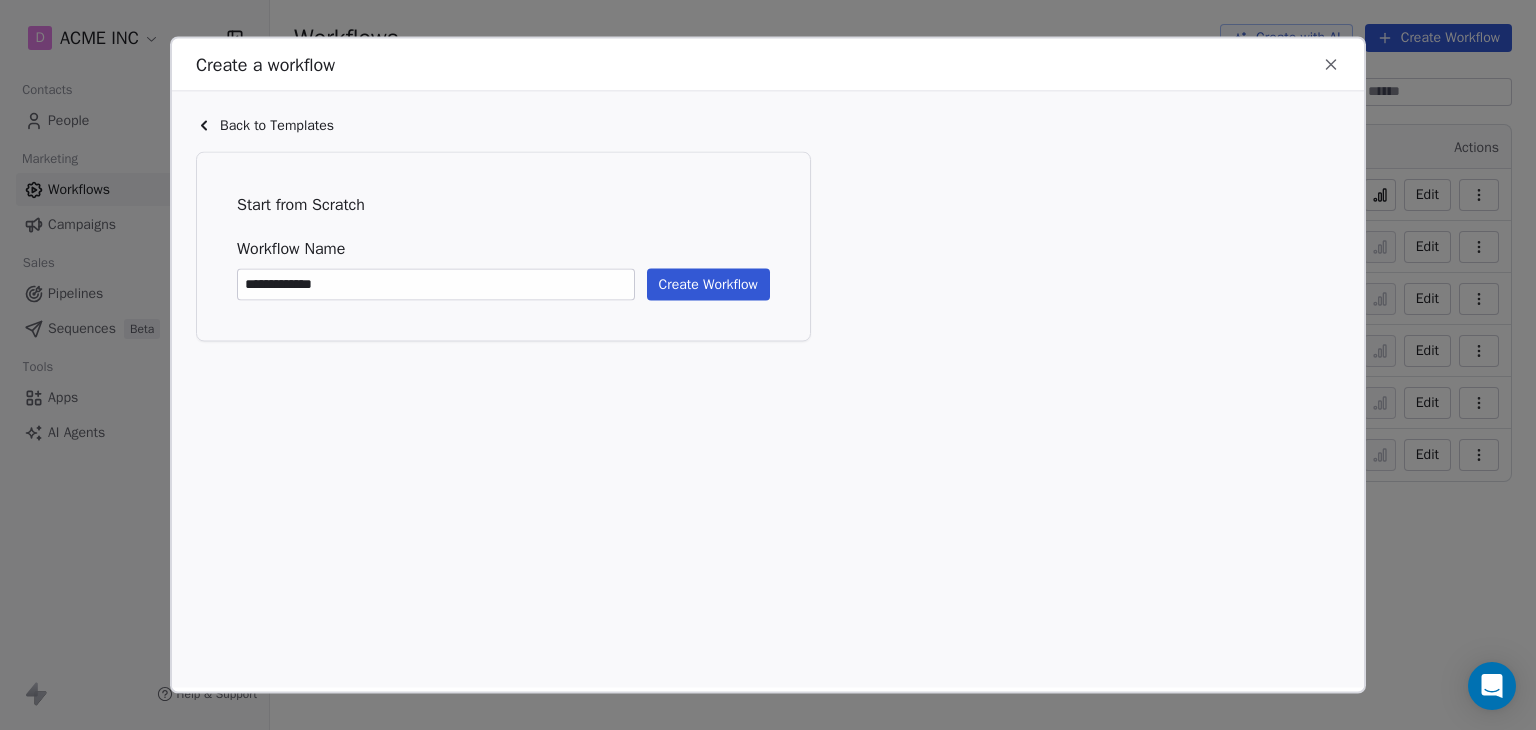 type on "*****" 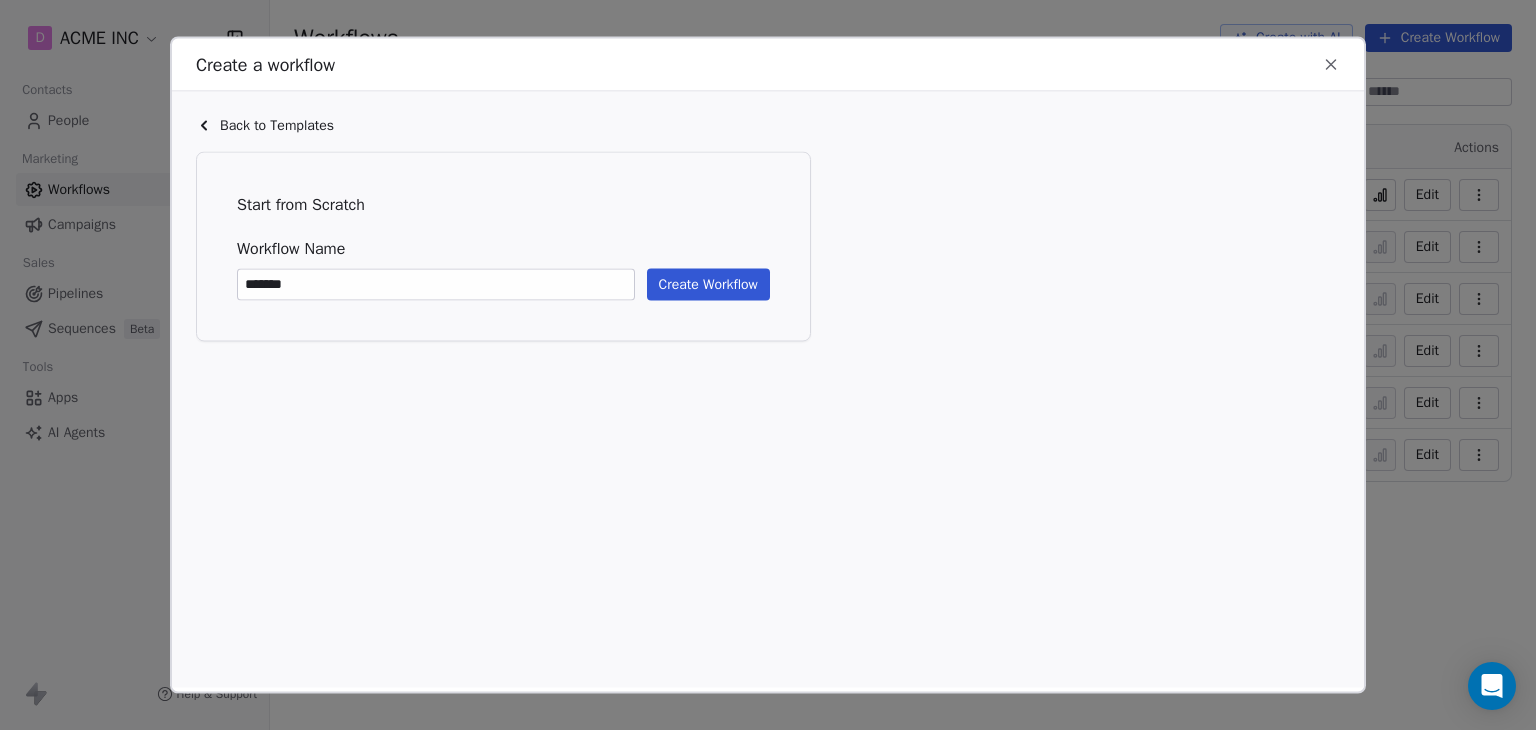 type on "*******" 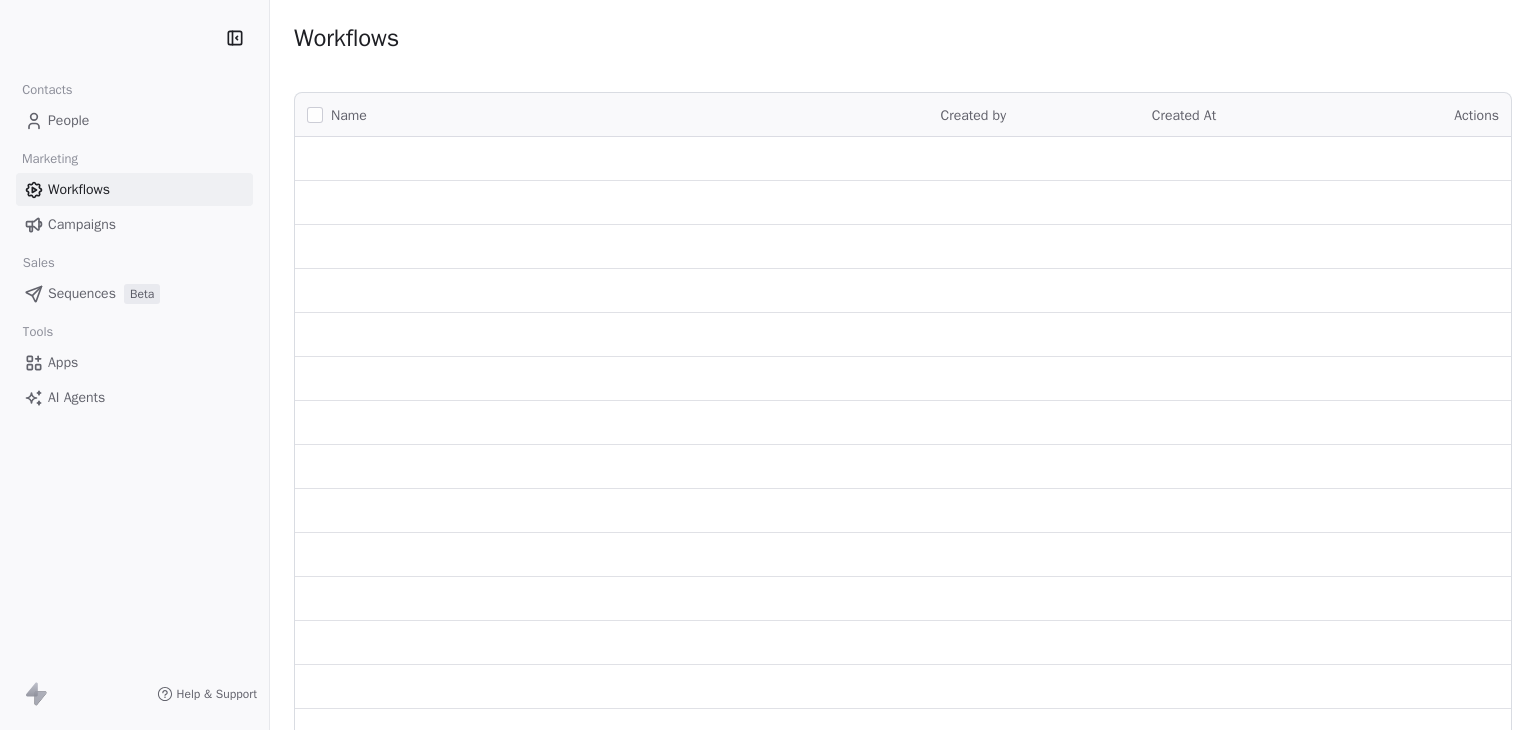 scroll, scrollTop: 0, scrollLeft: 0, axis: both 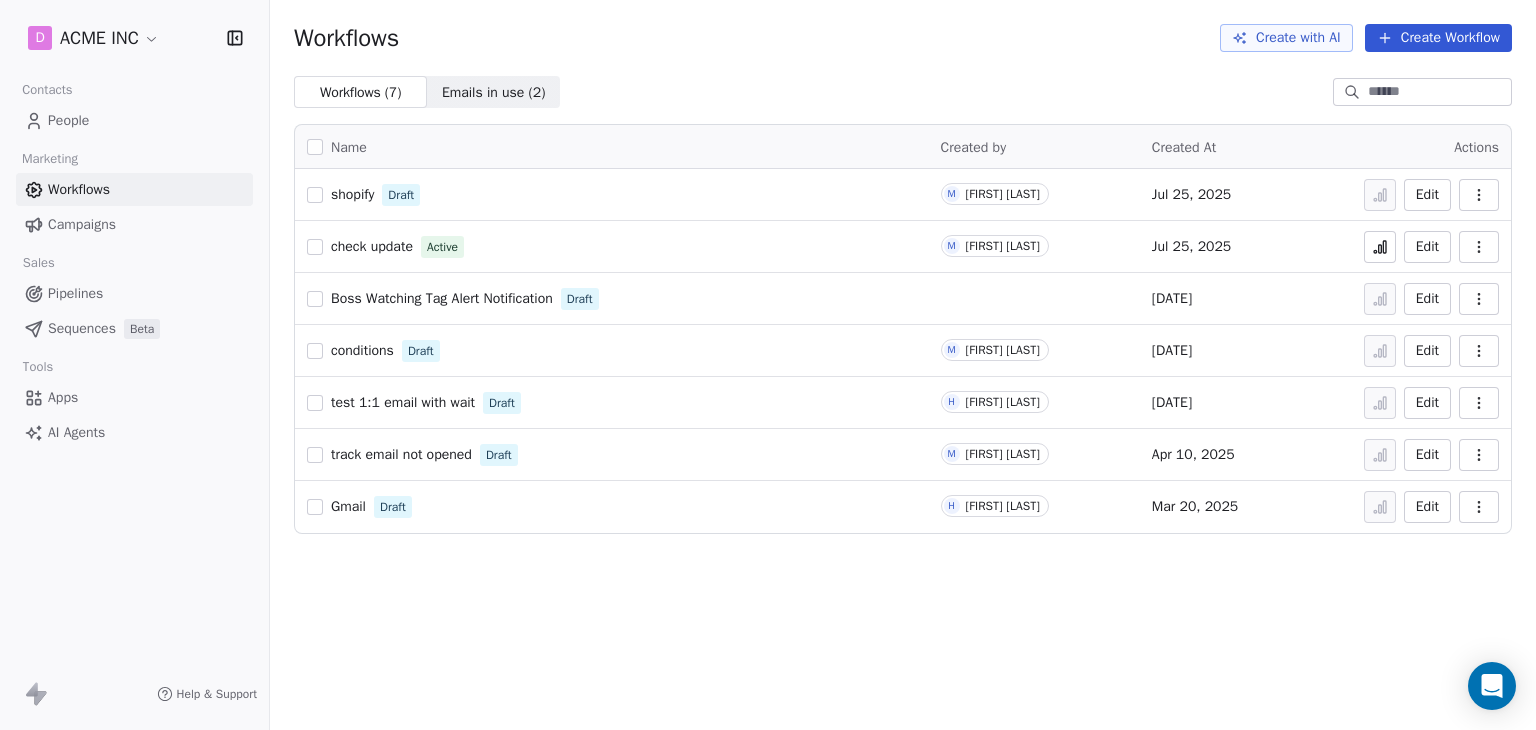 click on "AI Agents" at bounding box center (76, 432) 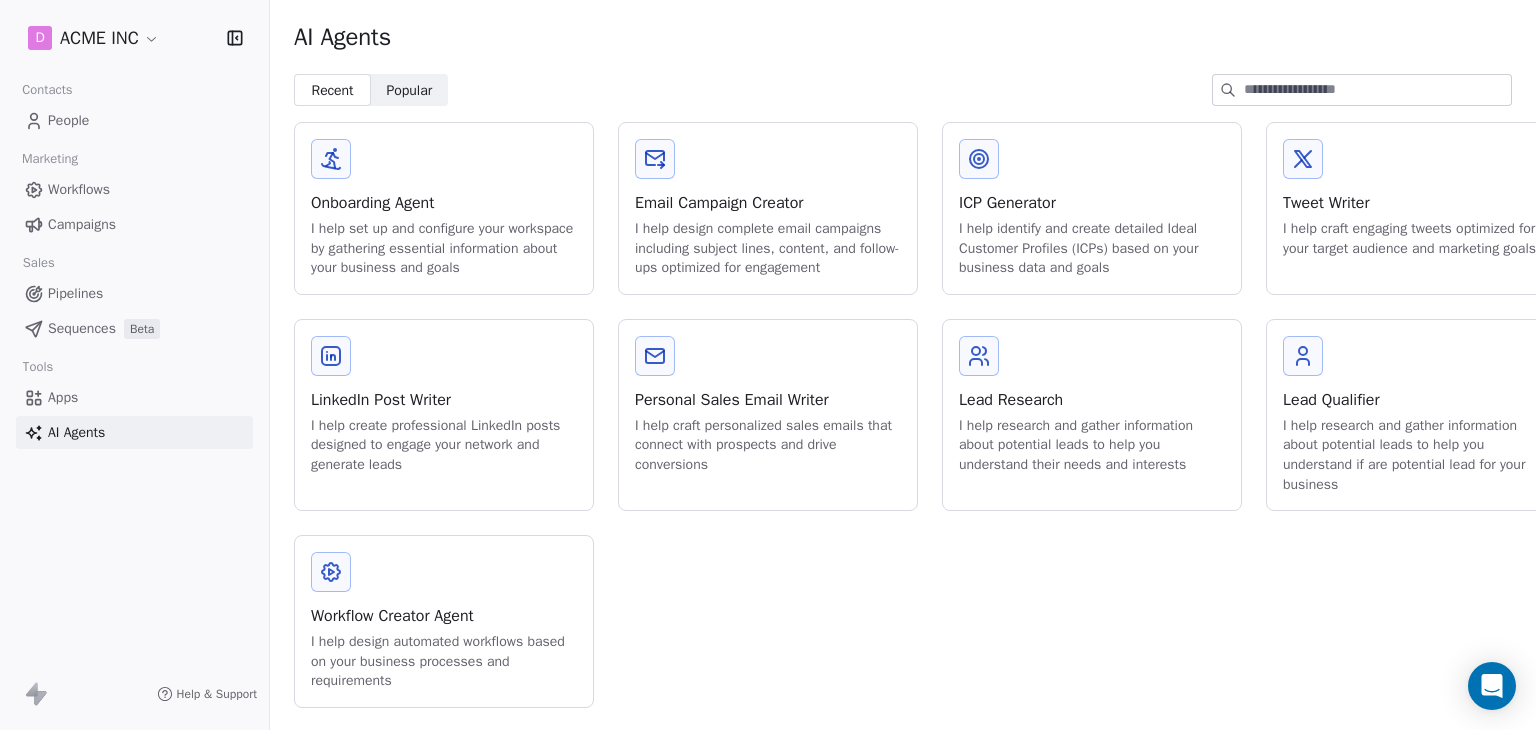 click on "Workflow Creator Agent" at bounding box center (444, 616) 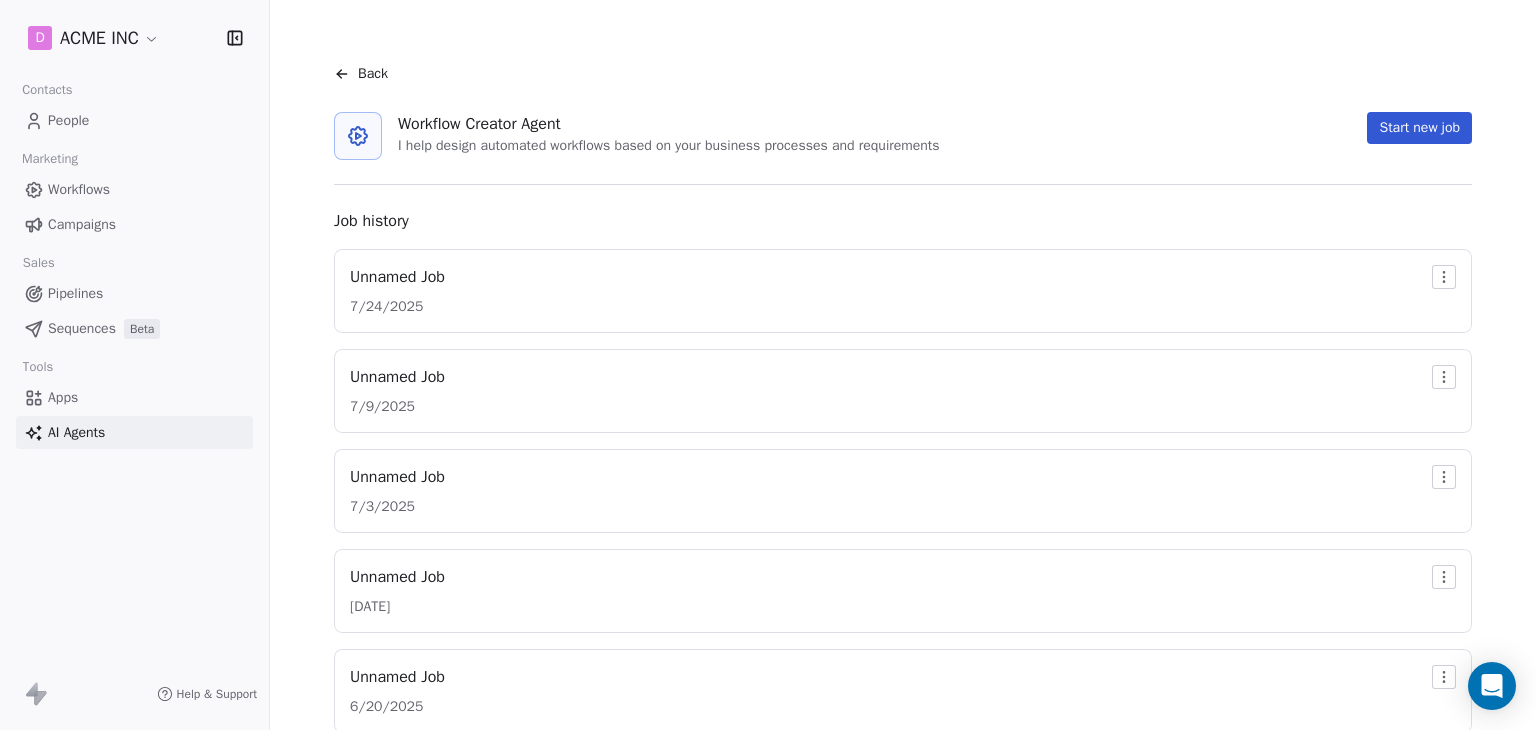 click on "Unnamed Job" at bounding box center [397, 277] 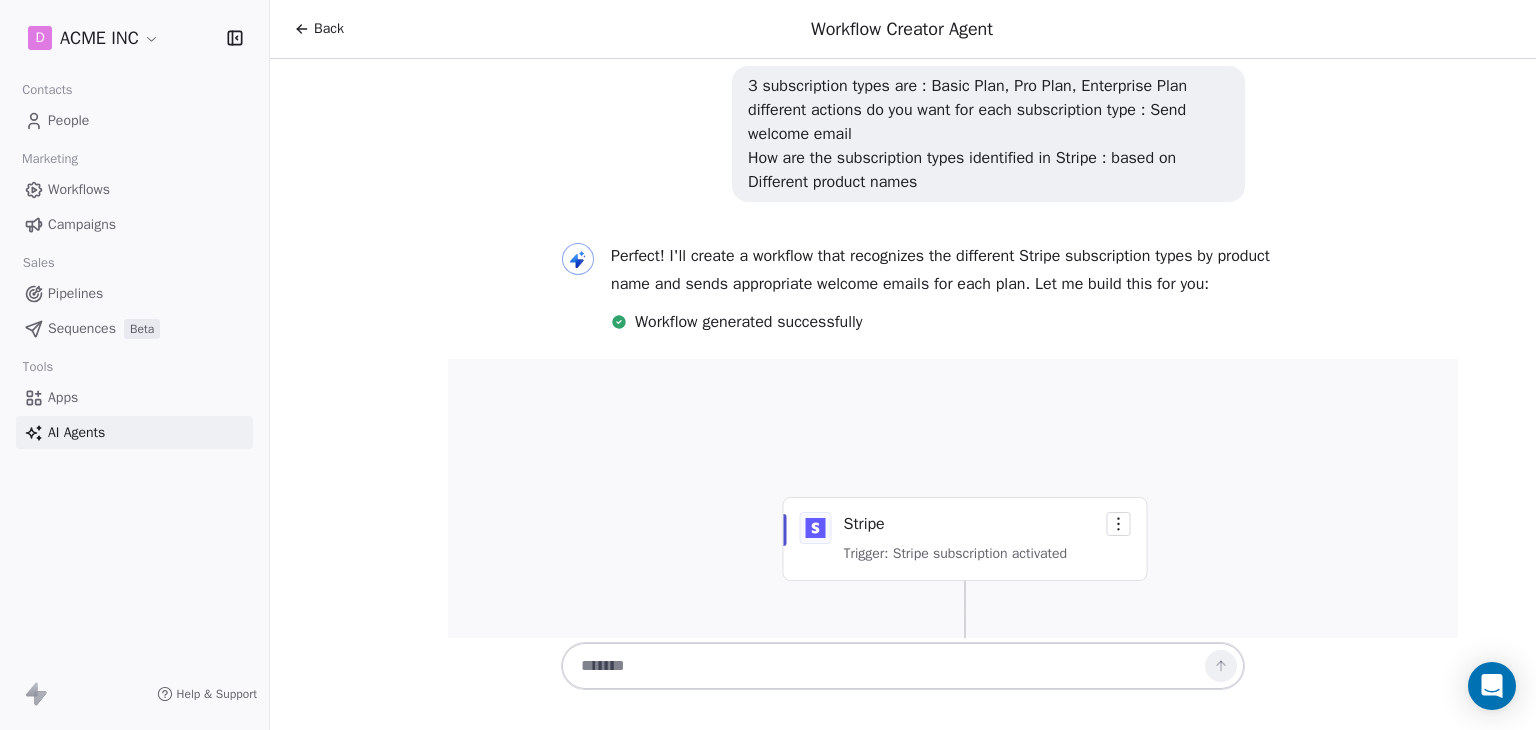 click at bounding box center [883, 666] 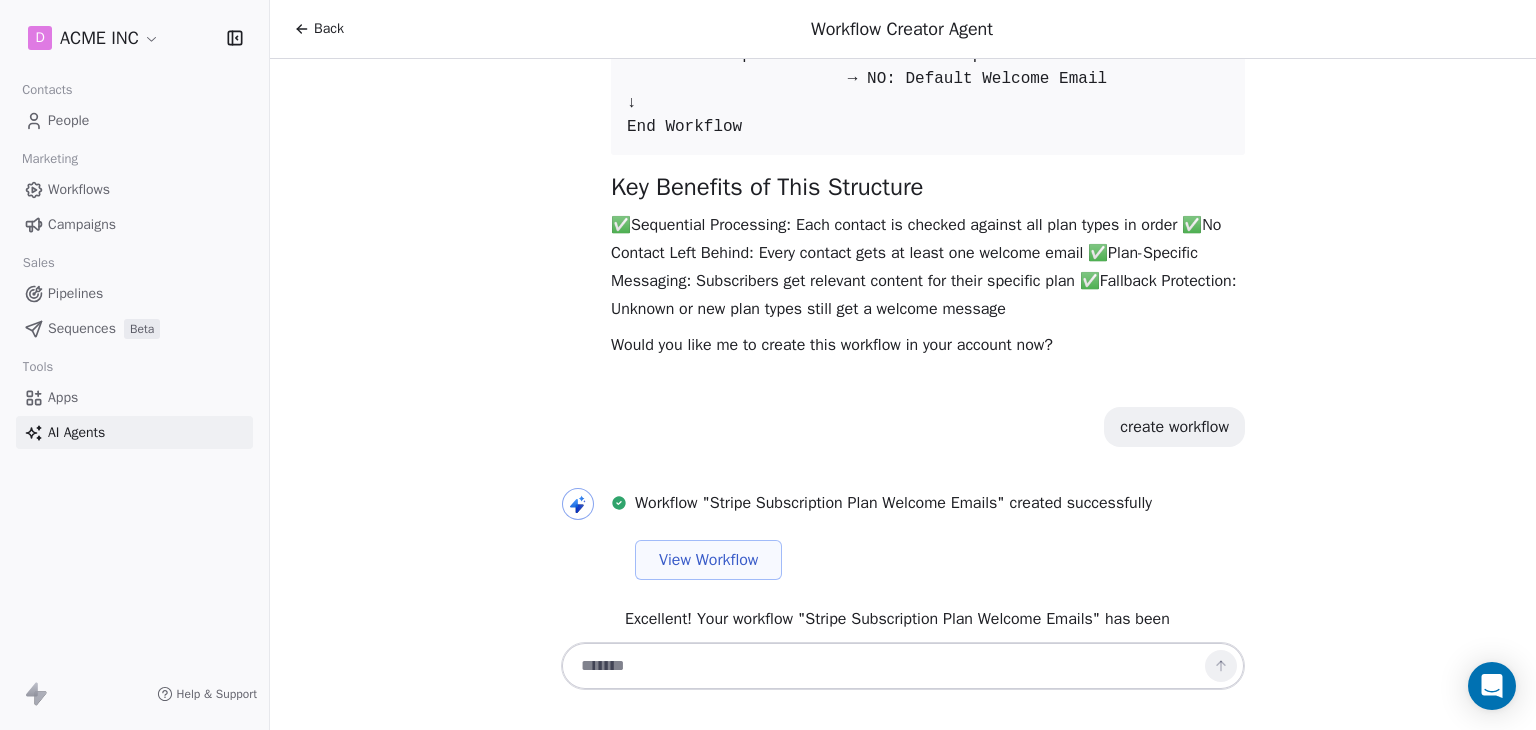 scroll, scrollTop: 15304, scrollLeft: 0, axis: vertical 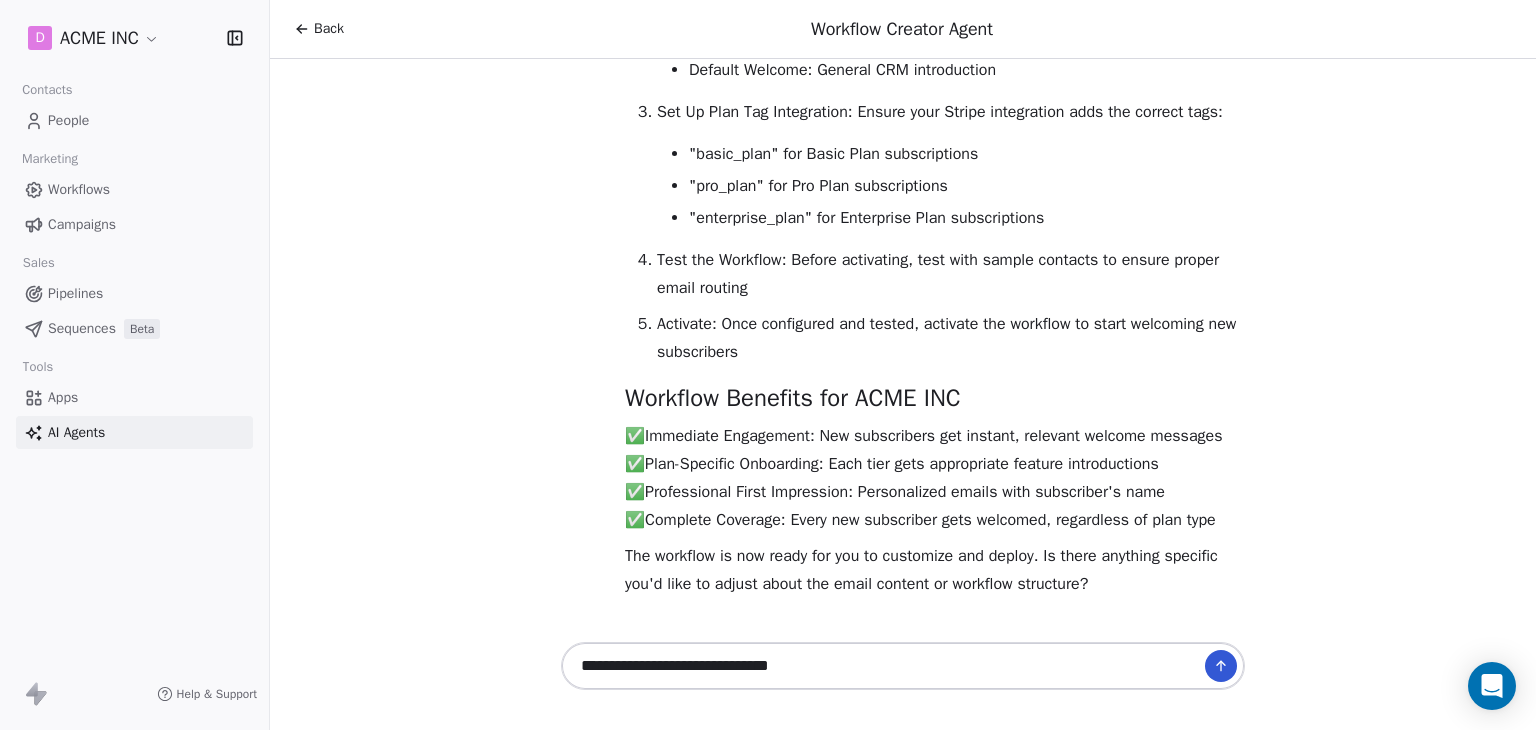 type on "**********" 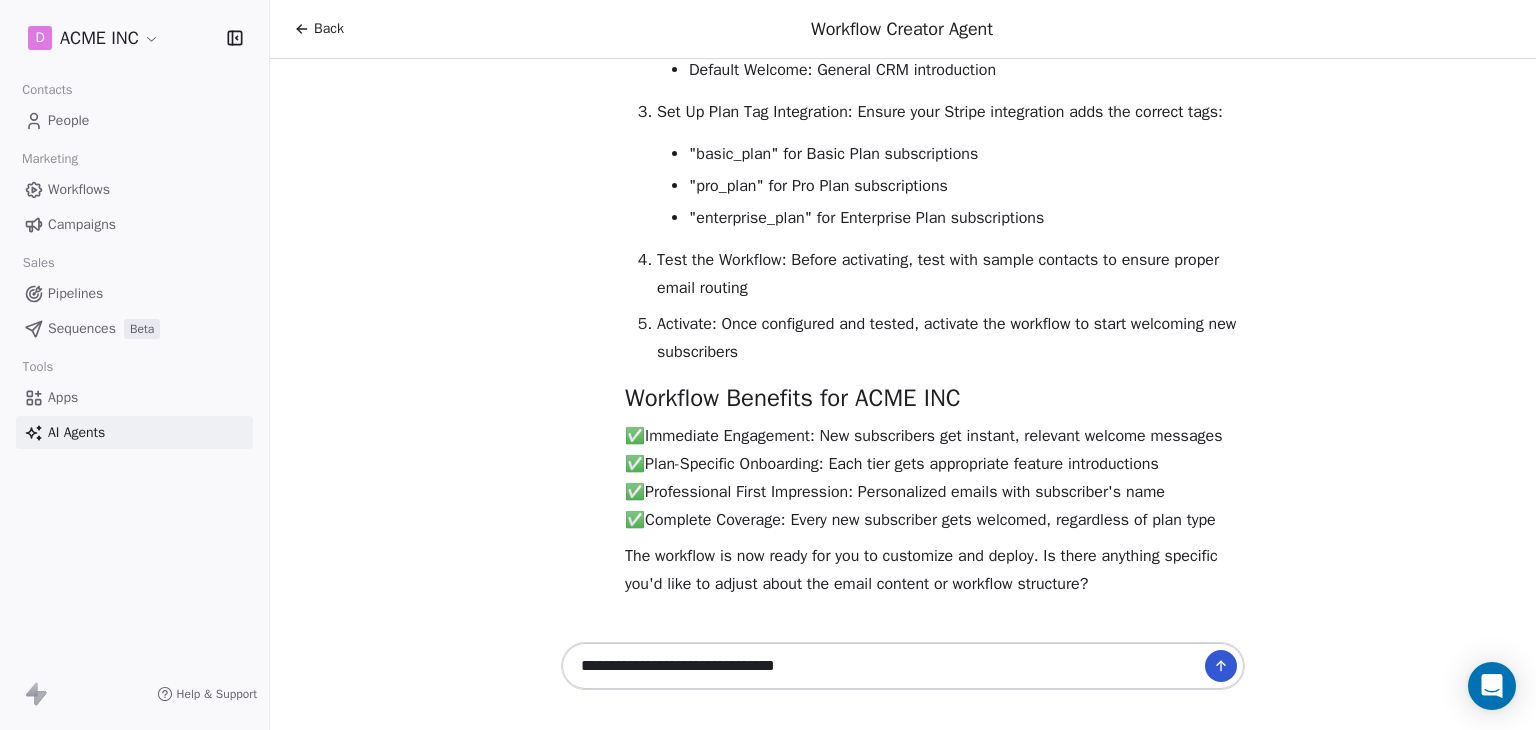 type 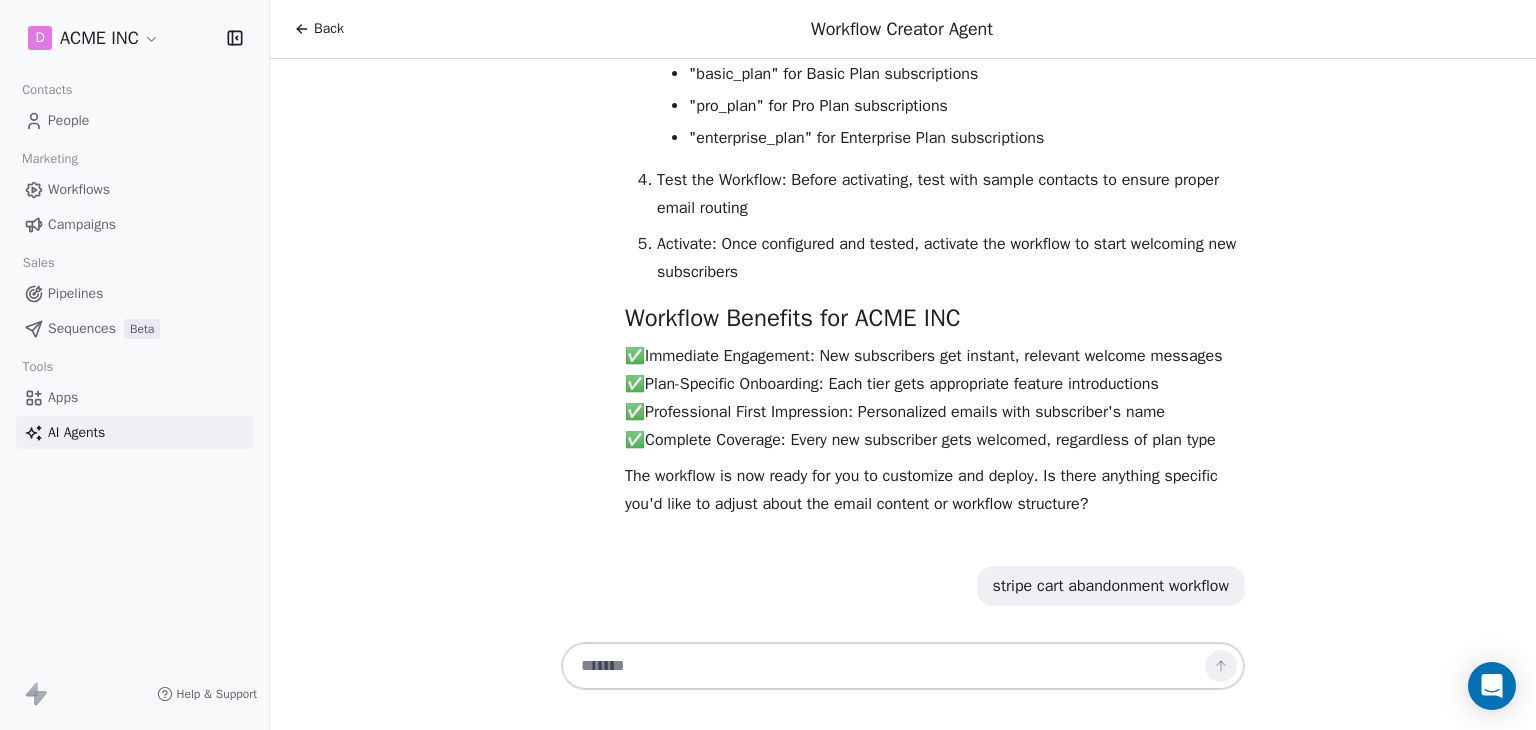 scroll, scrollTop: 15384, scrollLeft: 0, axis: vertical 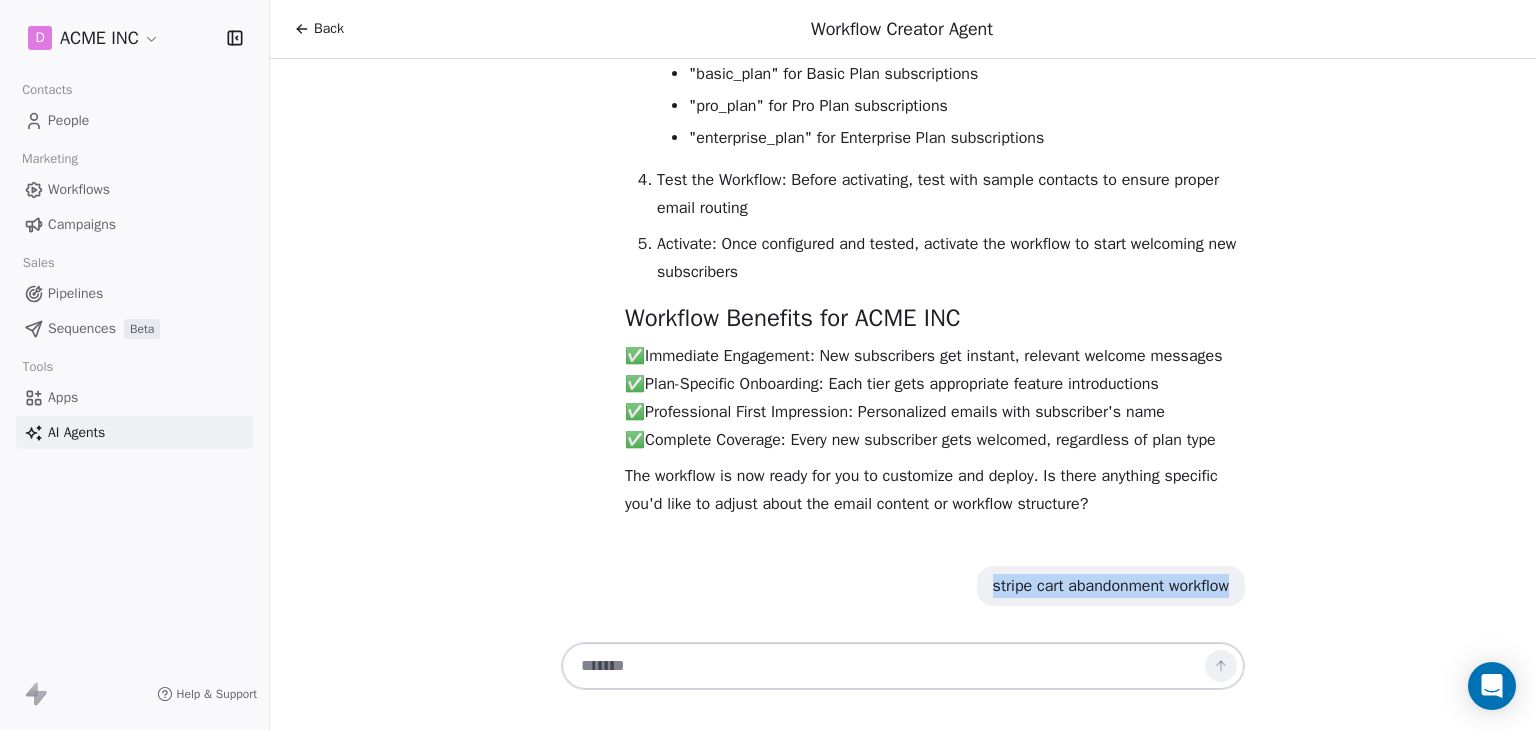 drag, startPoint x: 970, startPoint y: 583, endPoint x: 1248, endPoint y: 593, distance: 278.1798 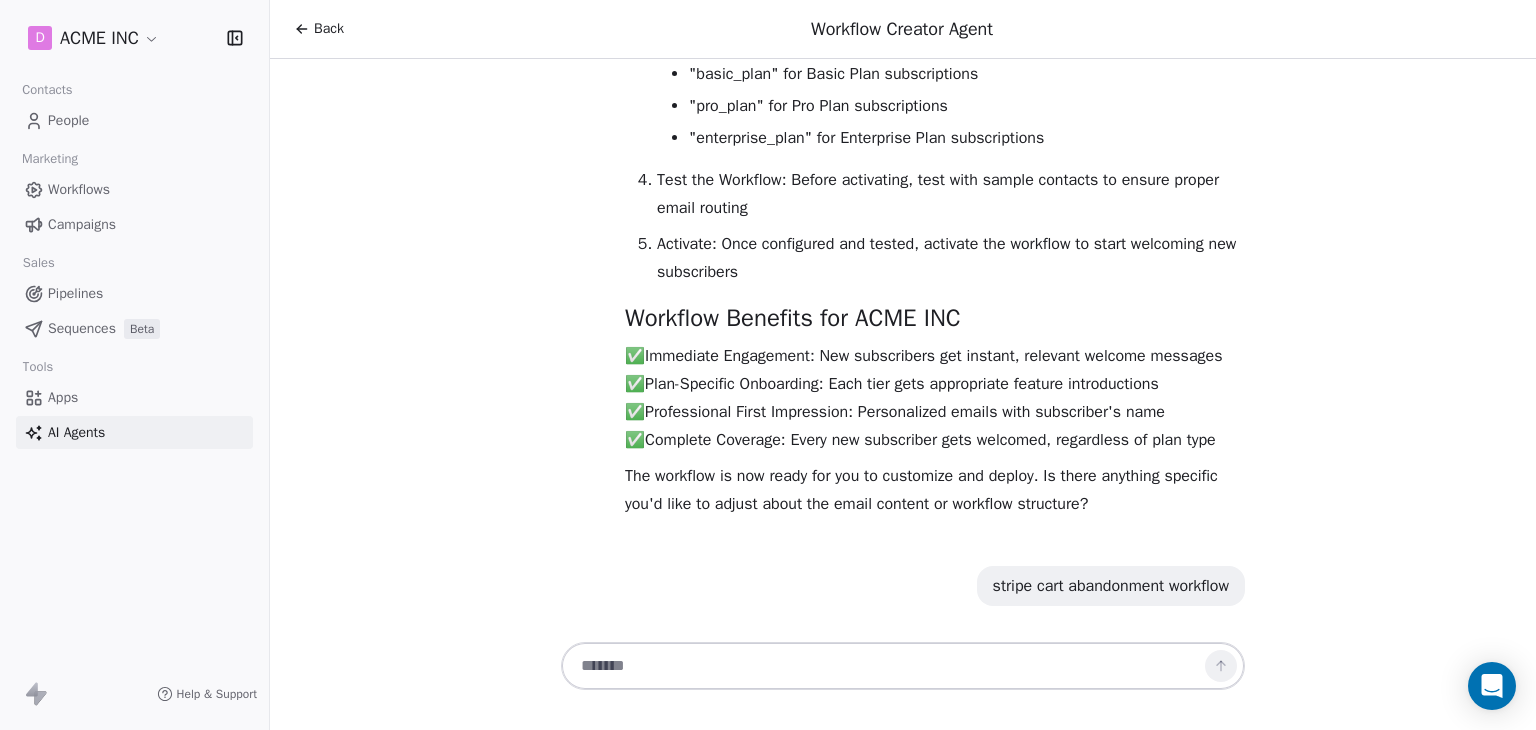 click on "Back" at bounding box center [319, 29] 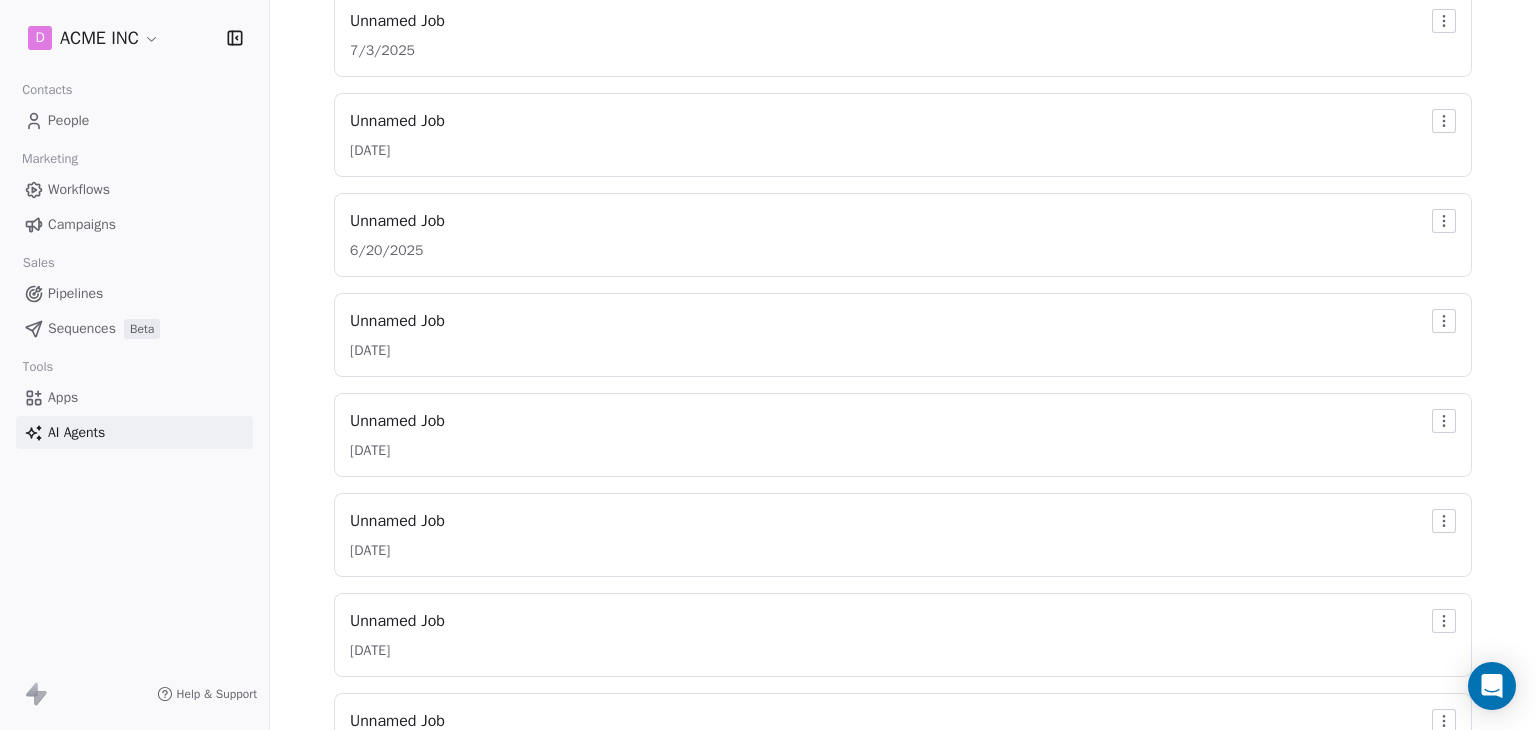 scroll, scrollTop: 551, scrollLeft: 0, axis: vertical 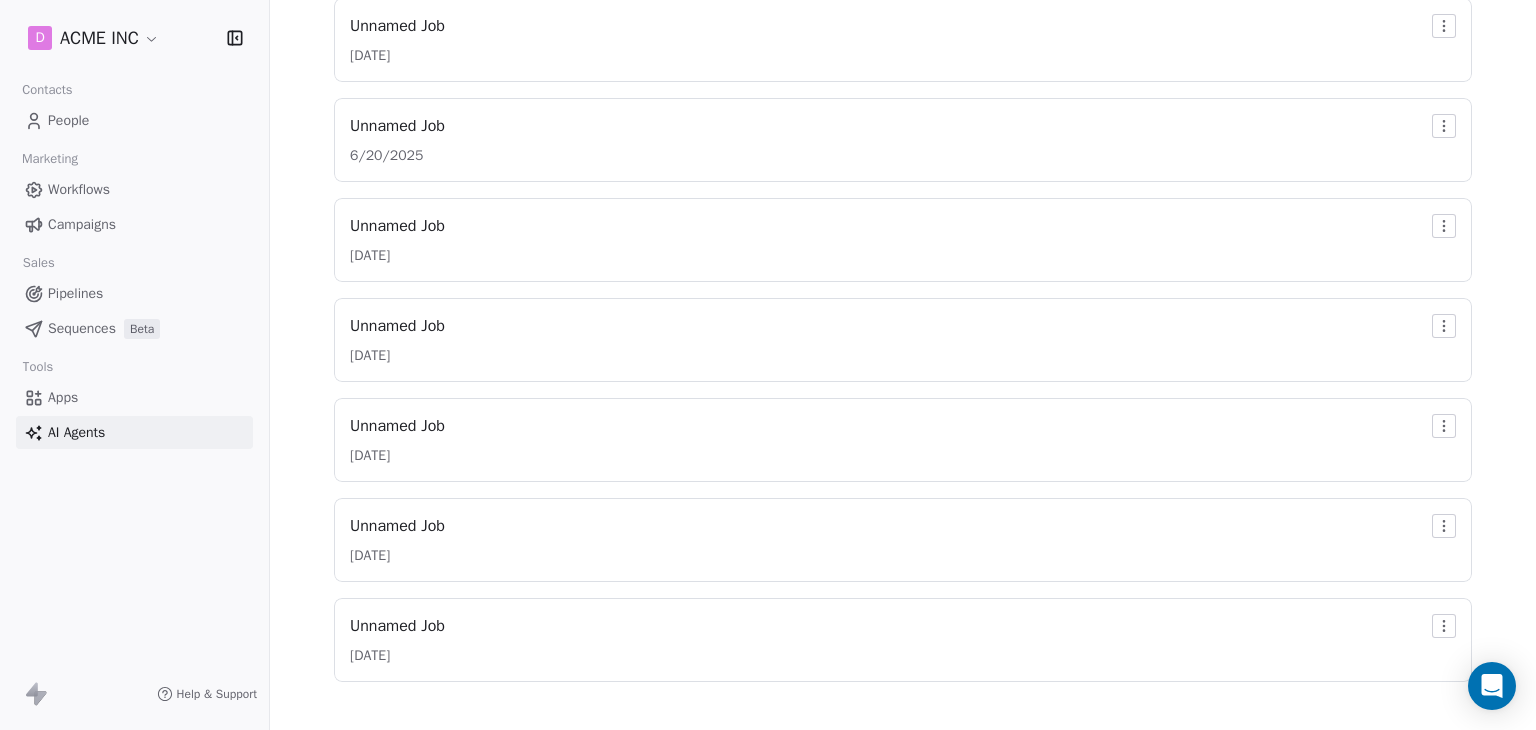 click on "D ACME INC Contacts People Marketing Workflows Campaigns Sales Pipelines Sequences Beta Tools Apps AI Agents Help & Support Back Workflow Creator Agent I help design automated workflows based on your business processes and requirements Start new job Job history Unnamed Job [DATE] Unnamed Job [DATE] Unnamed Job [DATE] Unnamed Job [DATE] Unnamed Job [DATE] Unnamed Job [DATE] Unnamed Job [DATE] Unnamed Job [DATE] Unnamed Job [DATE] Unnamed Job [DATE]" at bounding box center (768, 365) 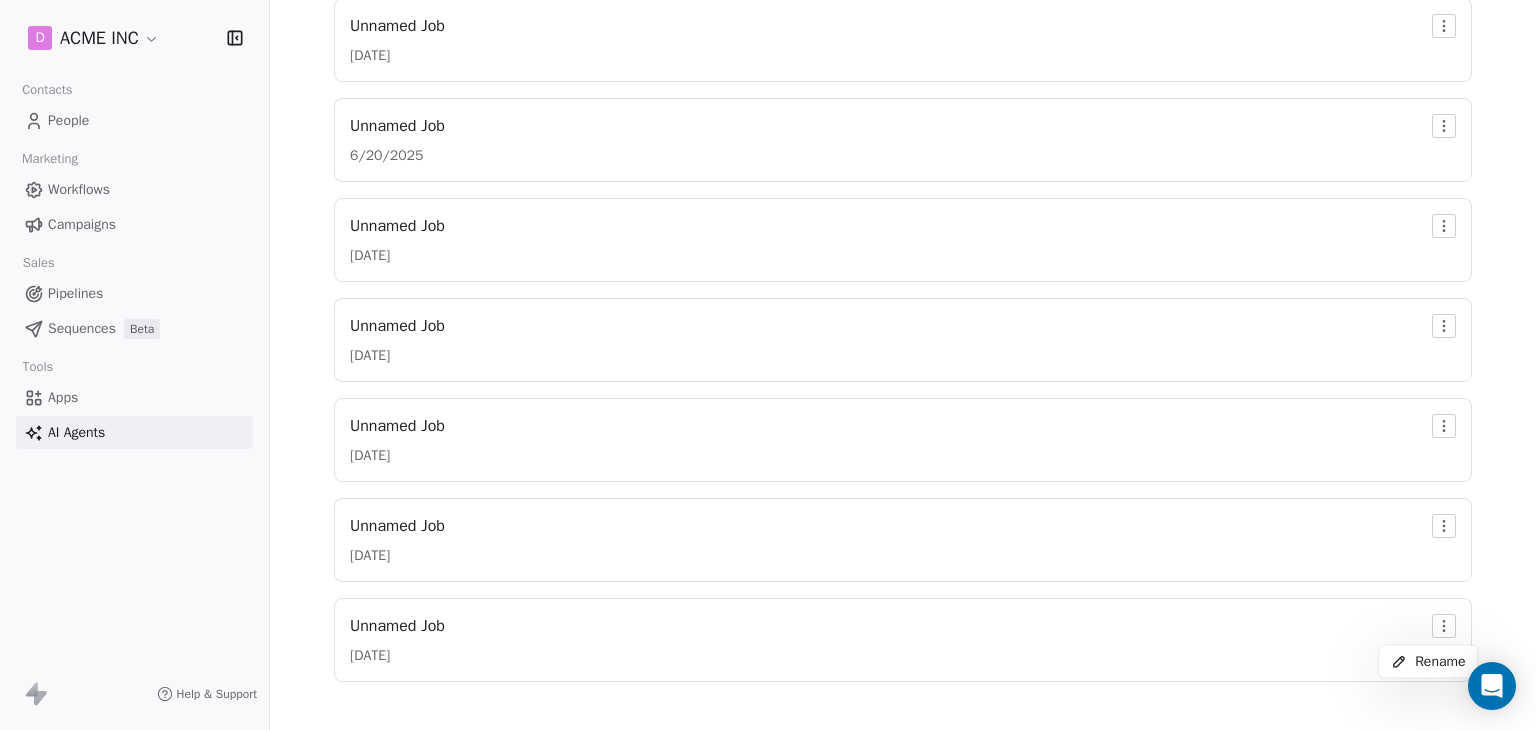 click on "D ACME INC Contacts People Marketing Workflows Campaigns Sales Pipelines Sequences Beta Tools Apps AI Agents Help & Support Back Workflow Creator Agent I help design automated workflows based on your business processes and requirements Start new job Job history Unnamed Job [DATE] Unnamed Job [DATE] Unnamed Job [DATE] Unnamed Job [DATE] Unnamed Job [DATE] Unnamed Job [DATE] Unnamed Job [DATE] Unnamed Job [DATE] Unnamed Job [DATE] Unnamed Job [DATE]
Rename" at bounding box center [768, 365] 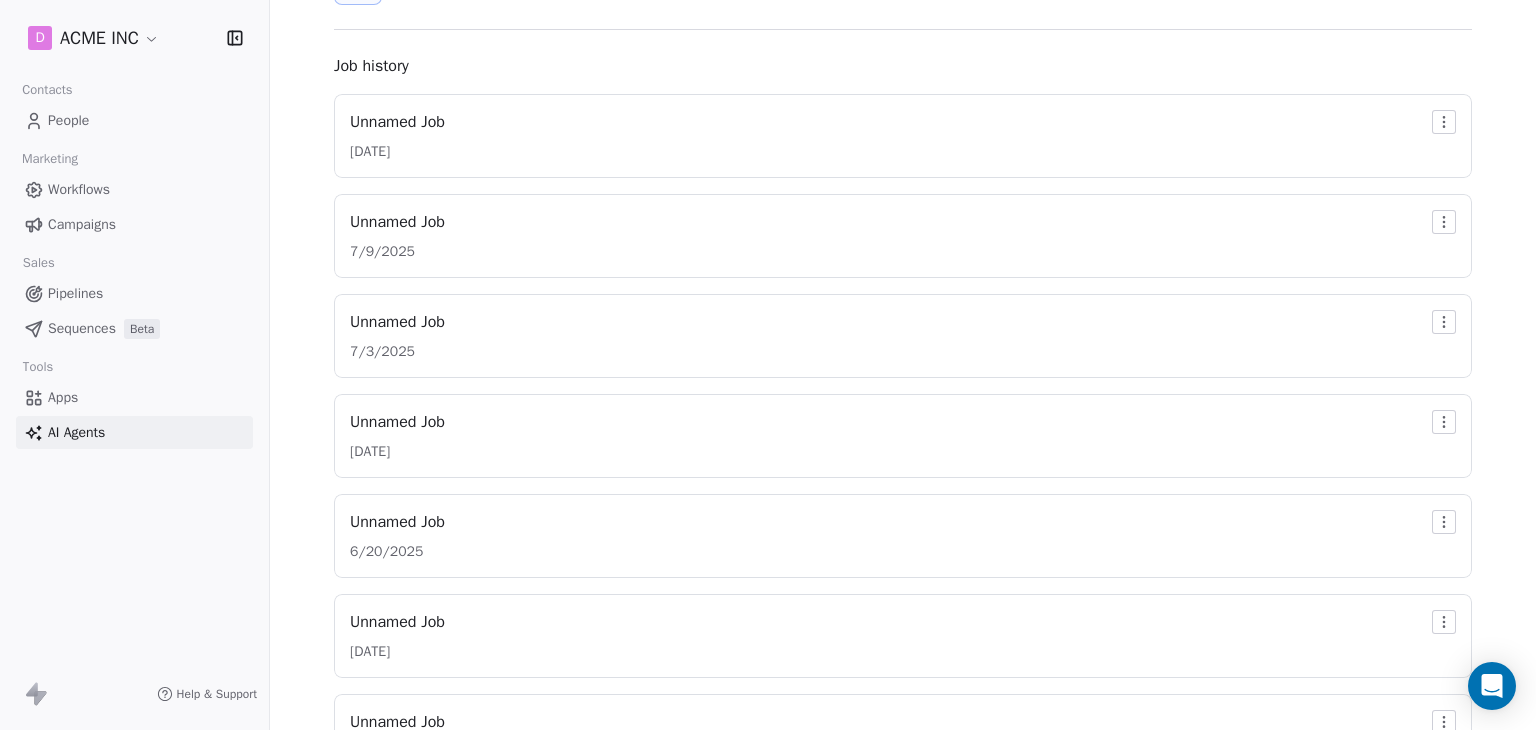 scroll, scrollTop: 51, scrollLeft: 0, axis: vertical 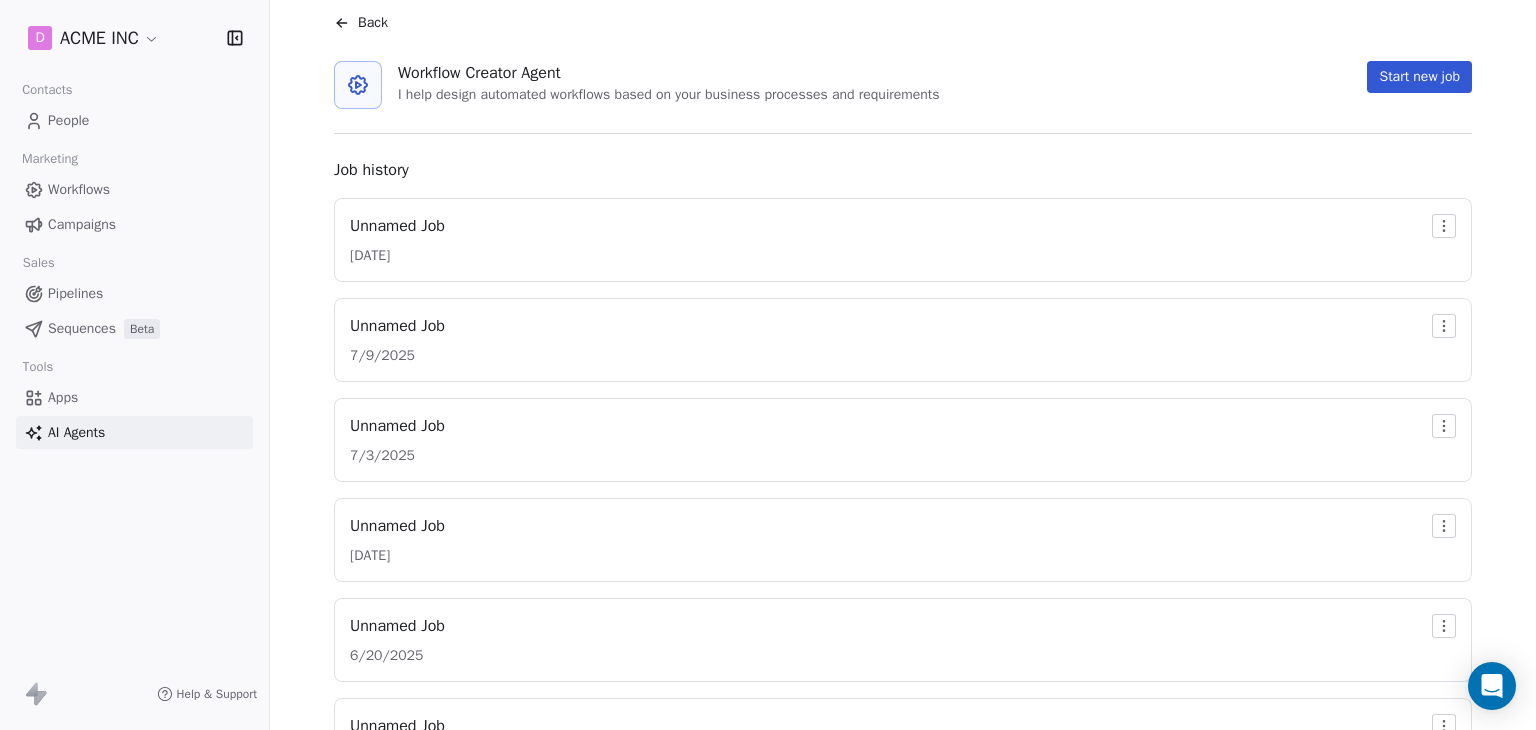 click on "D ACME INC Contacts People Marketing Workflows Campaigns Sales Pipelines Sequences Beta Tools Apps AI Agents Help & Support Back Workflow Creator Agent I help design automated workflows based on your business processes and requirements Start new job Job history Unnamed Job [DATE] Unnamed Job [DATE] Unnamed Job [DATE] Unnamed Job [DATE] Unnamed Job [DATE] Unnamed Job [DATE] Unnamed Job [DATE] Unnamed Job [DATE] Unnamed Job [DATE] Unnamed Job [DATE]" at bounding box center (768, 365) 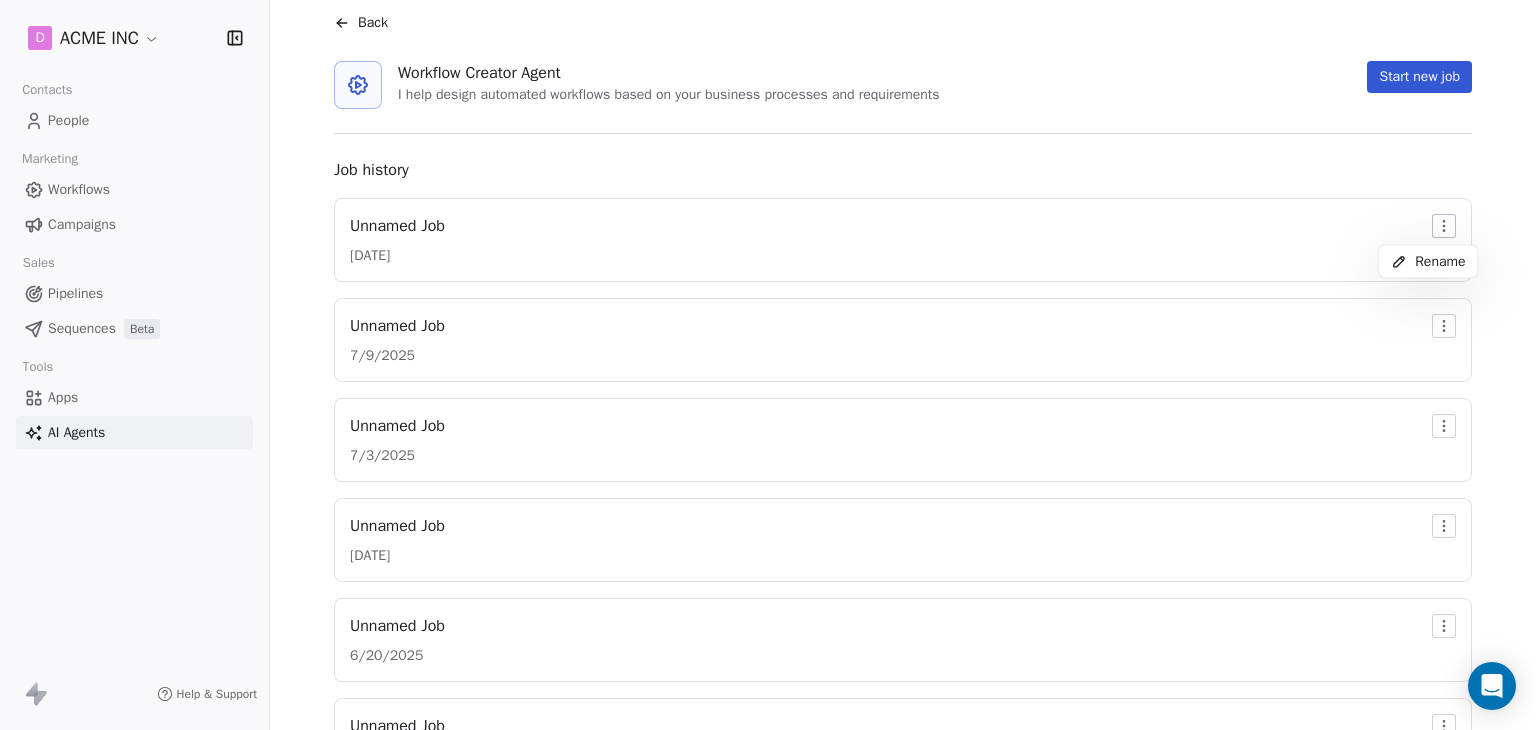 drag, startPoint x: 1278, startPoint y: 160, endPoint x: 1316, endPoint y: 126, distance: 50.990196 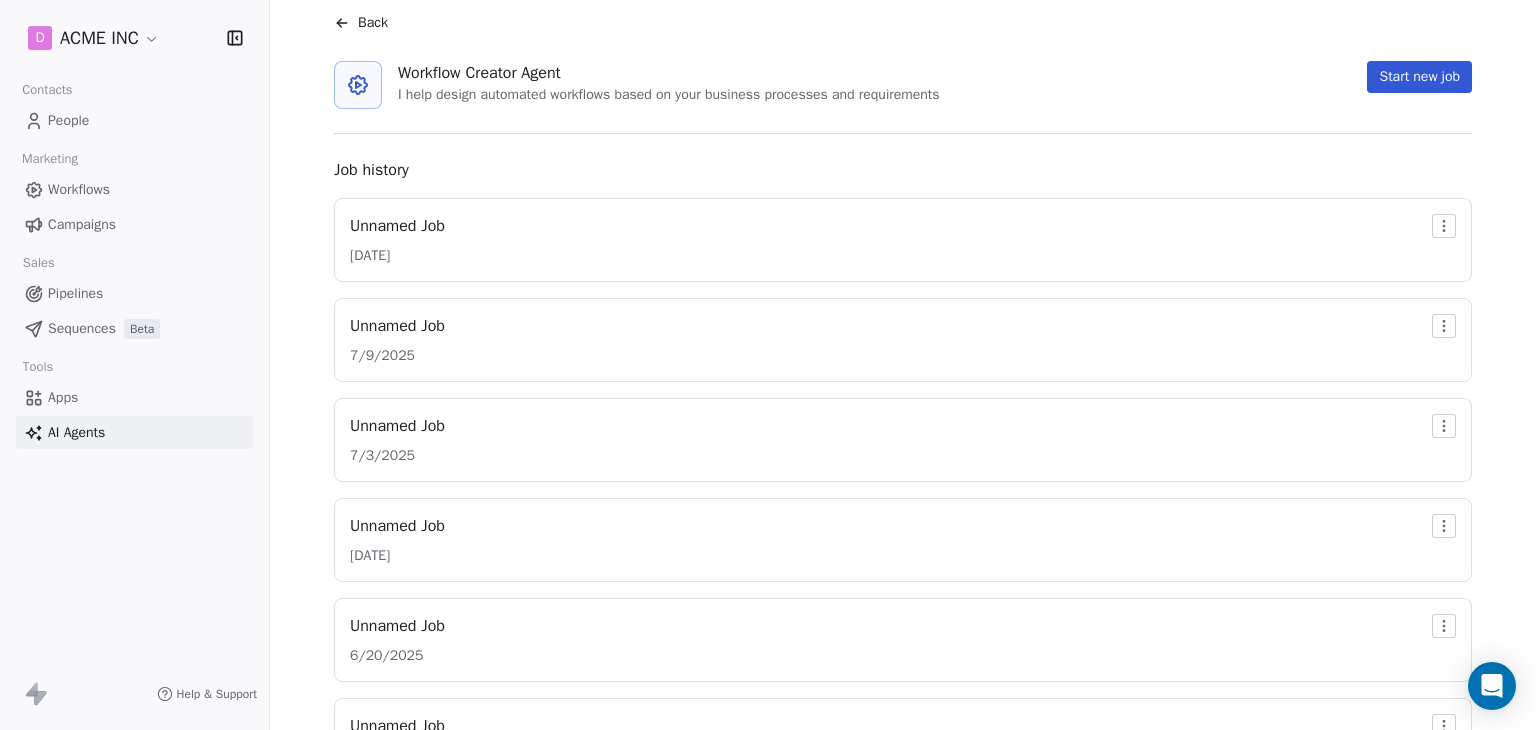 click on "Start new job" at bounding box center (1419, 77) 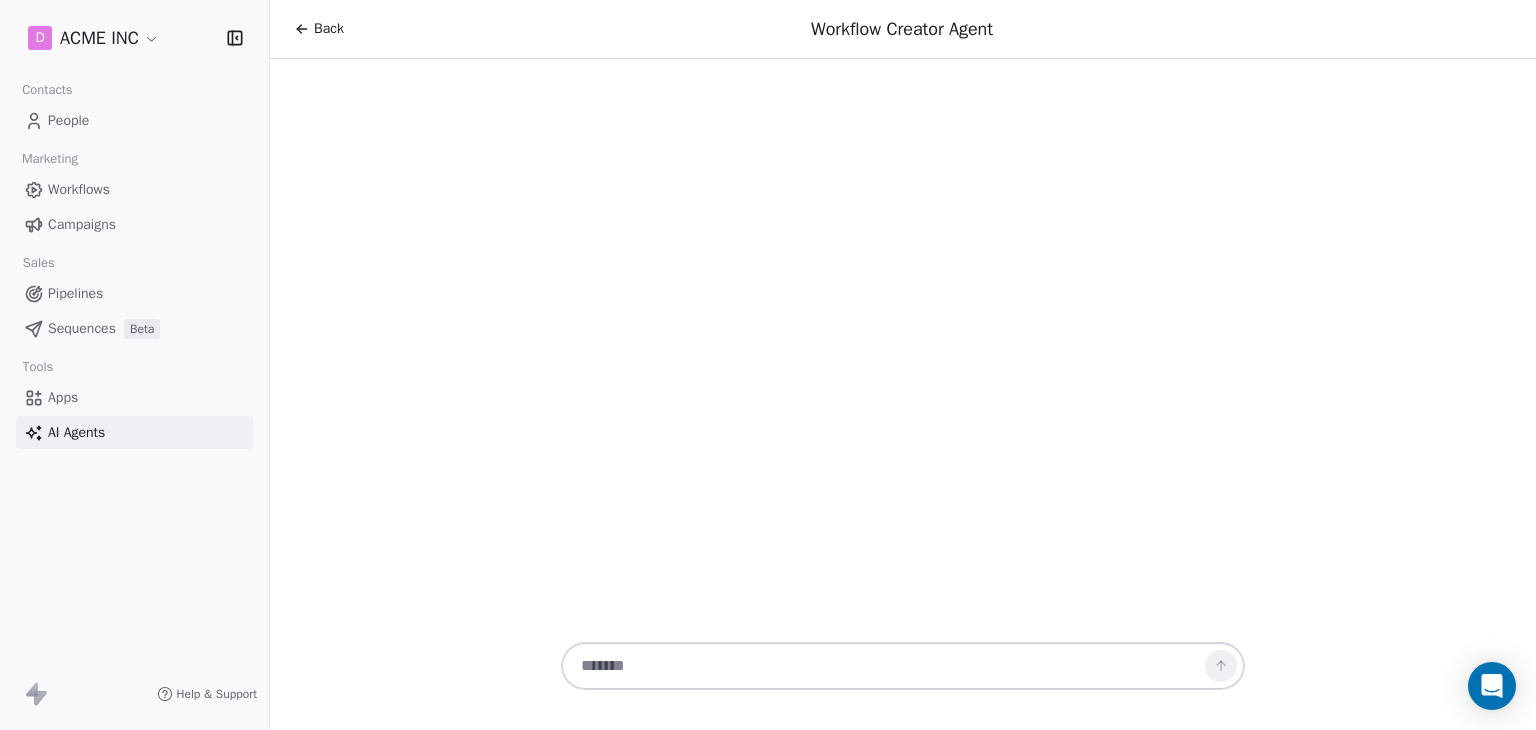 scroll, scrollTop: 0, scrollLeft: 0, axis: both 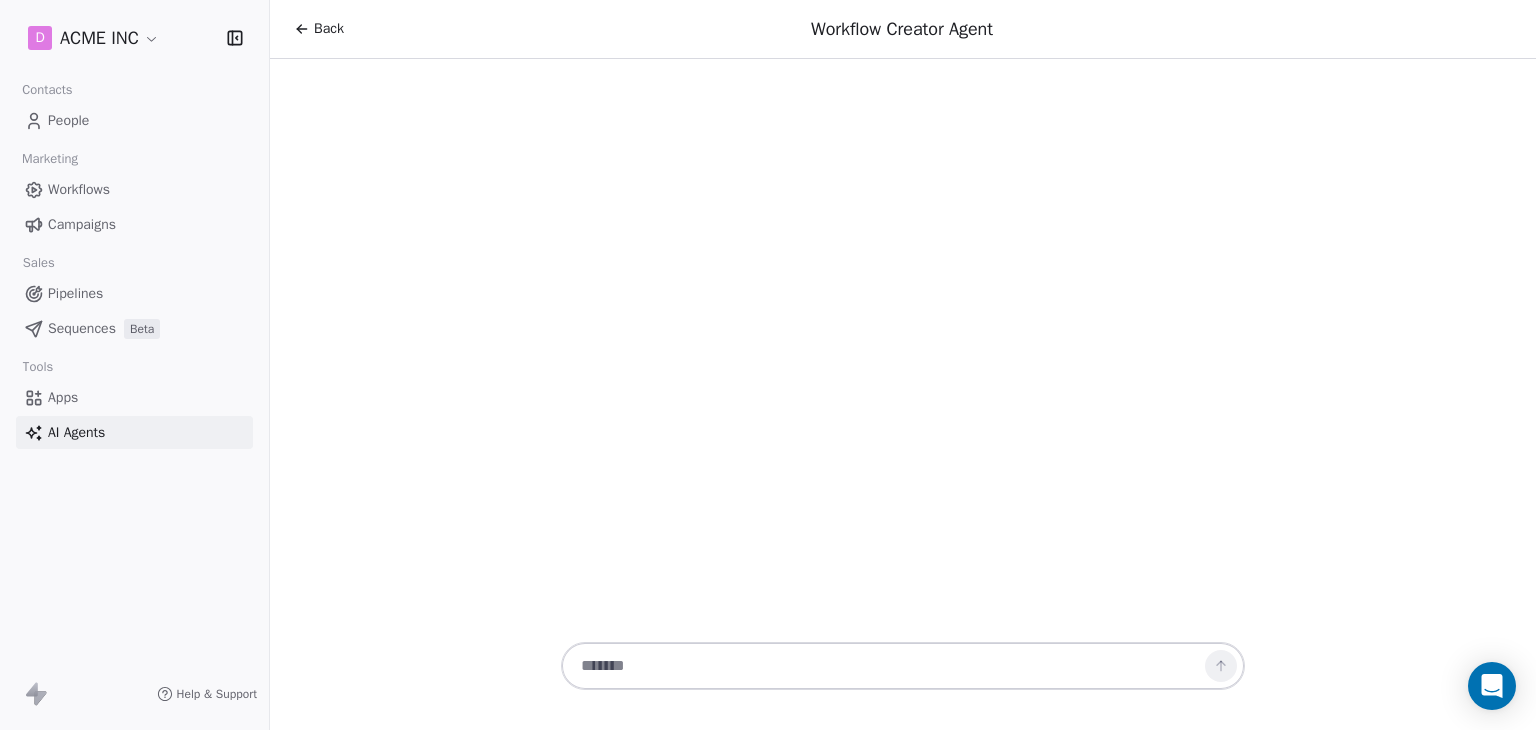 click at bounding box center (883, 666) 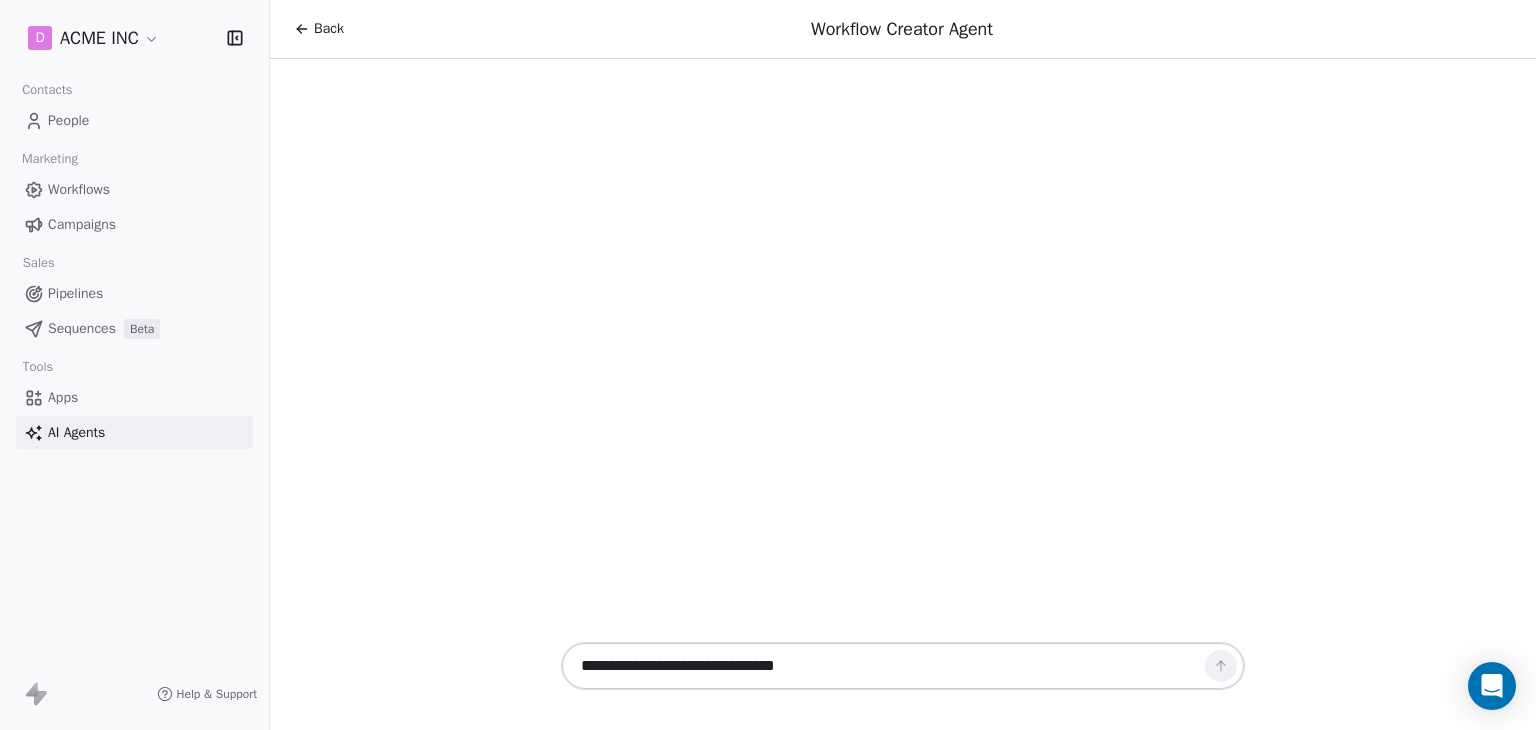 type on "**********" 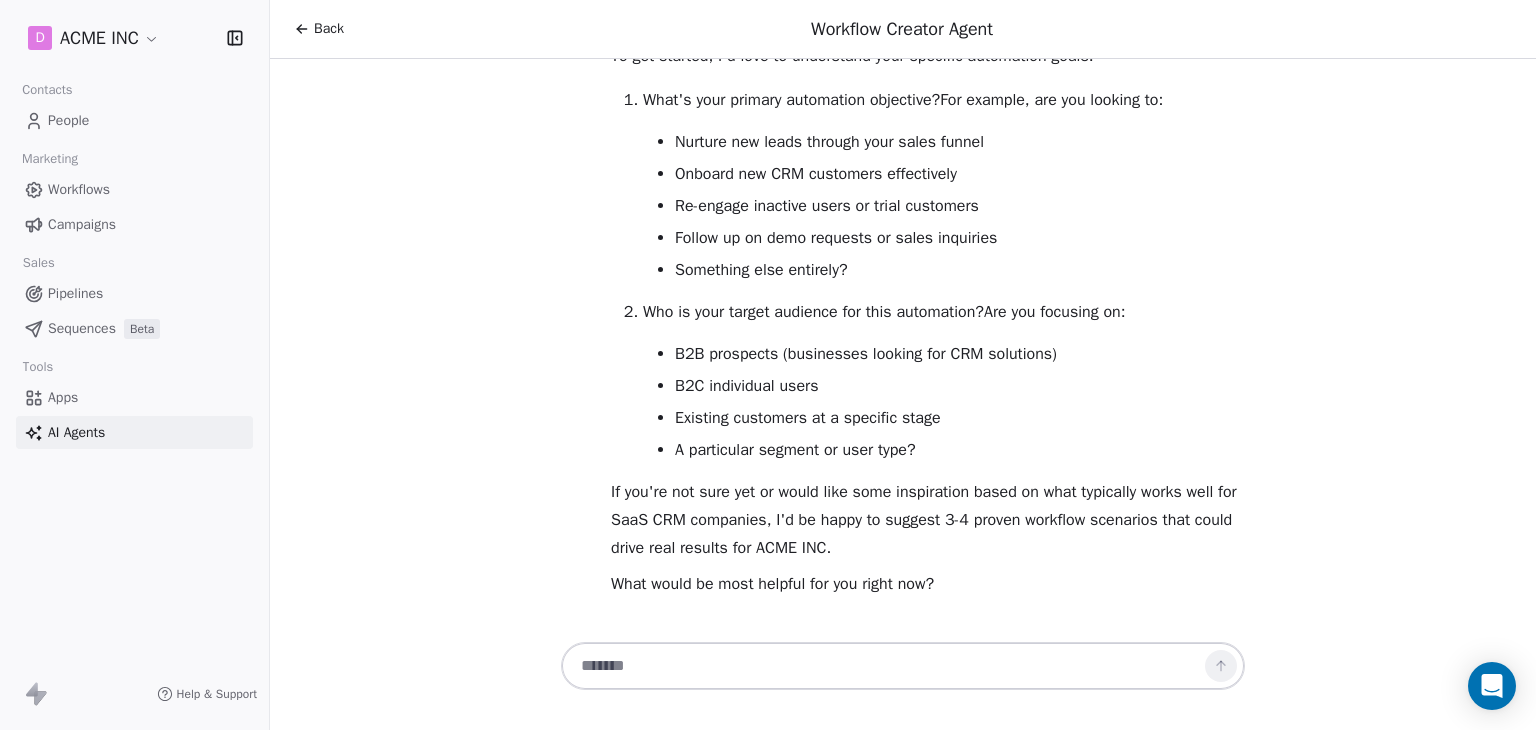 scroll, scrollTop: 292, scrollLeft: 0, axis: vertical 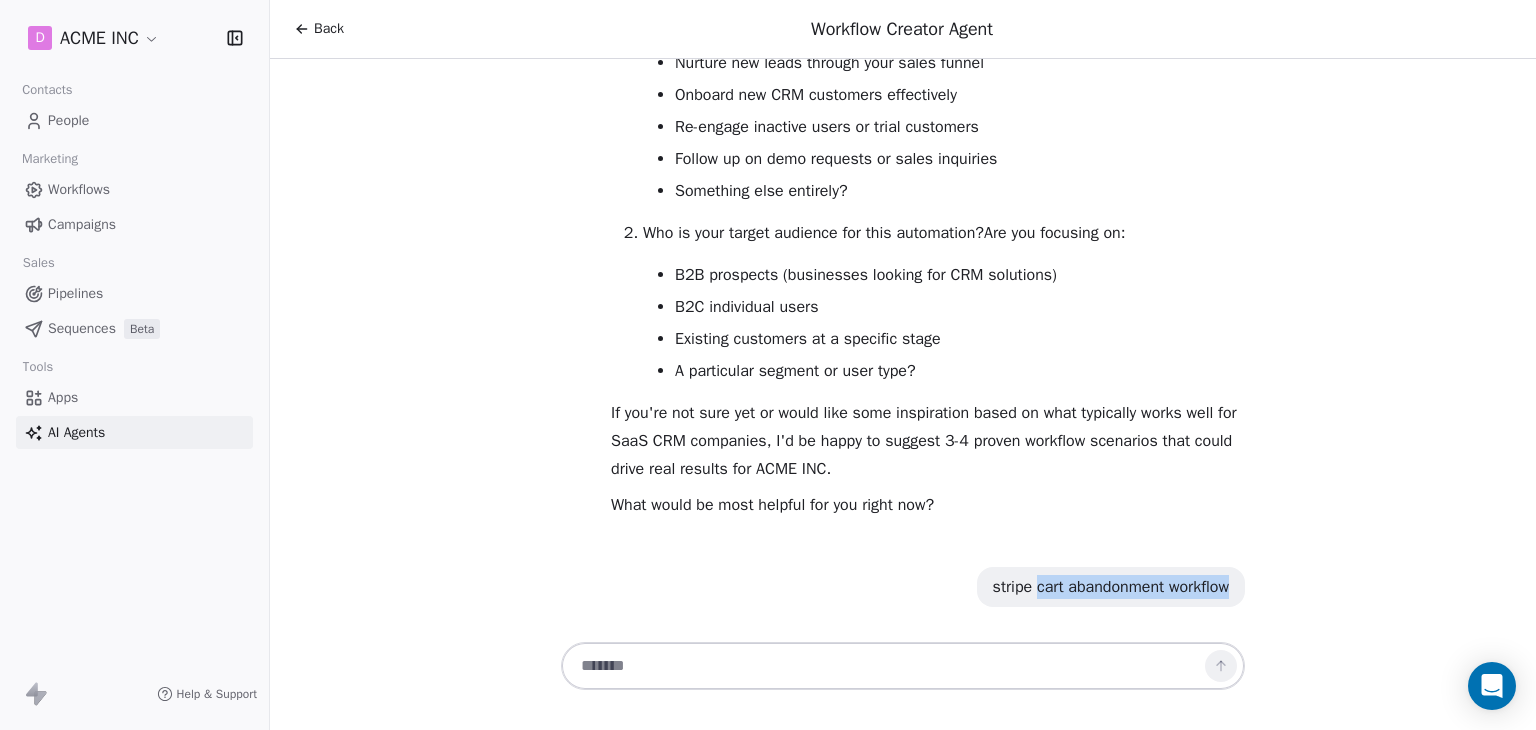drag, startPoint x: 1016, startPoint y: 590, endPoint x: 1233, endPoint y: 581, distance: 217.18655 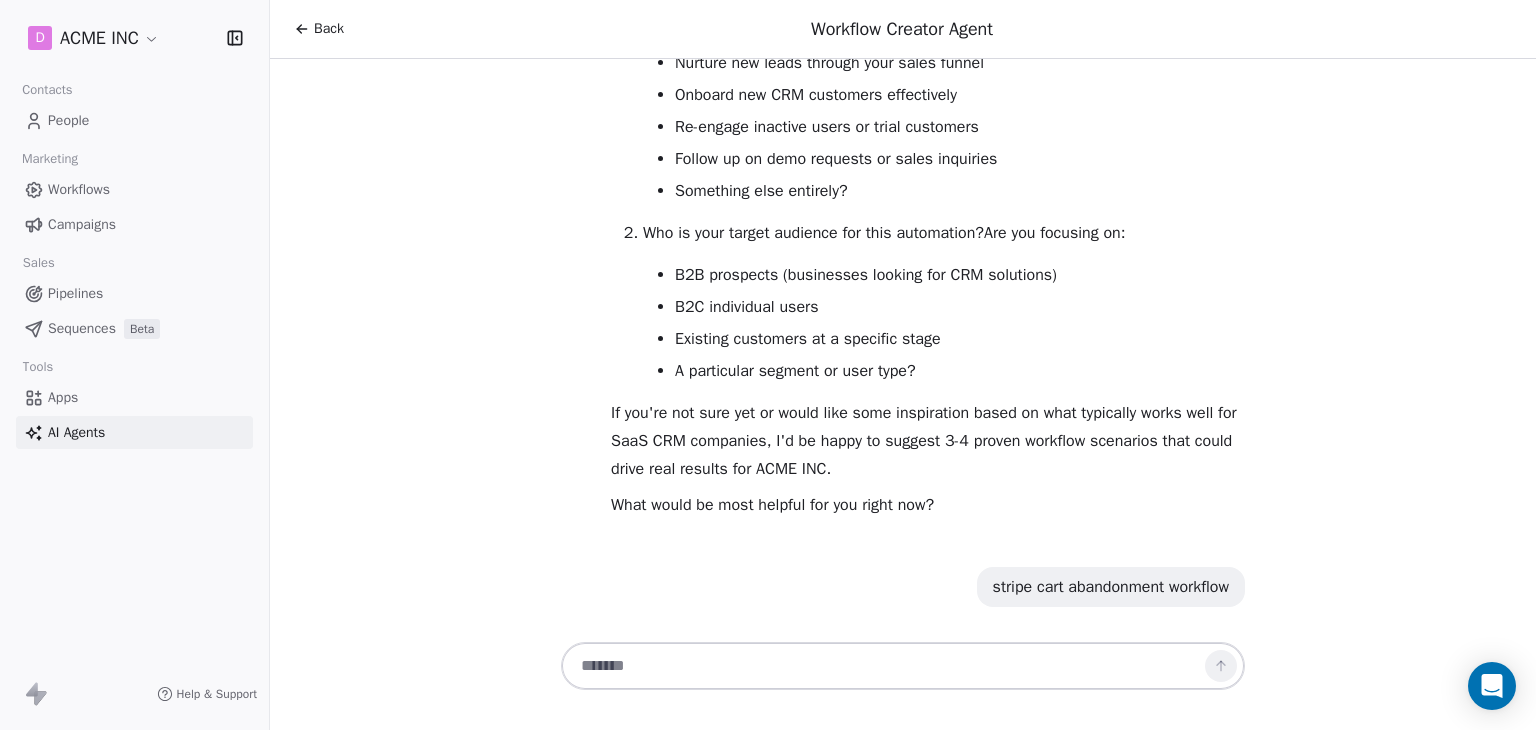 click at bounding box center [883, 666] 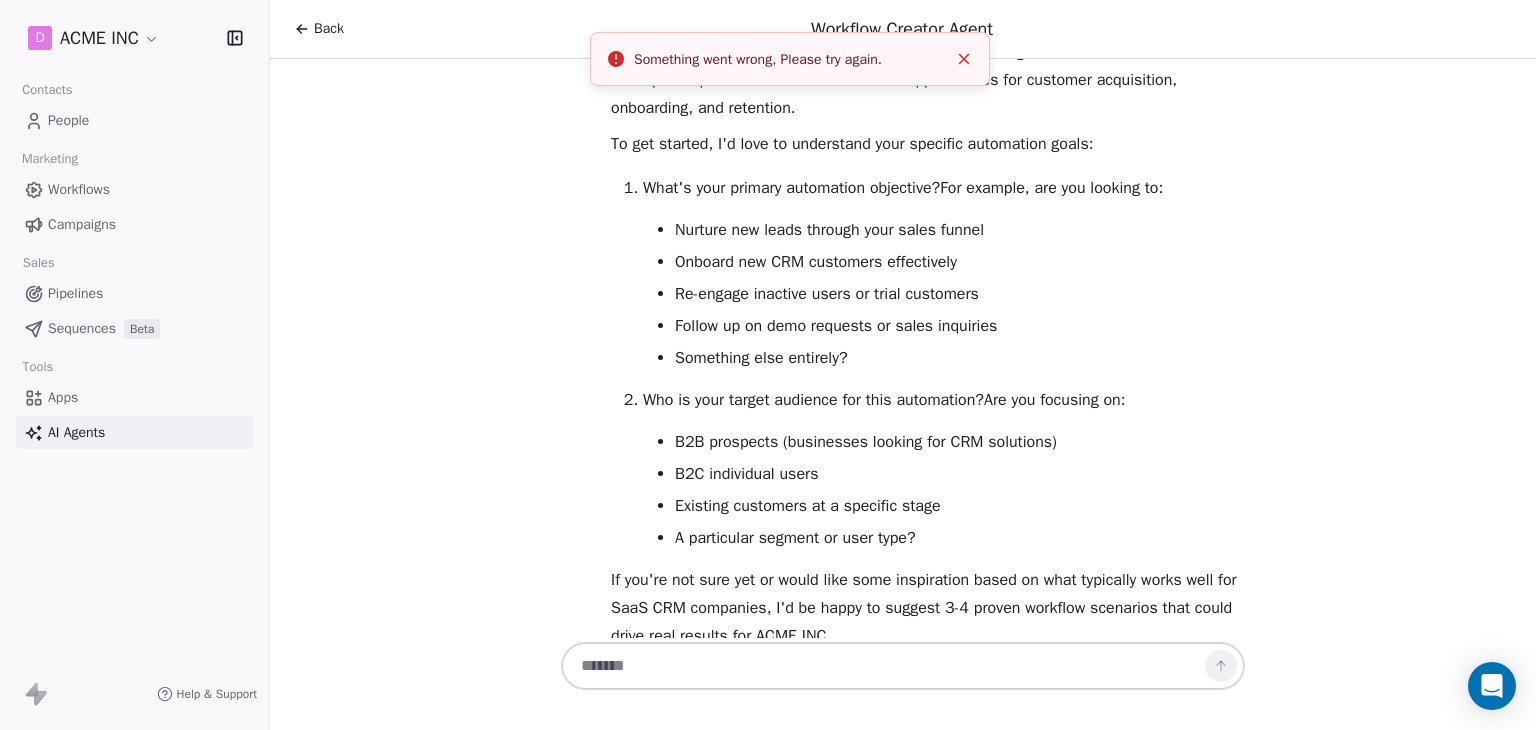 scroll, scrollTop: 340, scrollLeft: 0, axis: vertical 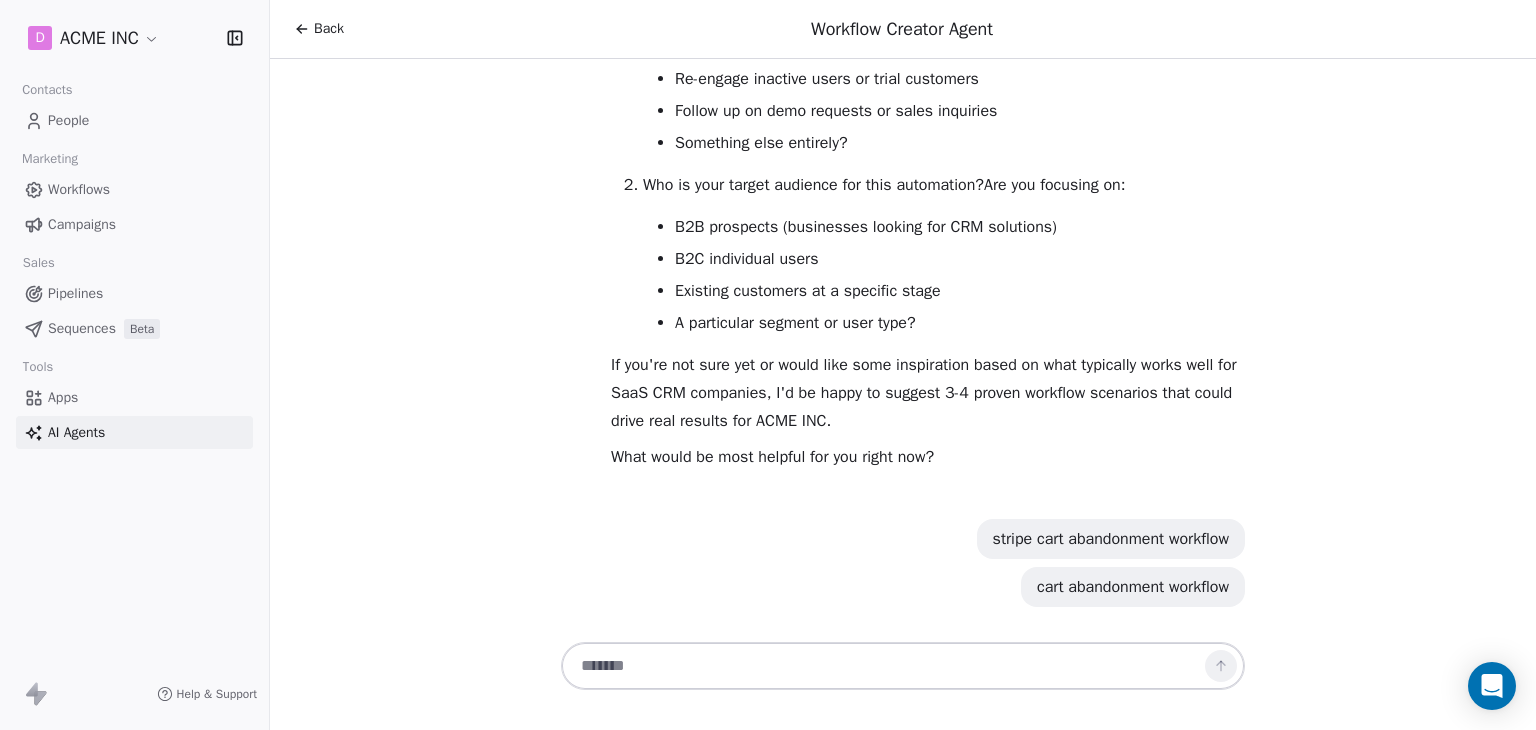 click at bounding box center (883, 666) 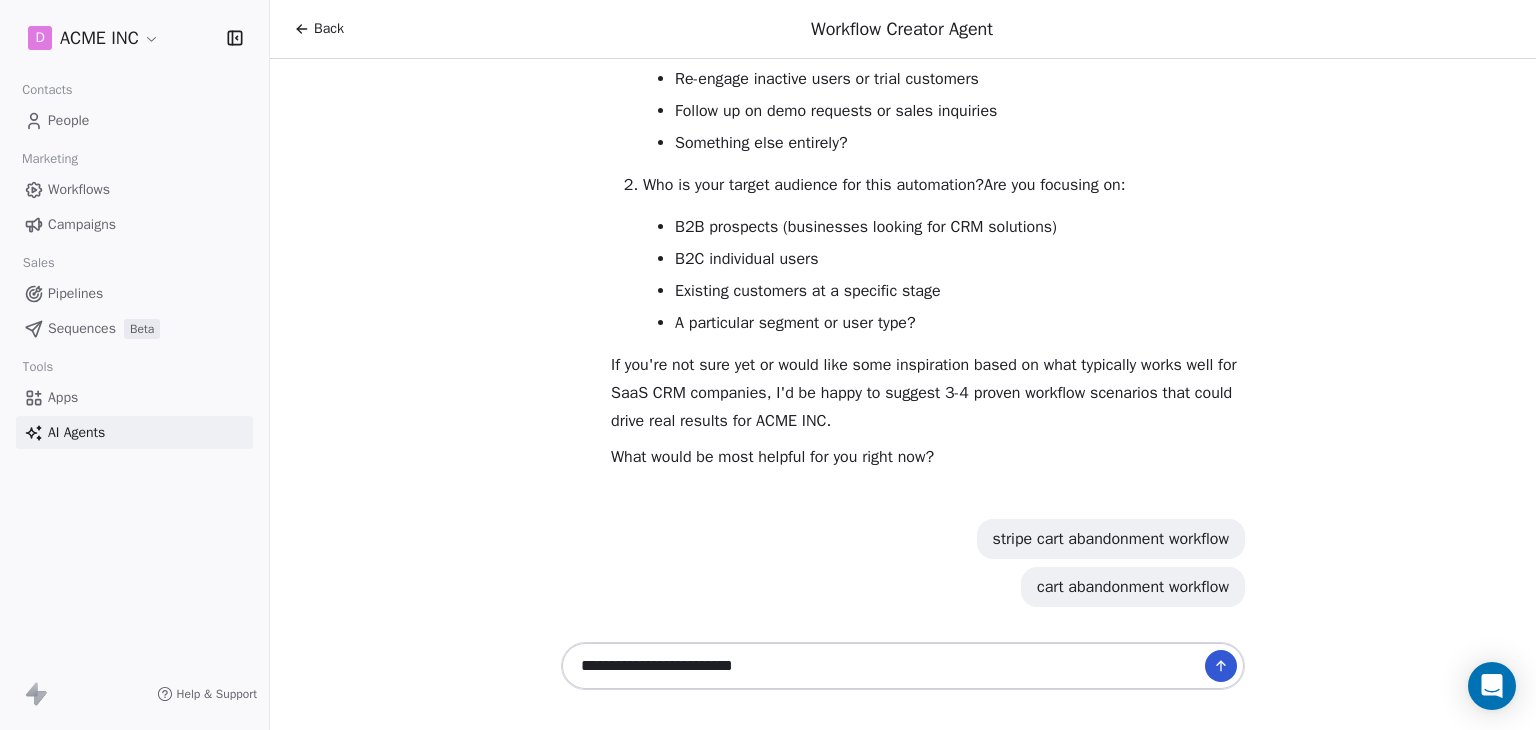 drag, startPoint x: 719, startPoint y: 664, endPoint x: 443, endPoint y: 645, distance: 276.6532 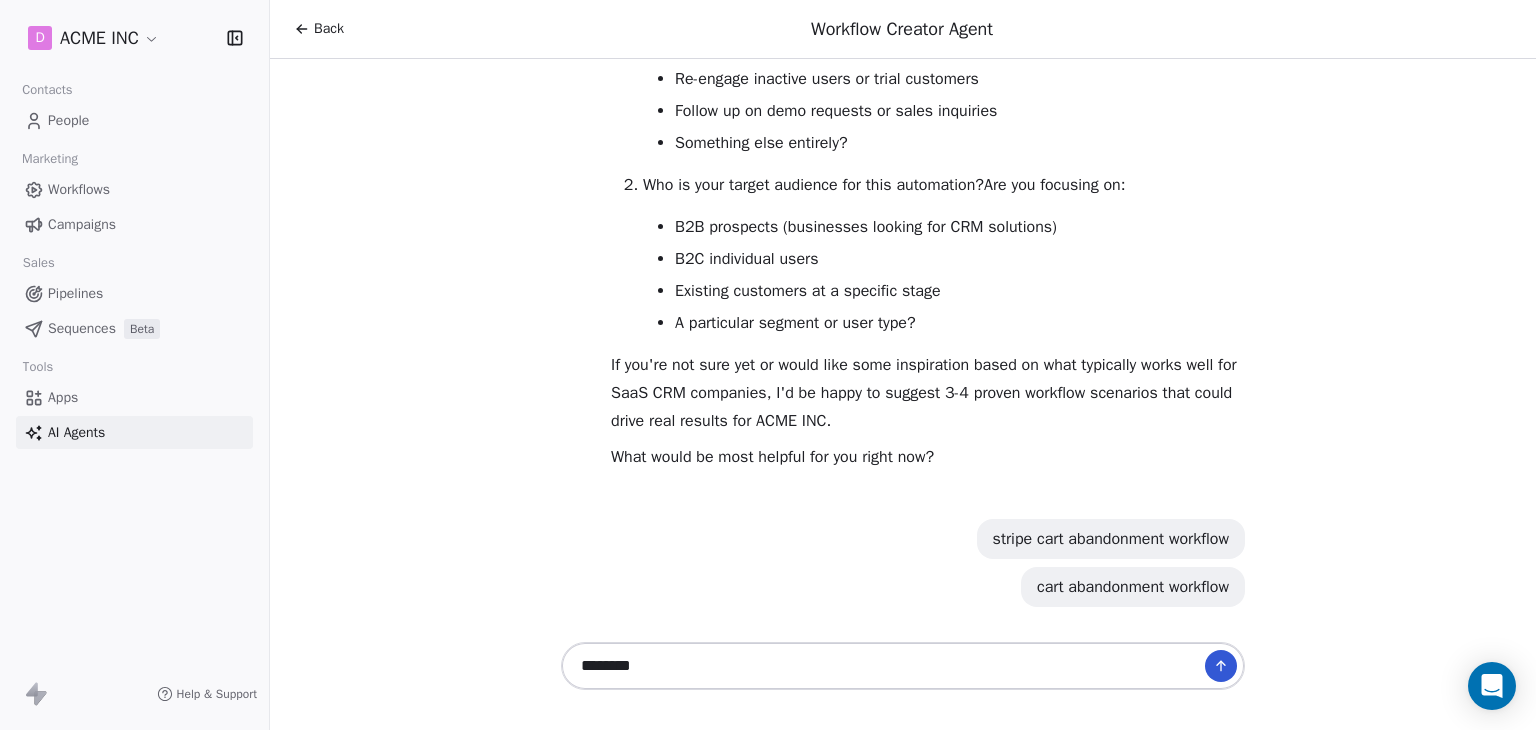 type 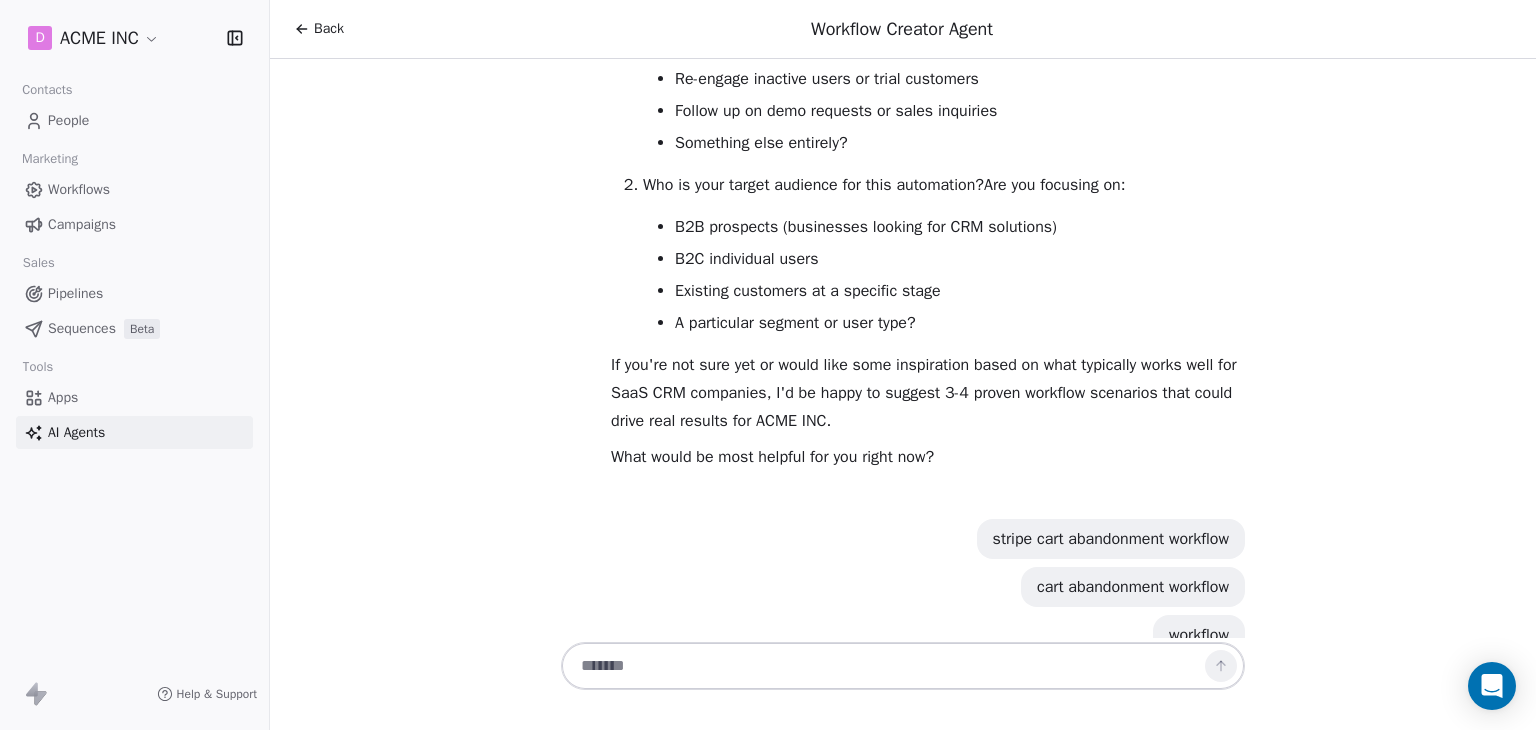 scroll, scrollTop: 388, scrollLeft: 0, axis: vertical 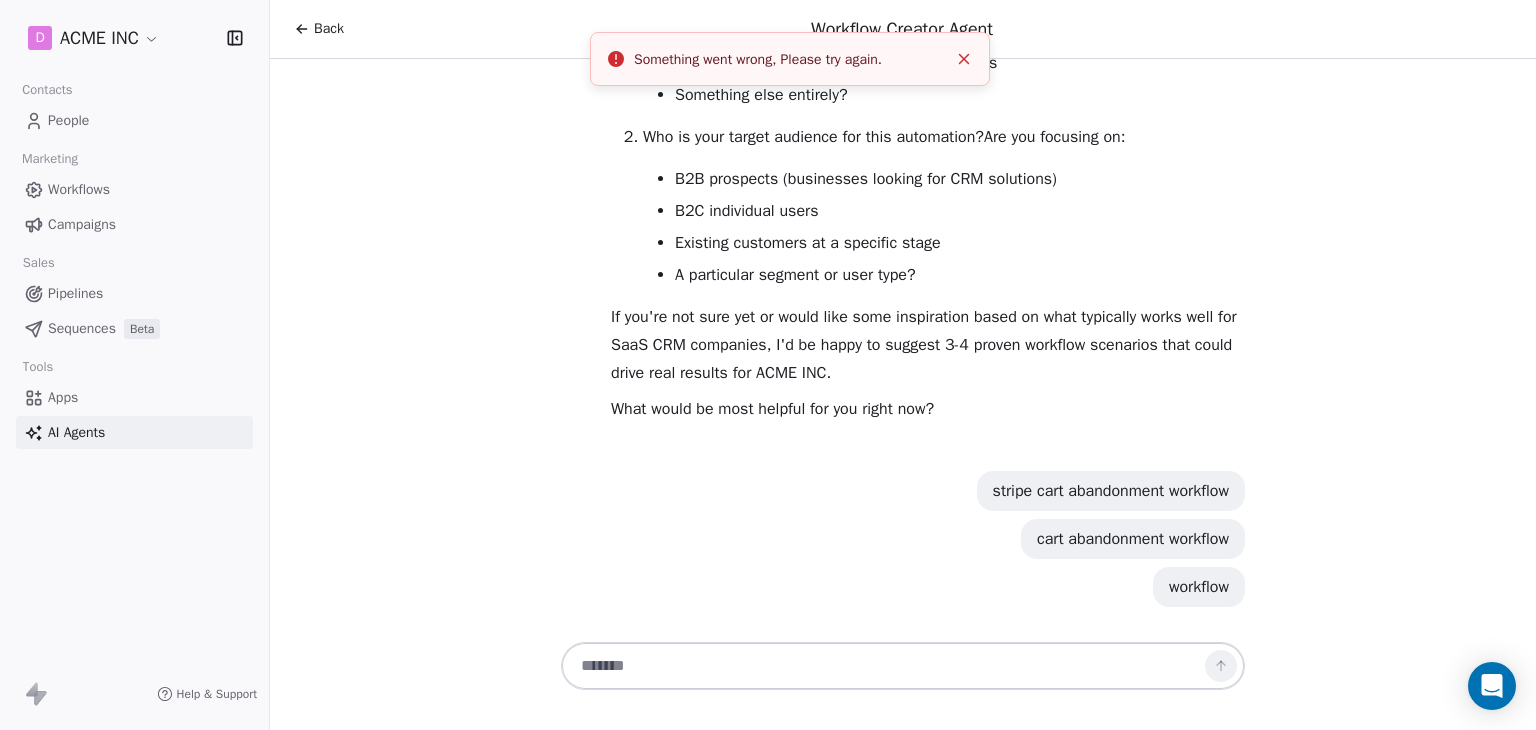 click 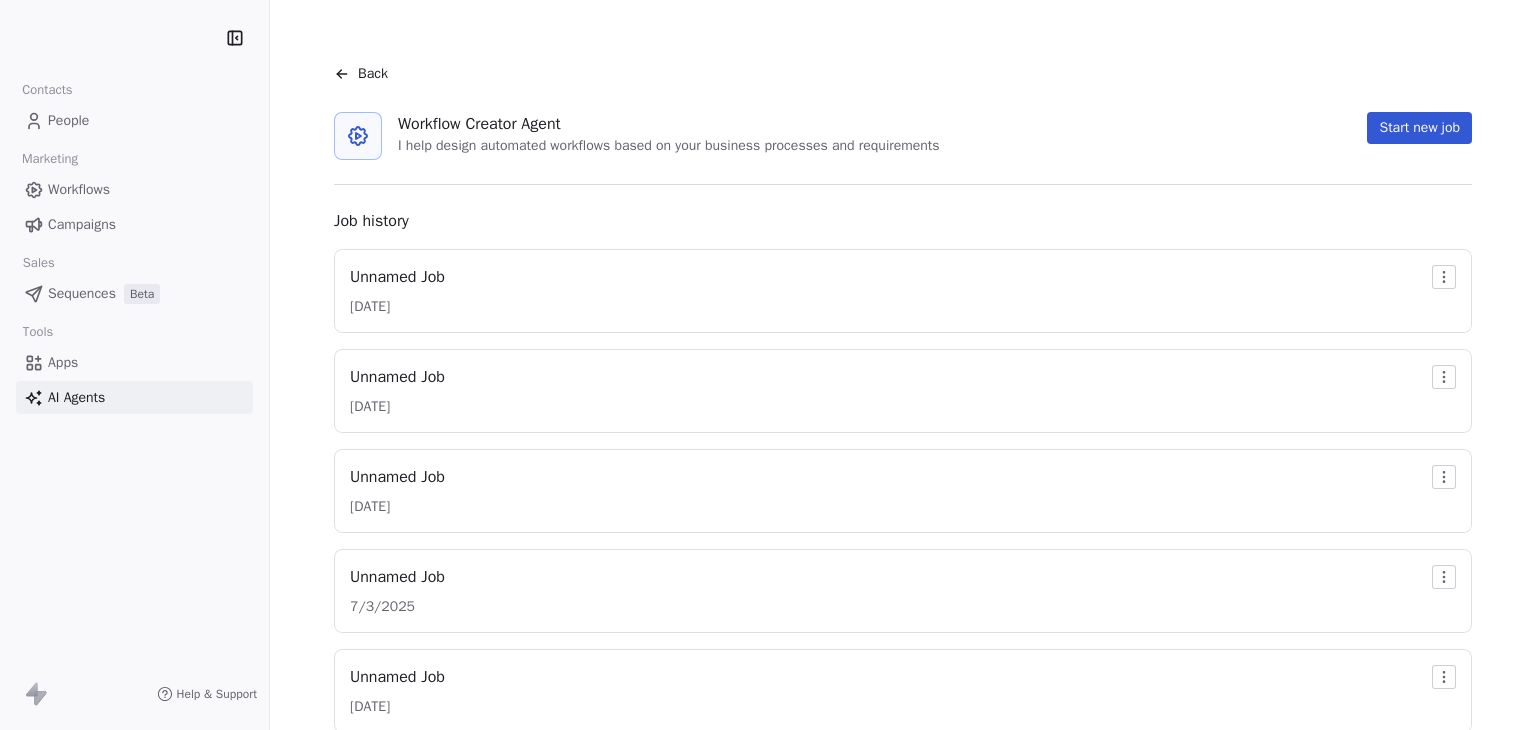 scroll, scrollTop: 0, scrollLeft: 0, axis: both 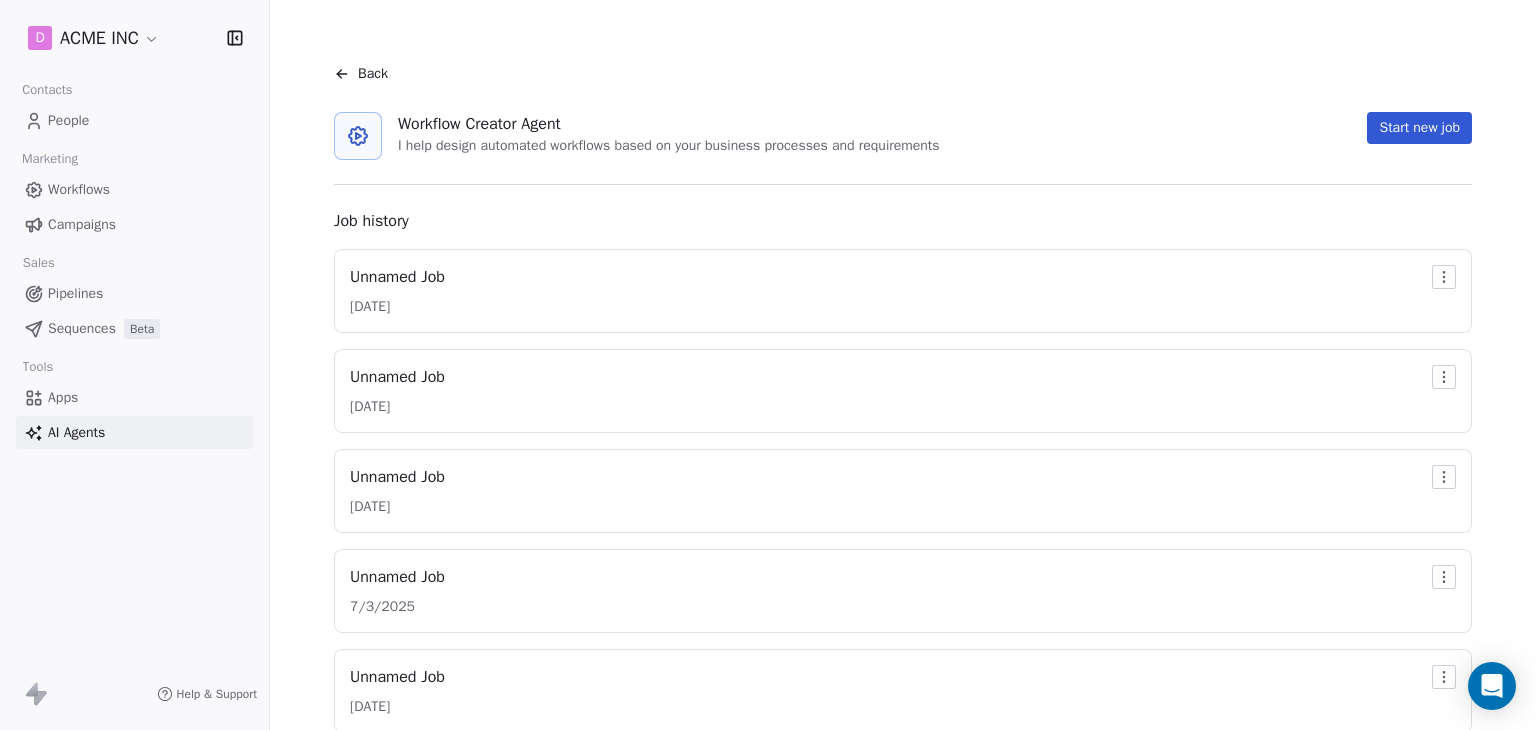 click on "Unnamed Job 7/25/2025" at bounding box center (903, 291) 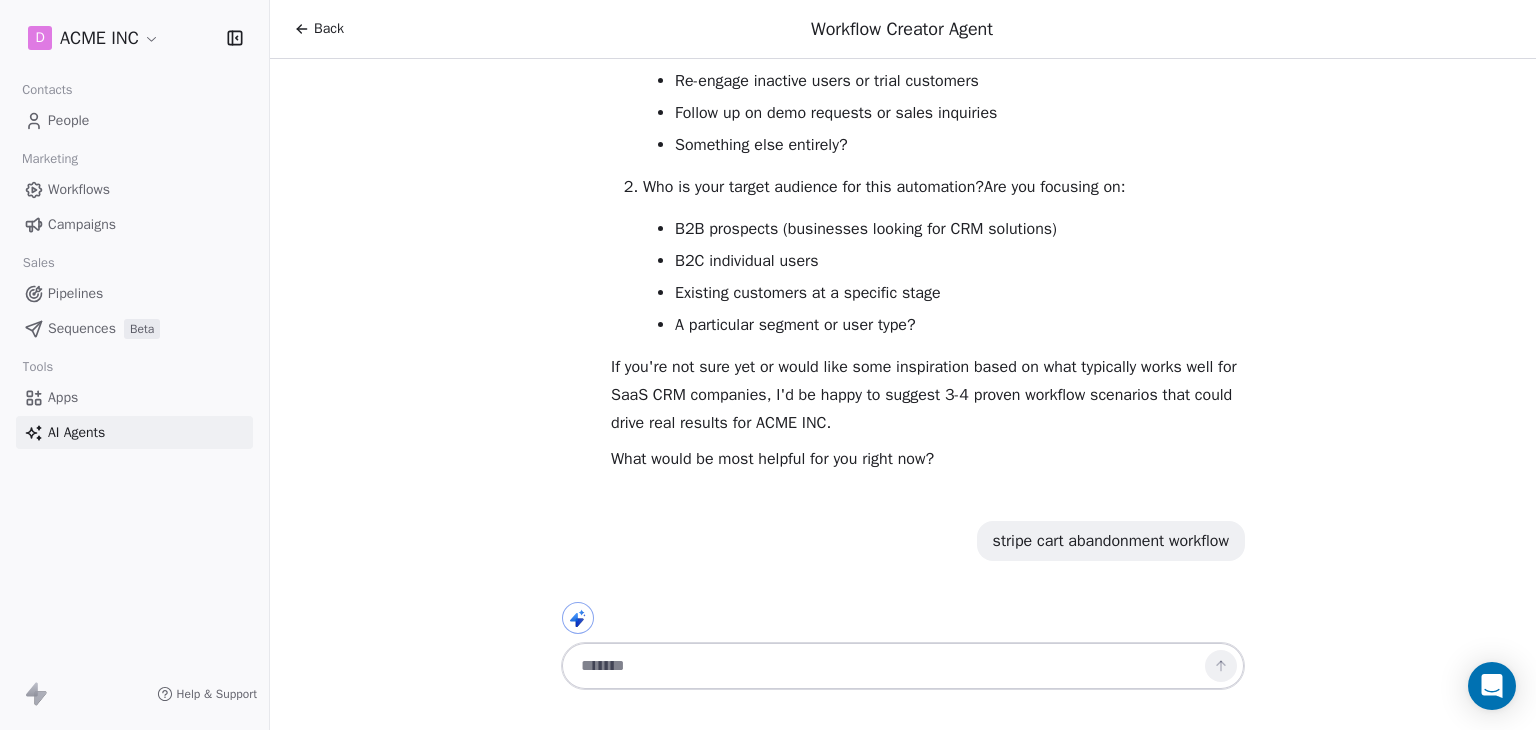 scroll, scrollTop: 367, scrollLeft: 0, axis: vertical 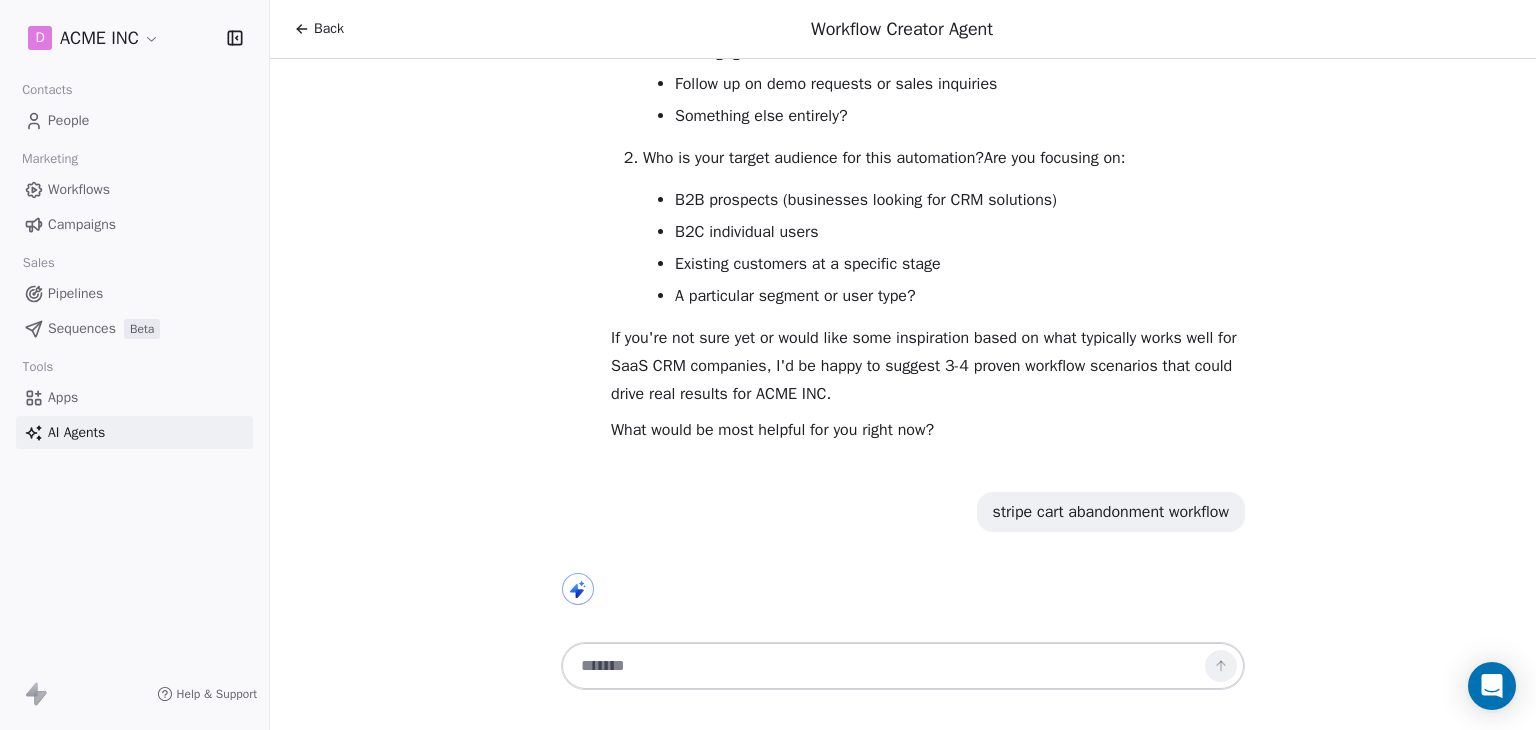 click at bounding box center (883, 666) 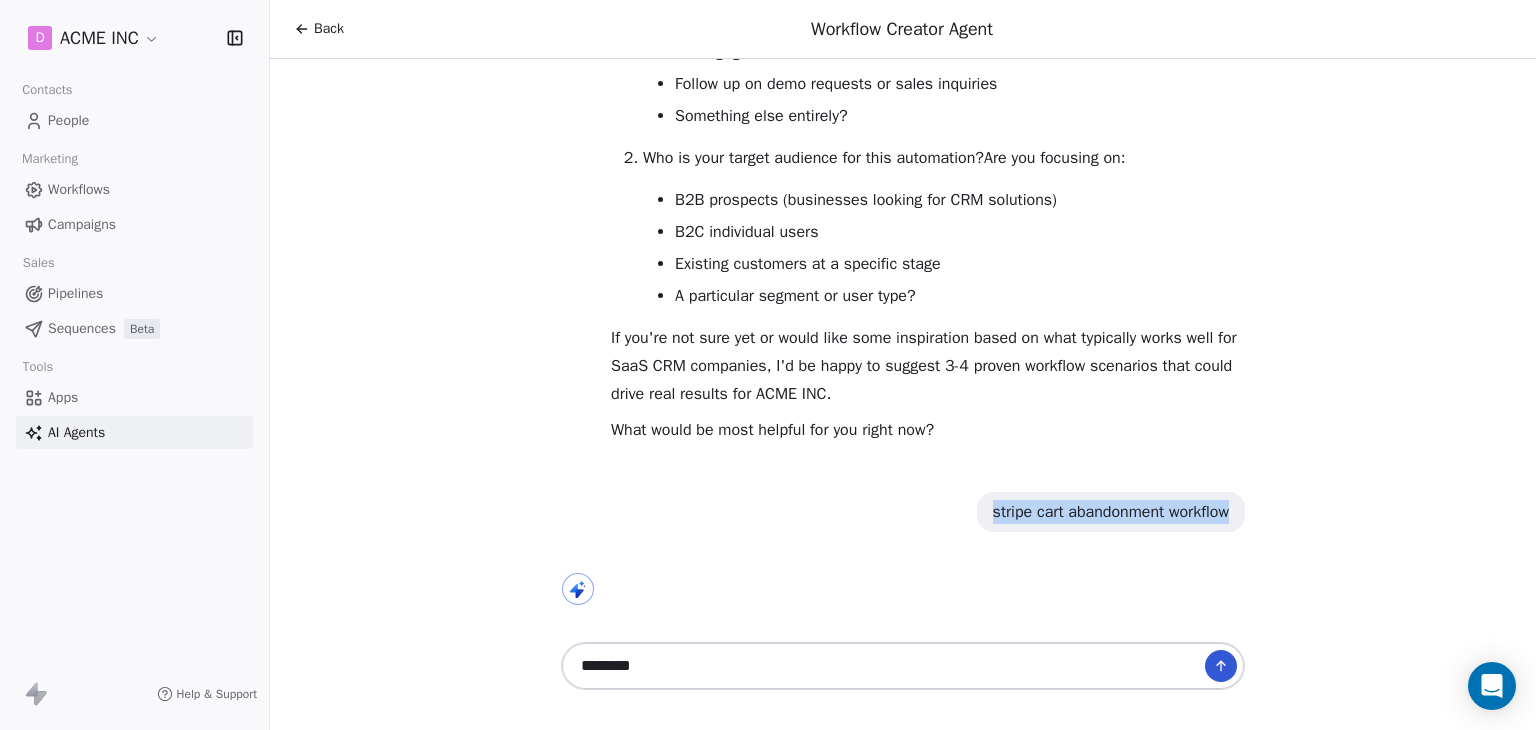 drag, startPoint x: 972, startPoint y: 508, endPoint x: 1269, endPoint y: 514, distance: 297.0606 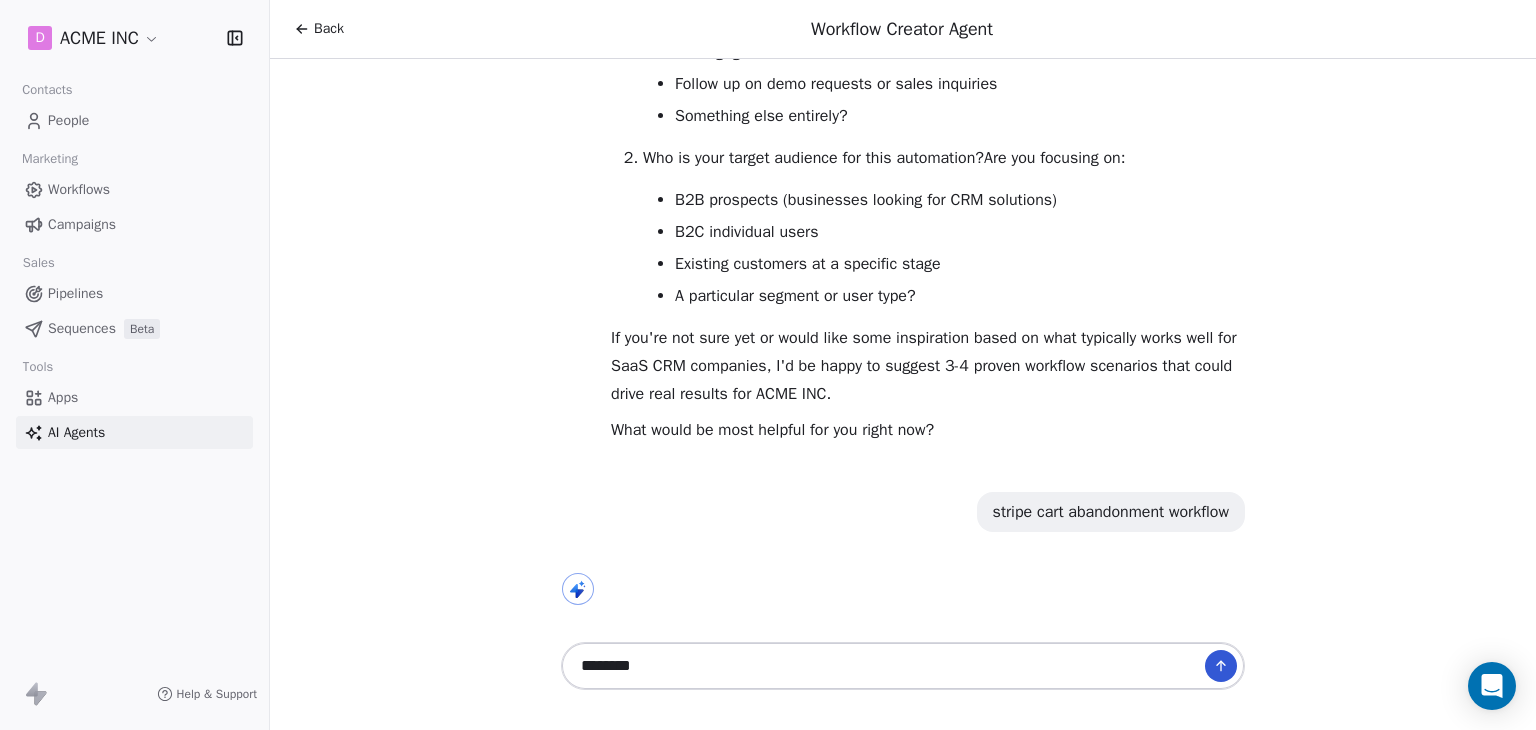 click on "*******" at bounding box center (883, 666) 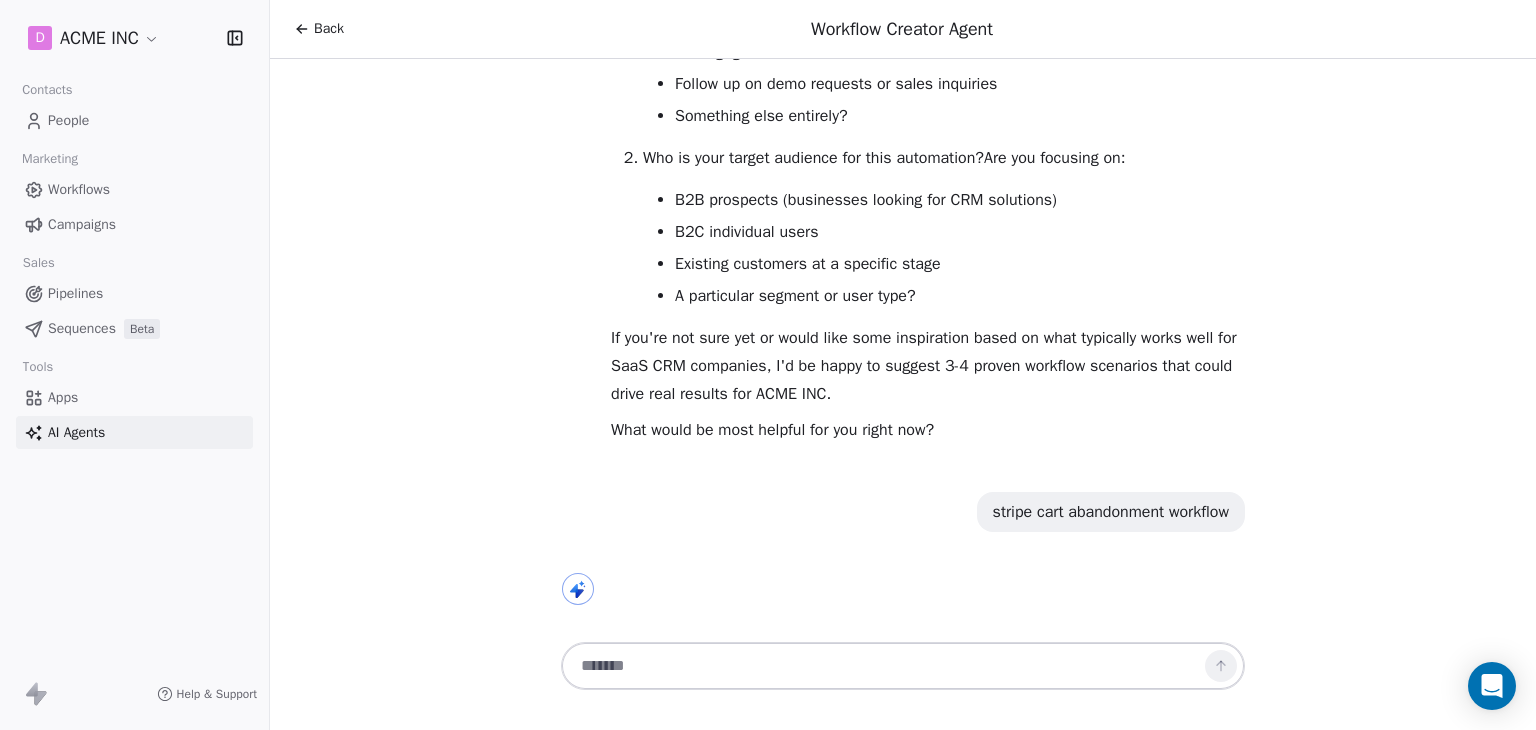 scroll, scrollTop: 447, scrollLeft: 0, axis: vertical 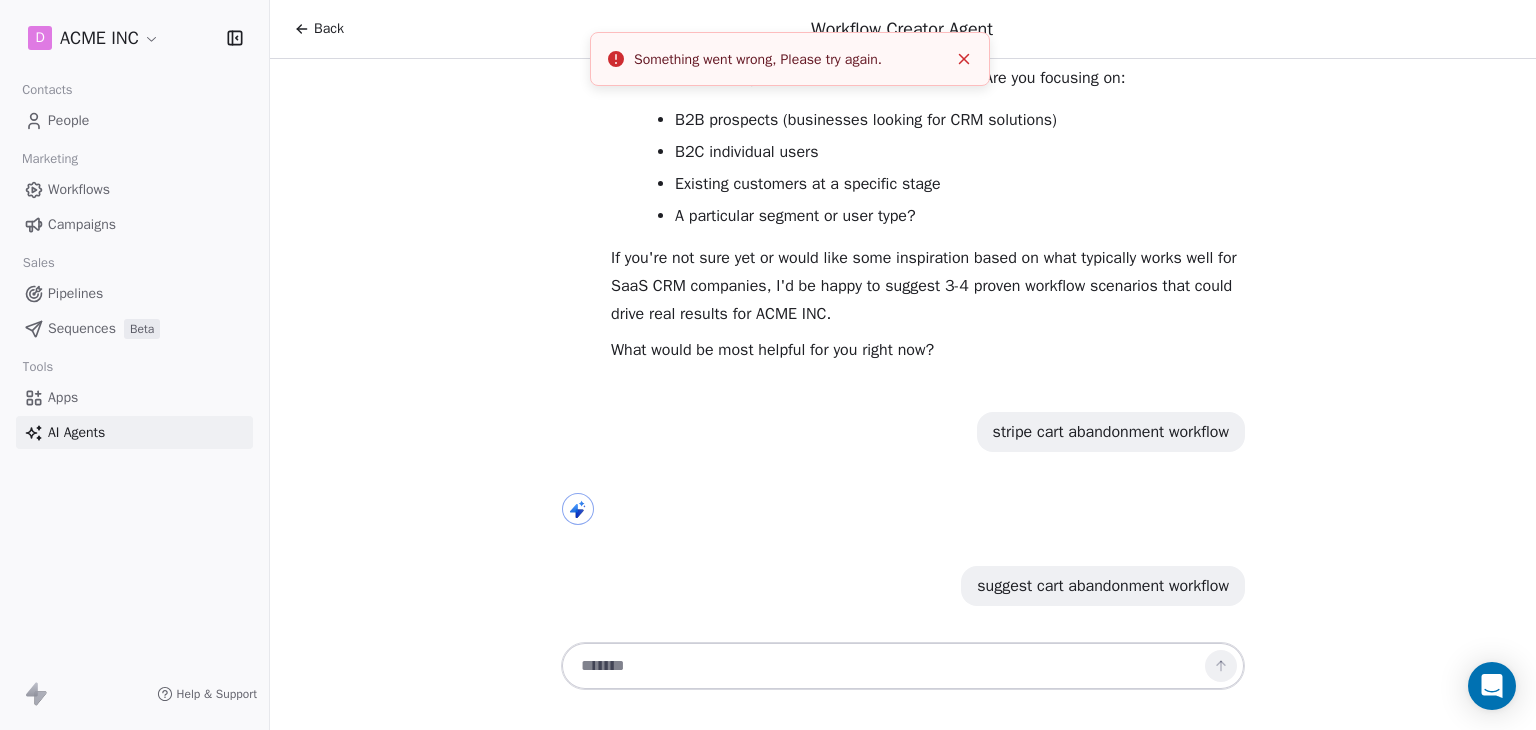 type 